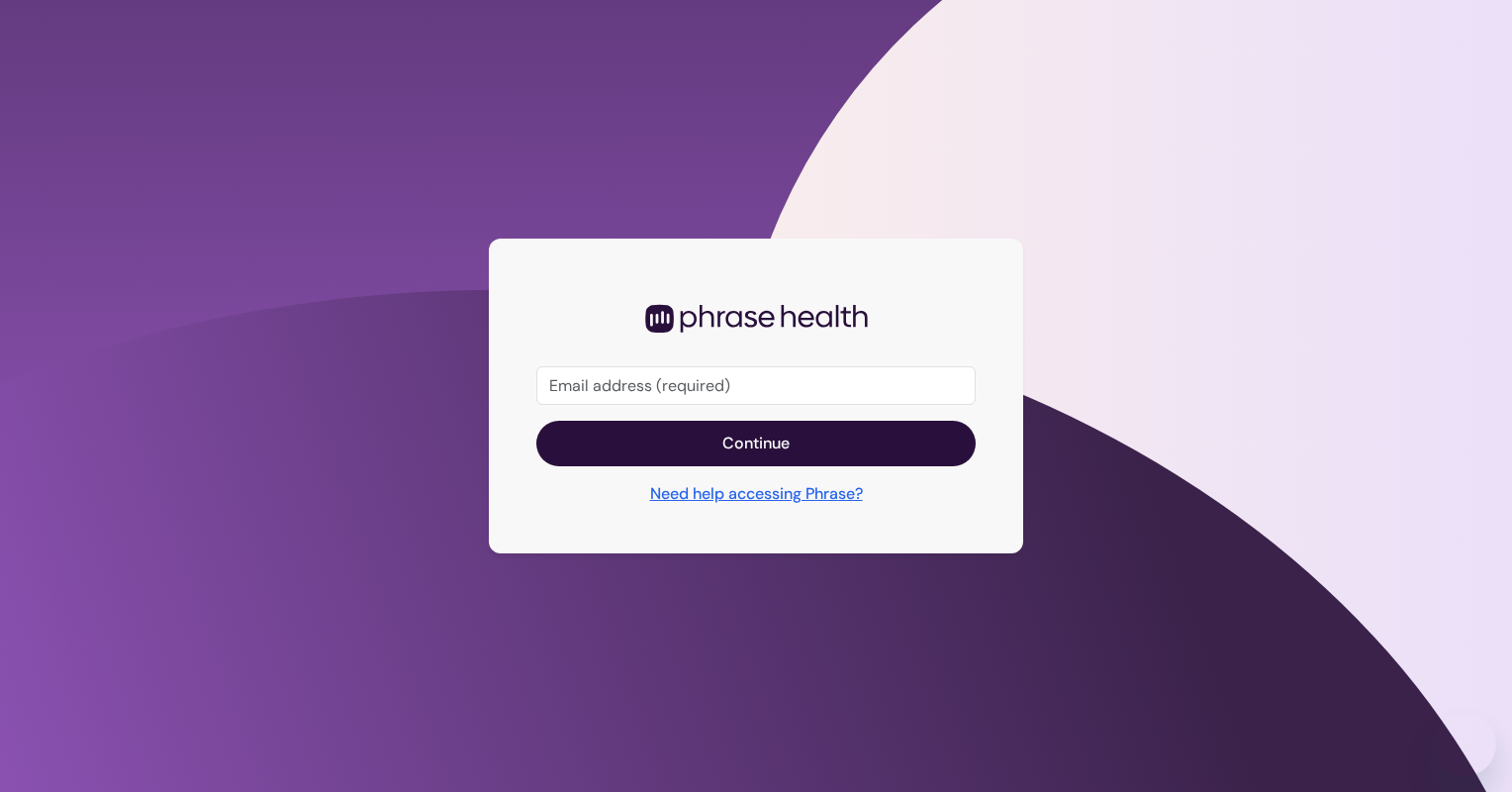 scroll, scrollTop: 0, scrollLeft: 0, axis: both 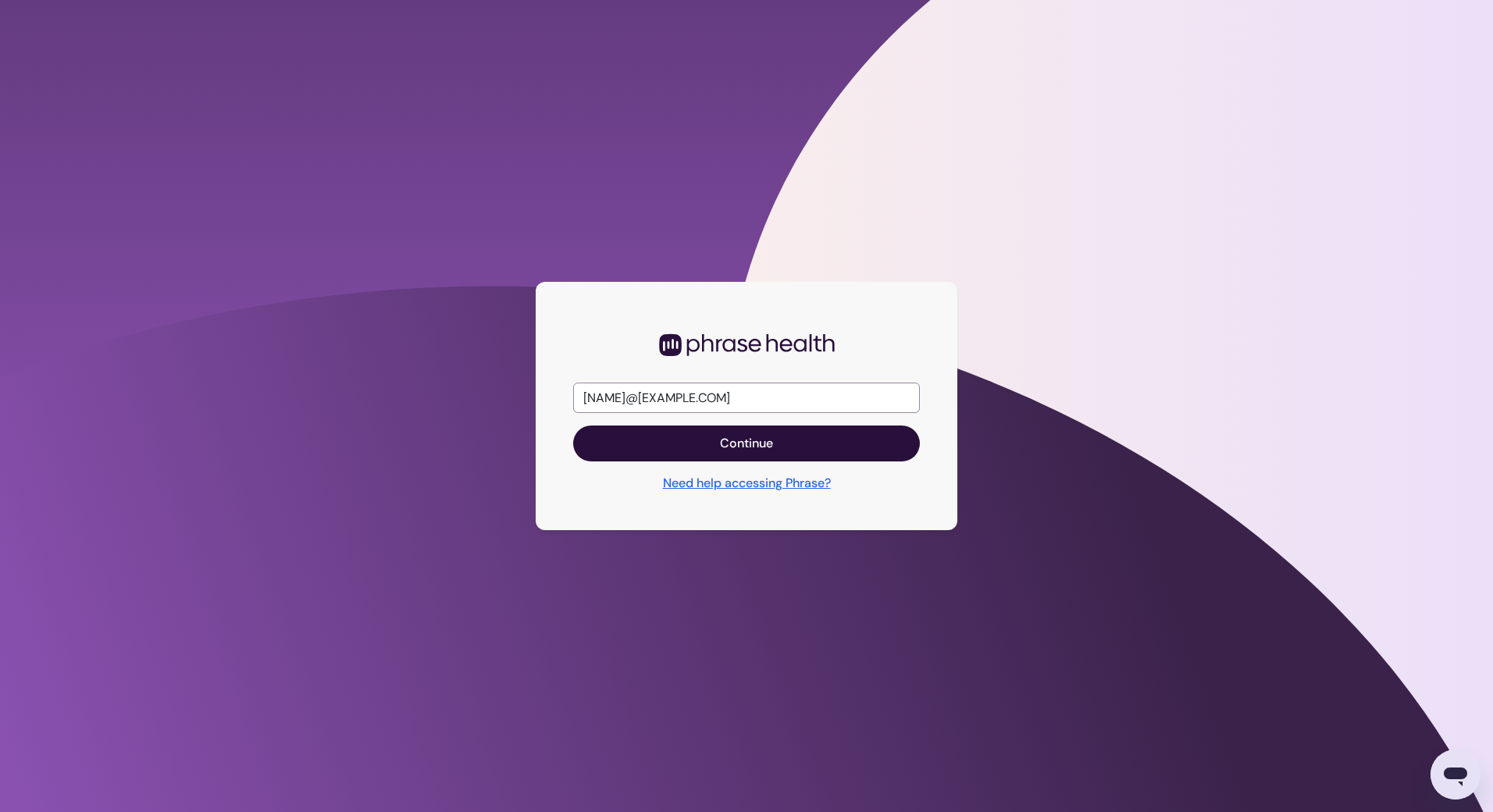 type on "[NAME]@[EXAMPLE.COM]" 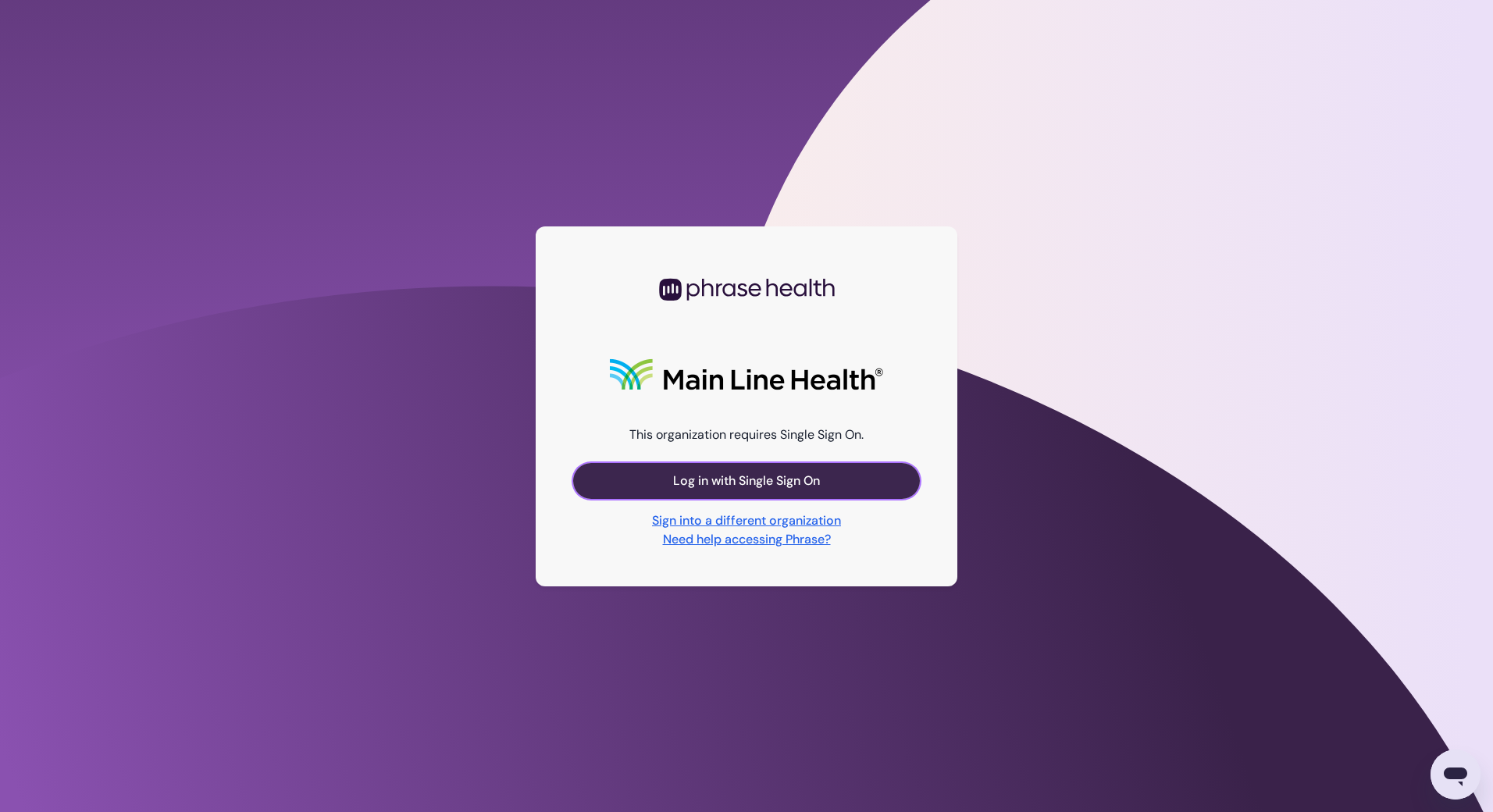 click on "Log in with Single Sign On" at bounding box center (746, 481) 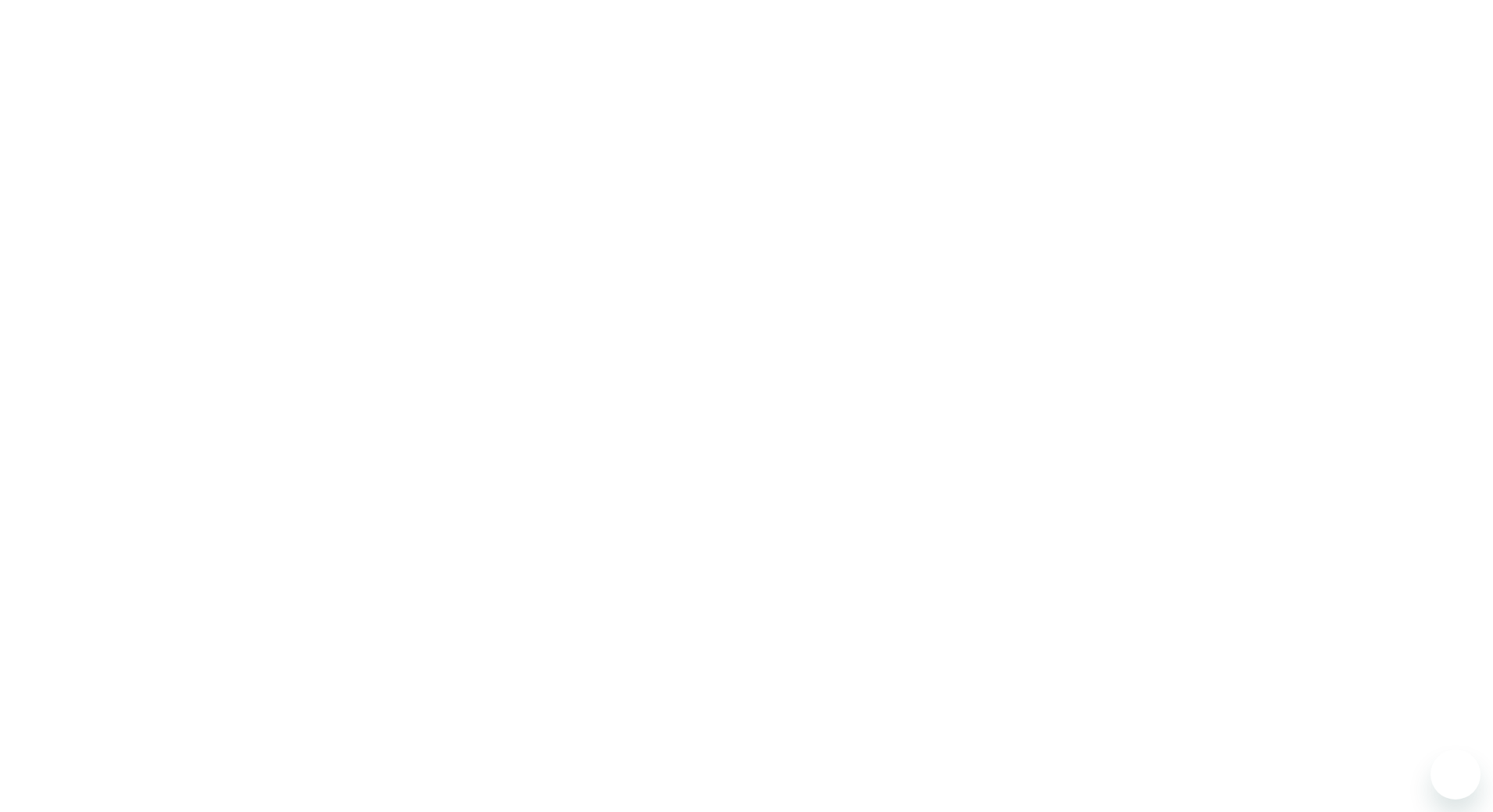 scroll, scrollTop: 0, scrollLeft: 0, axis: both 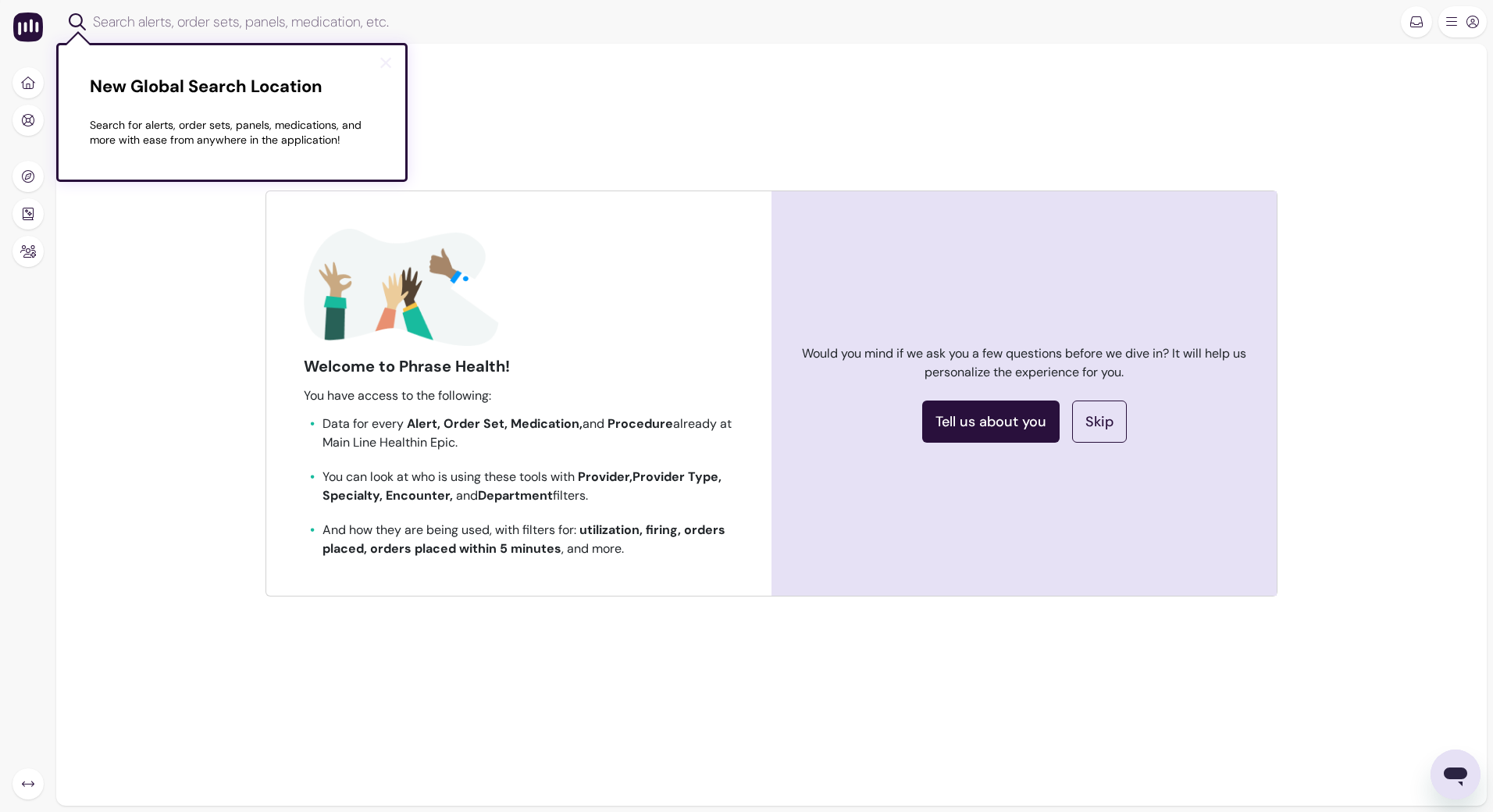 click on "×" at bounding box center [386, 62] 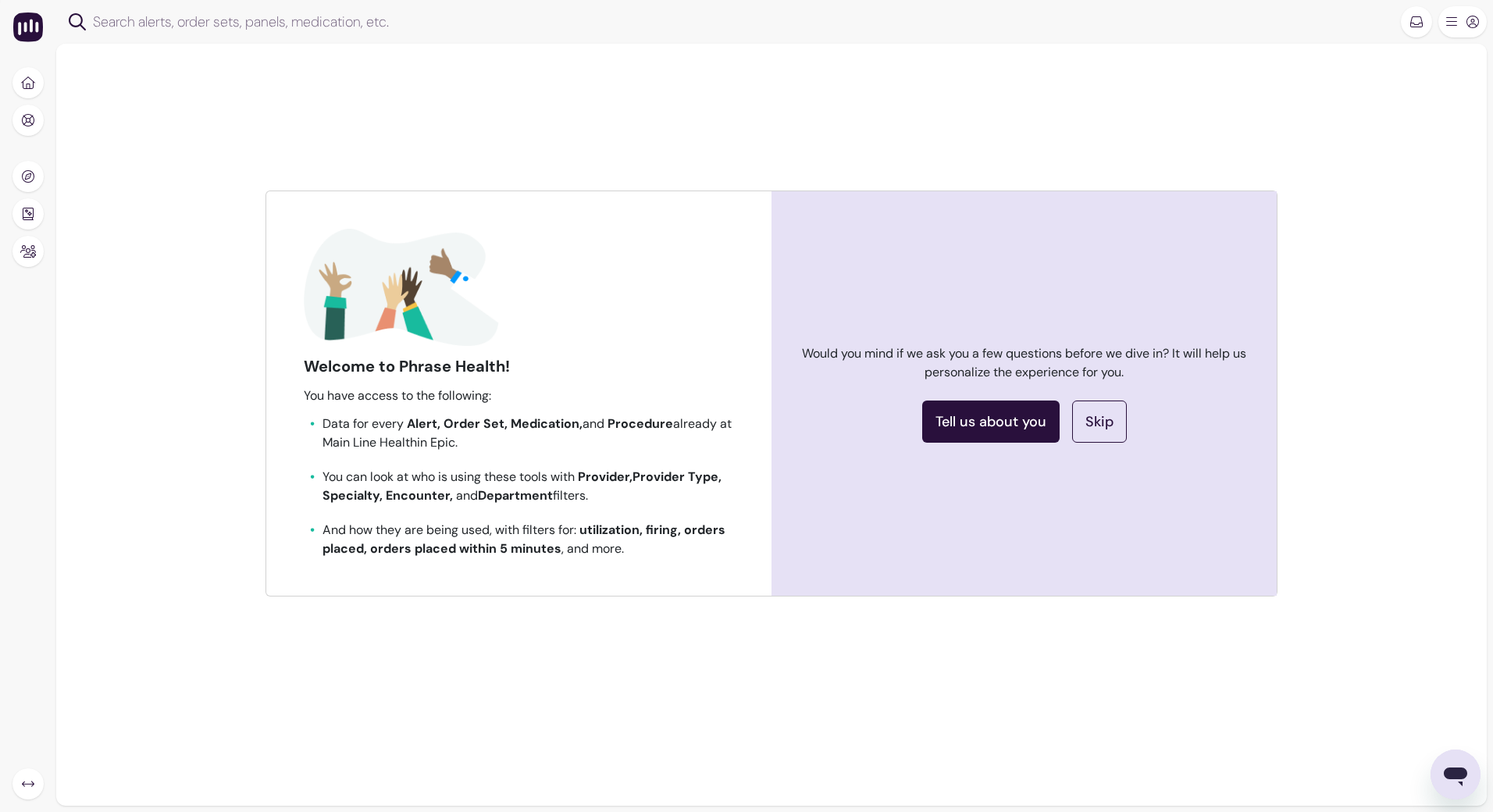 click at bounding box center (741, 22) 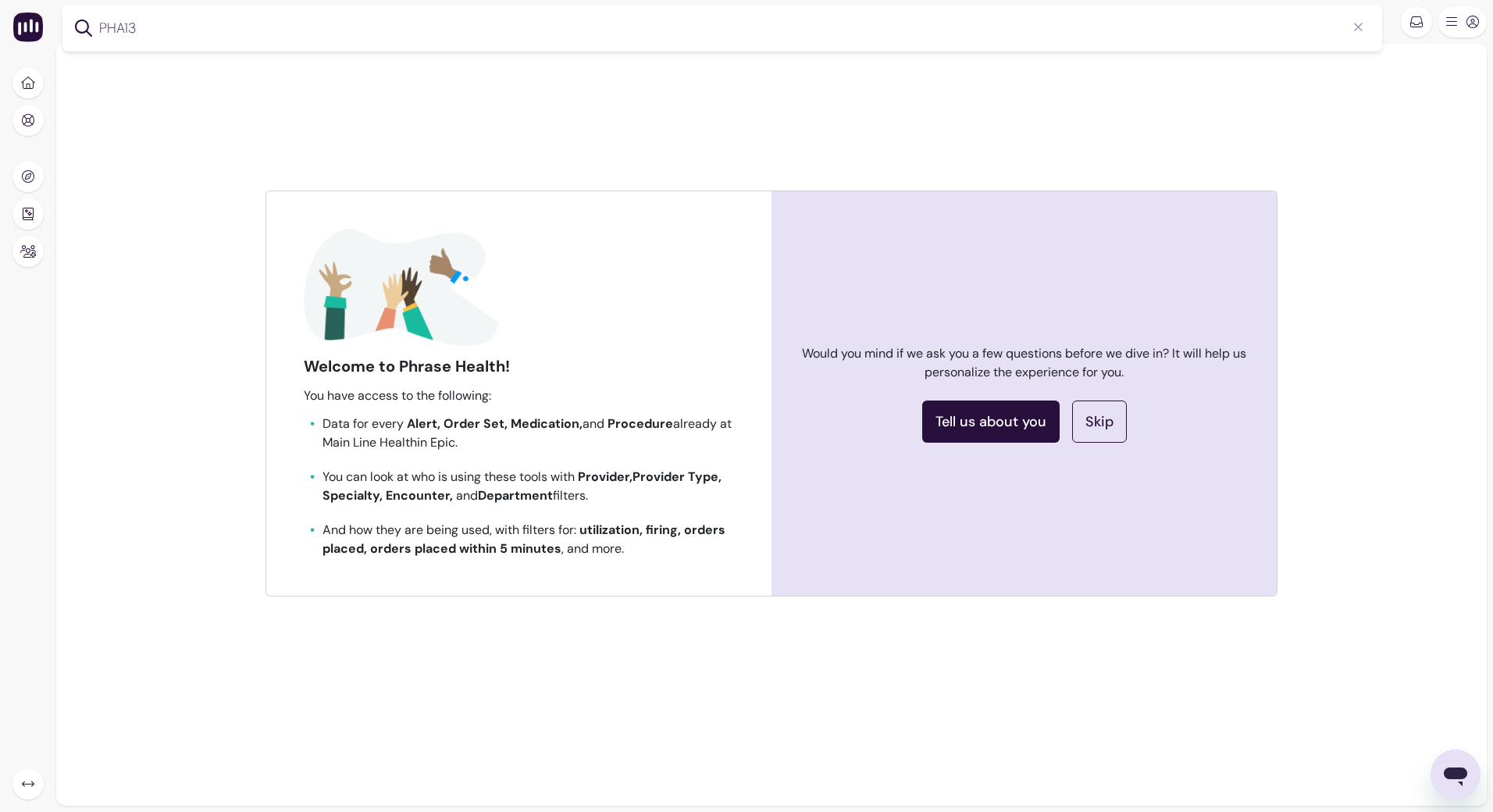 type on "PHA13" 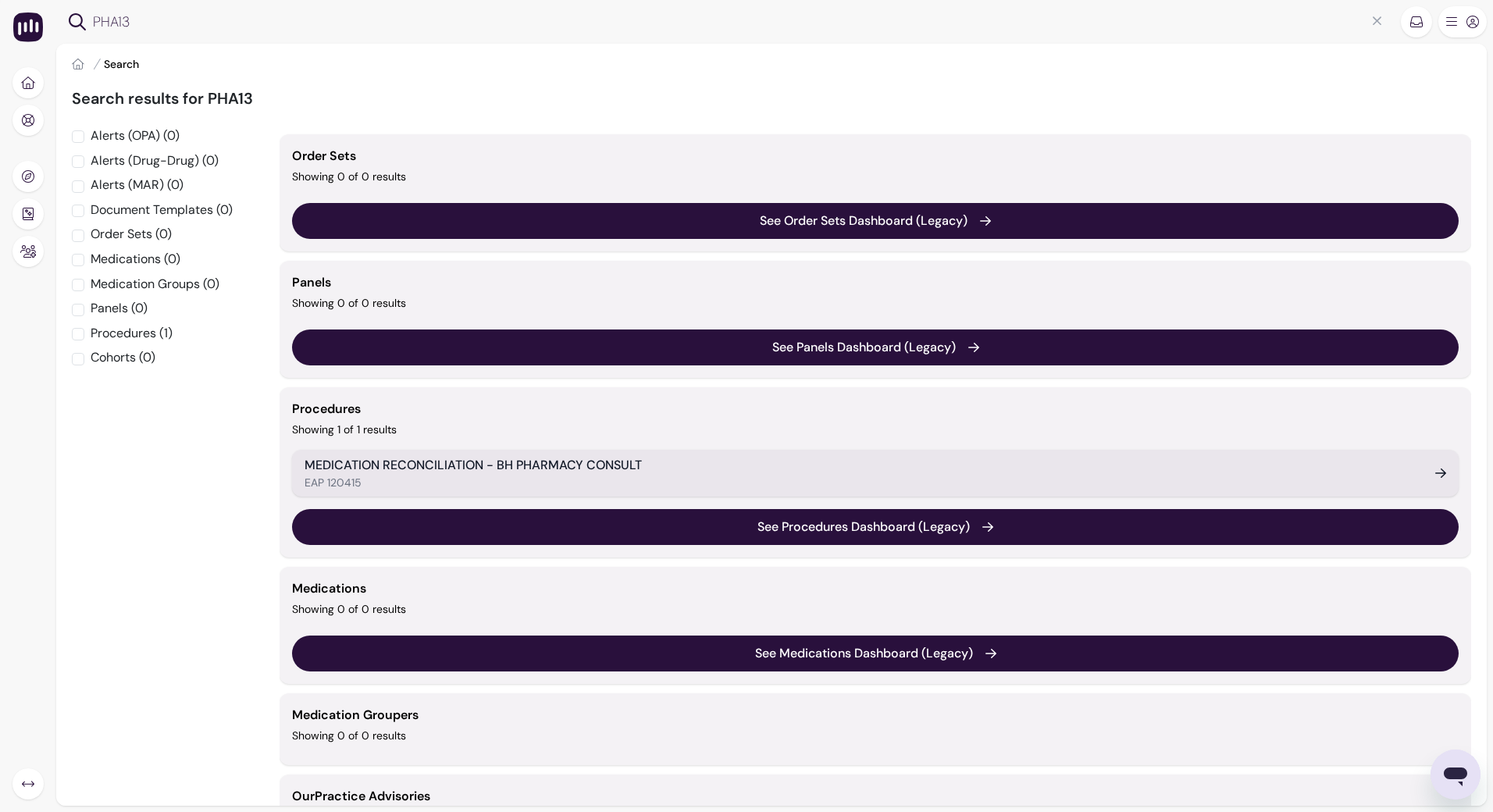 click on "EAP 120415" at bounding box center (861, 483) 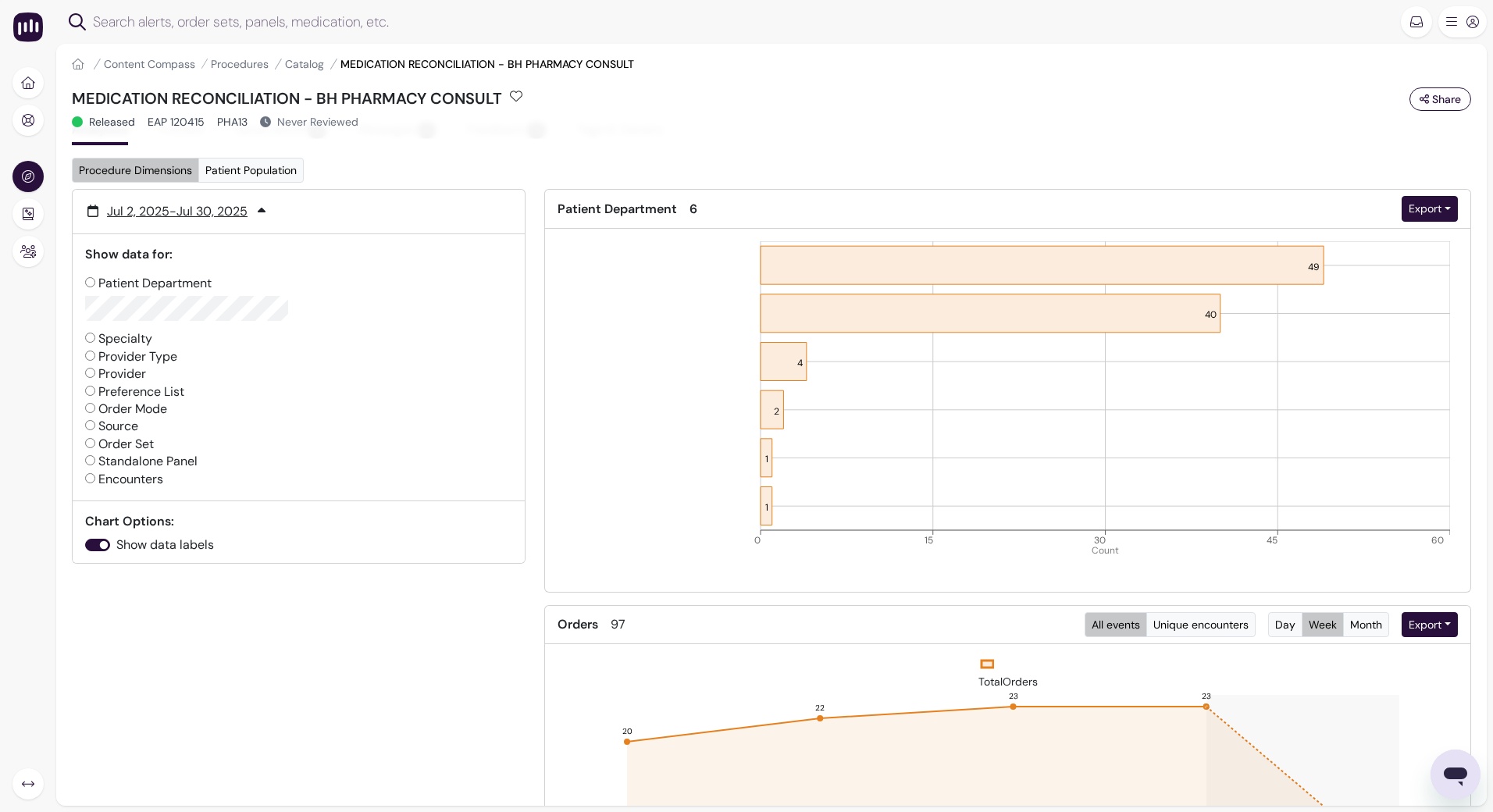scroll, scrollTop: 0, scrollLeft: 0, axis: both 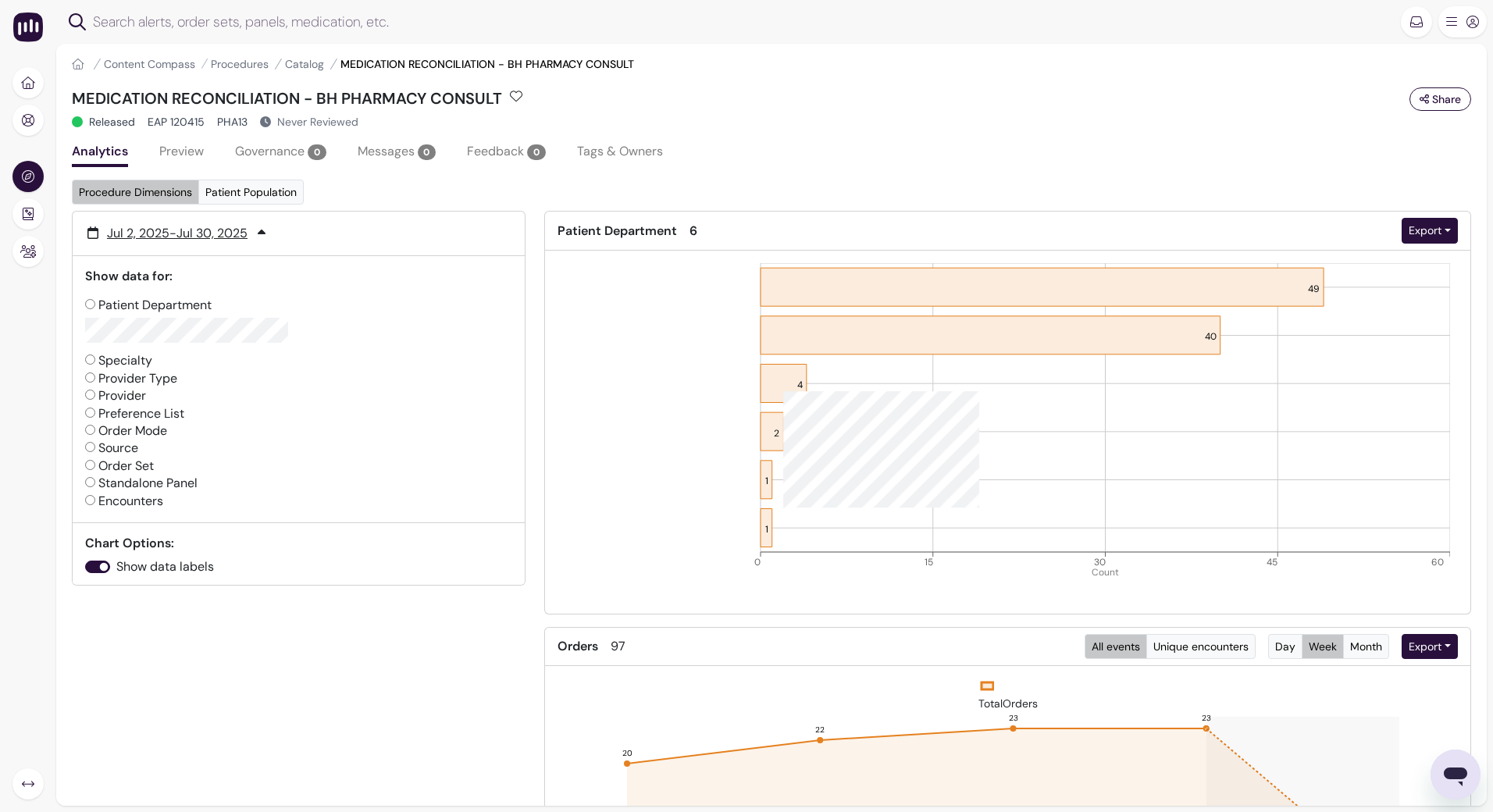 click 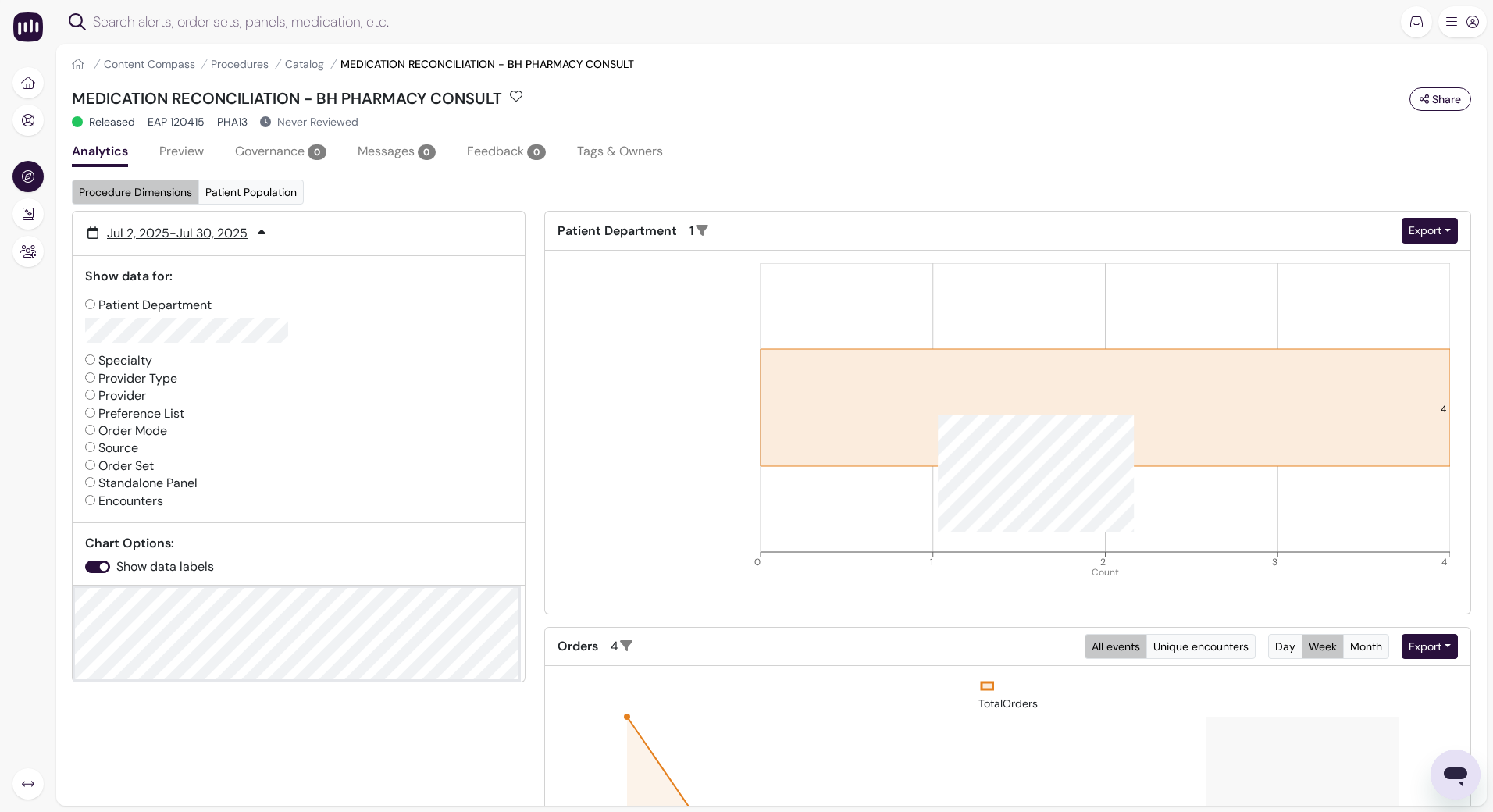 click 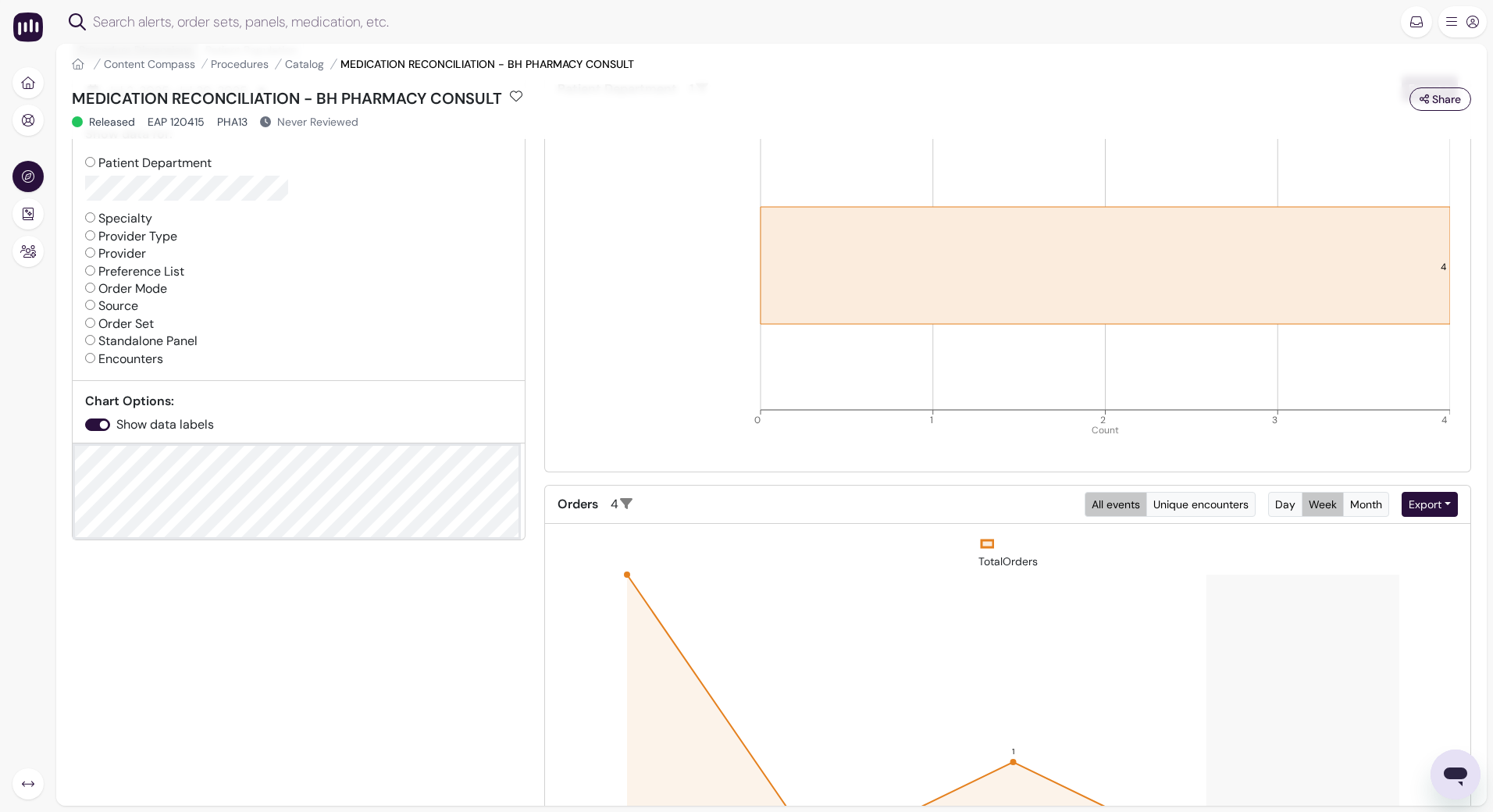 scroll, scrollTop: 0, scrollLeft: 0, axis: both 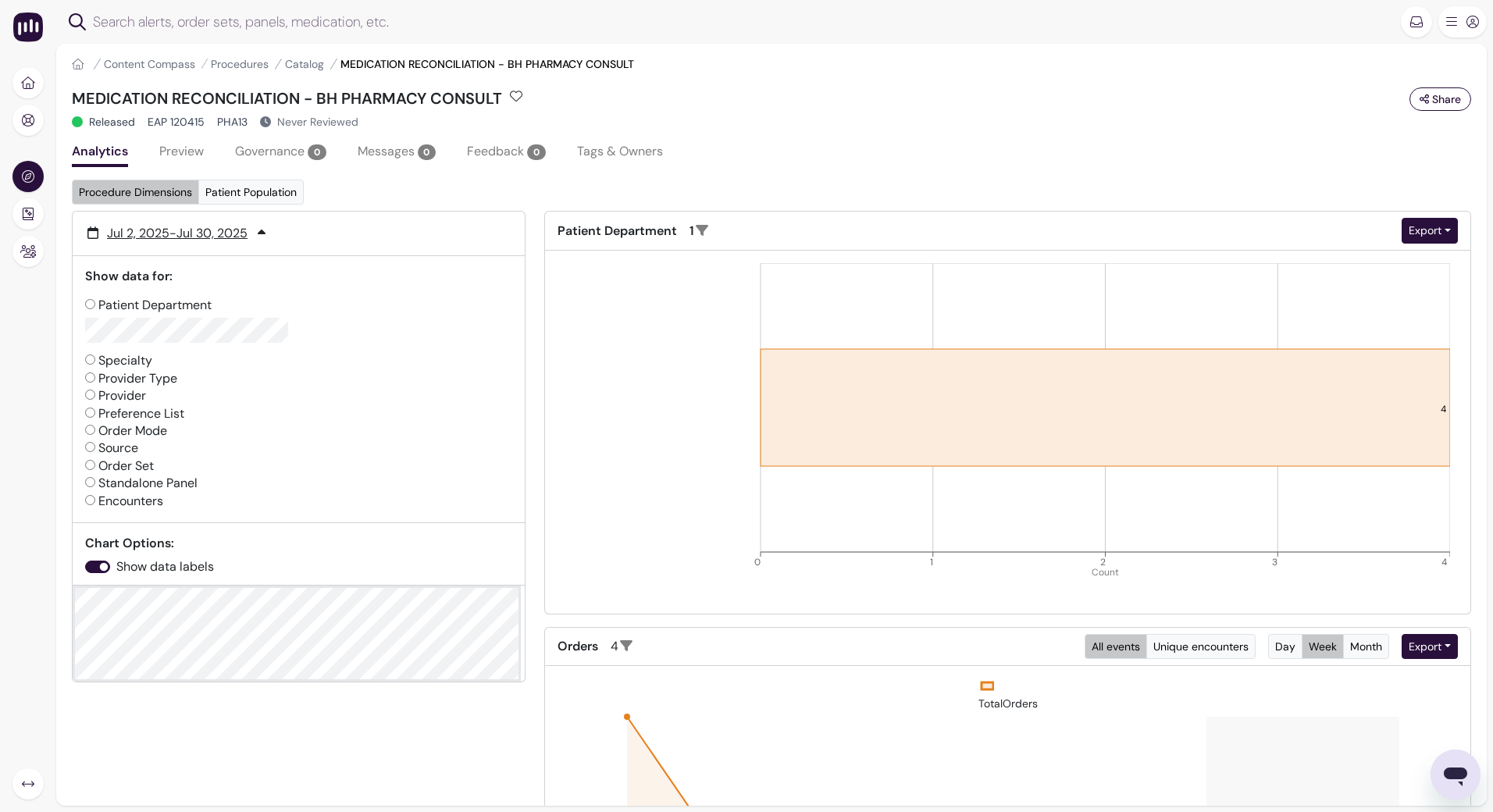 click on "Source" at bounding box center (112, 448) 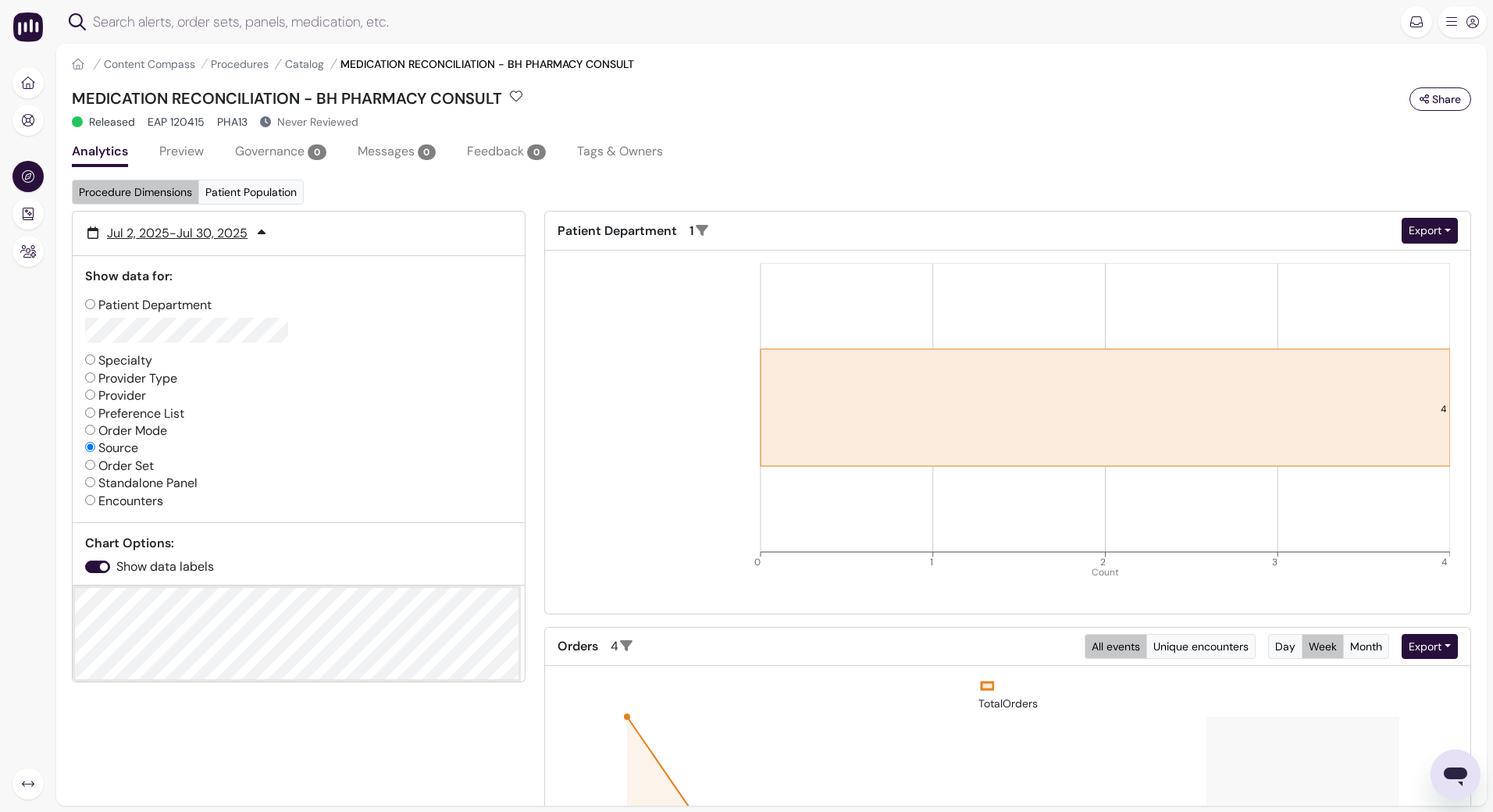 radio on "false" 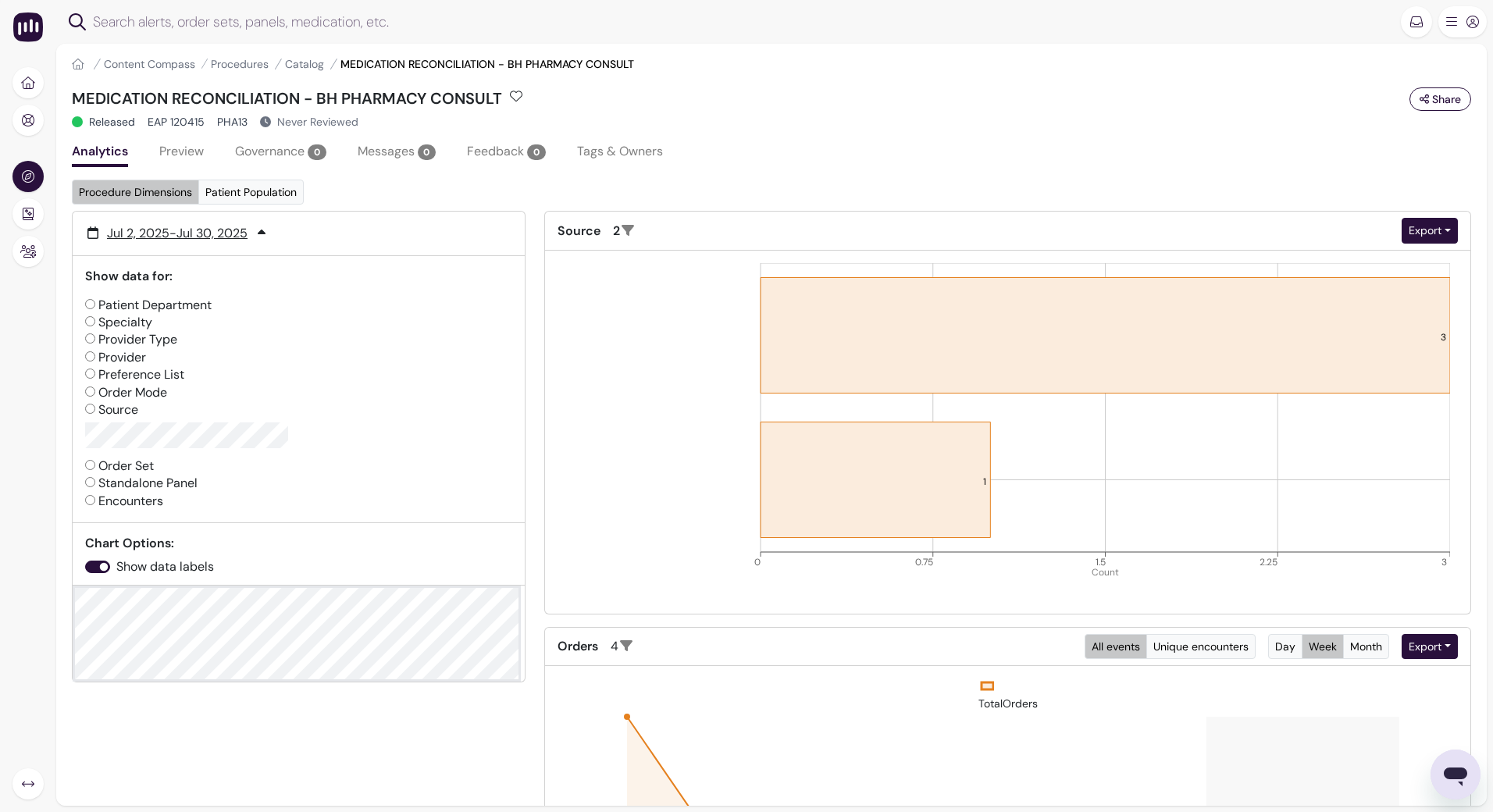 click on "Order Set" at bounding box center [119, 466] 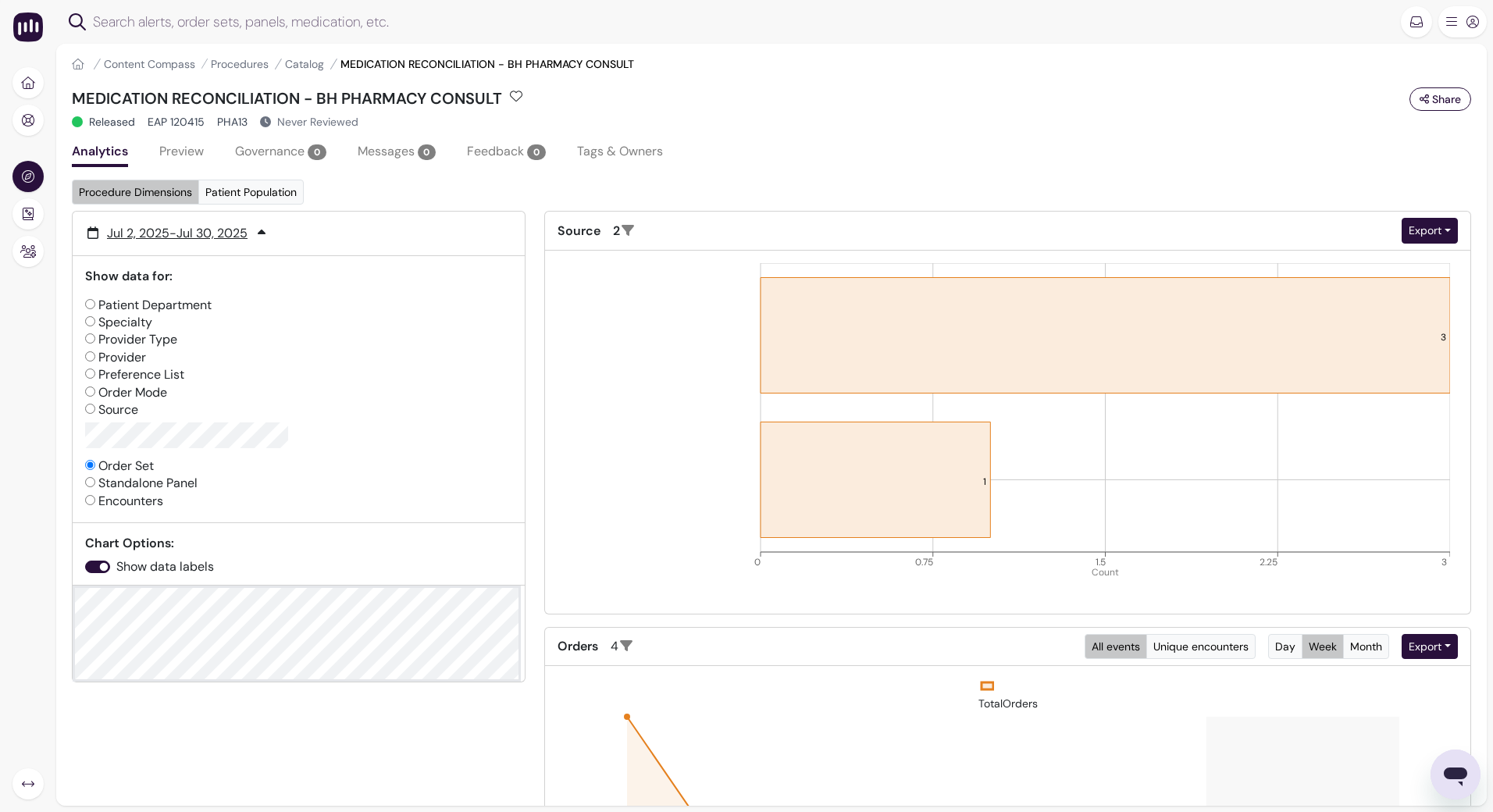 radio on "false" 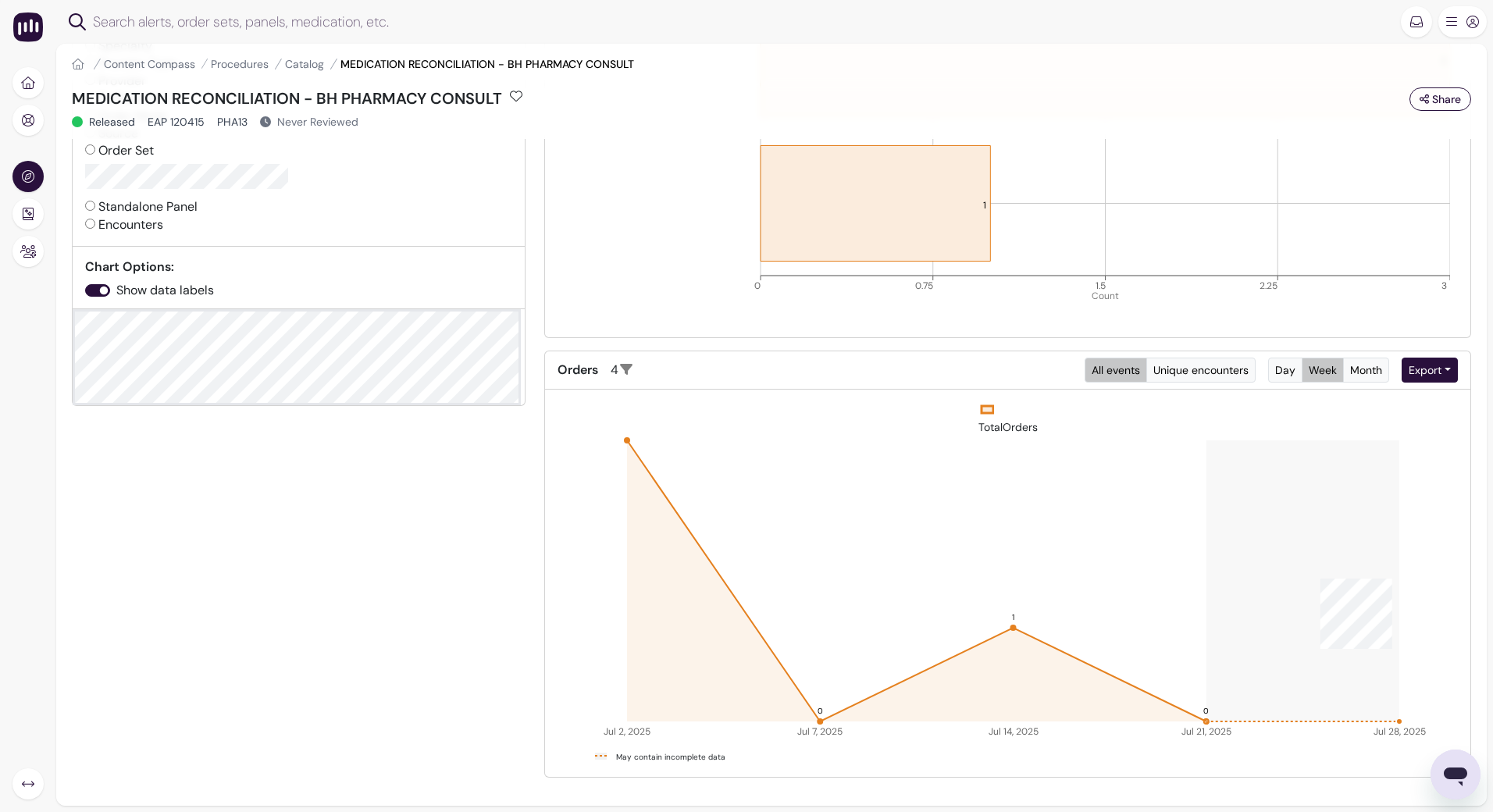 scroll, scrollTop: 298, scrollLeft: 0, axis: vertical 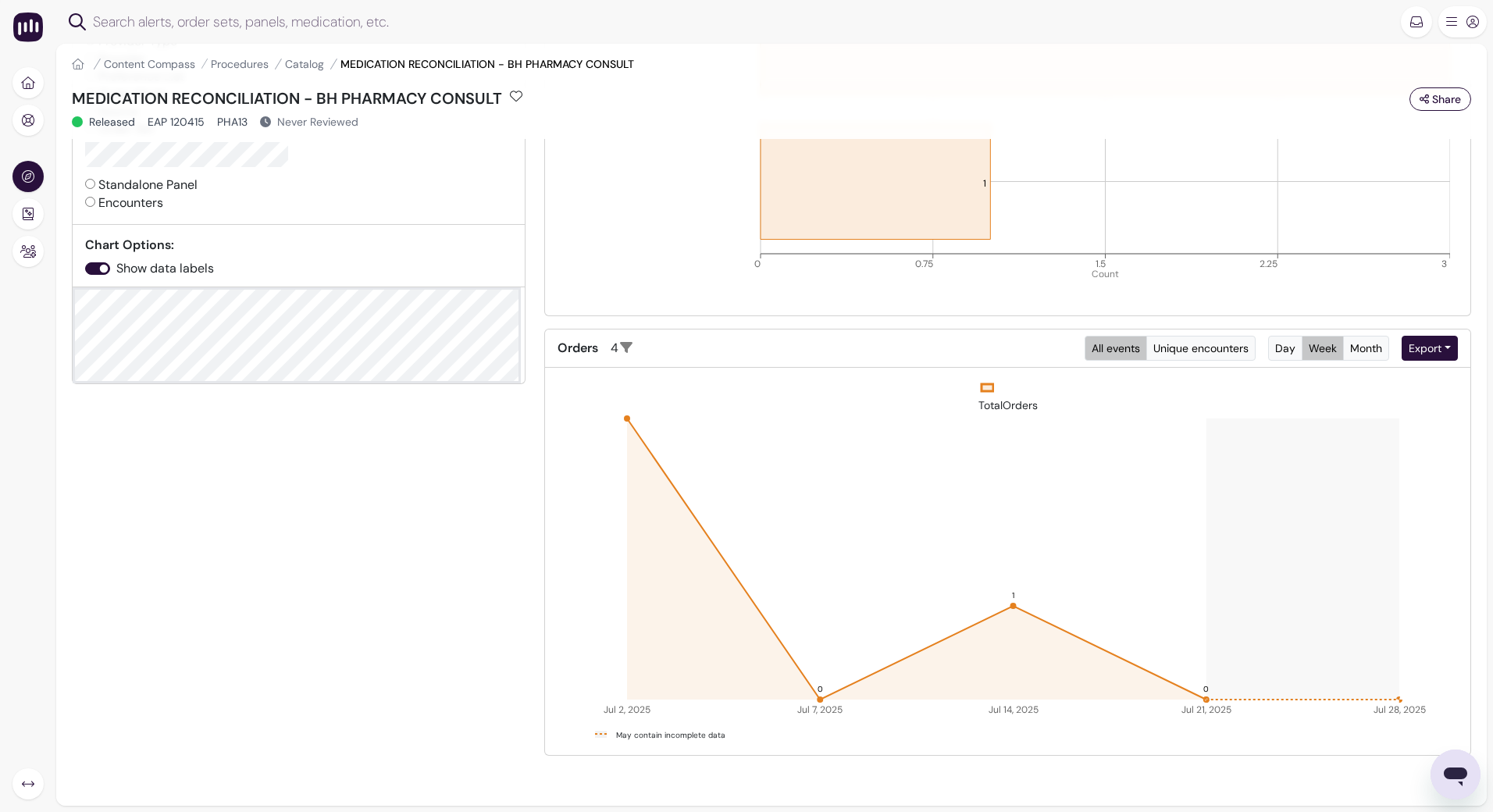 click on "All events" at bounding box center [1116, 348] 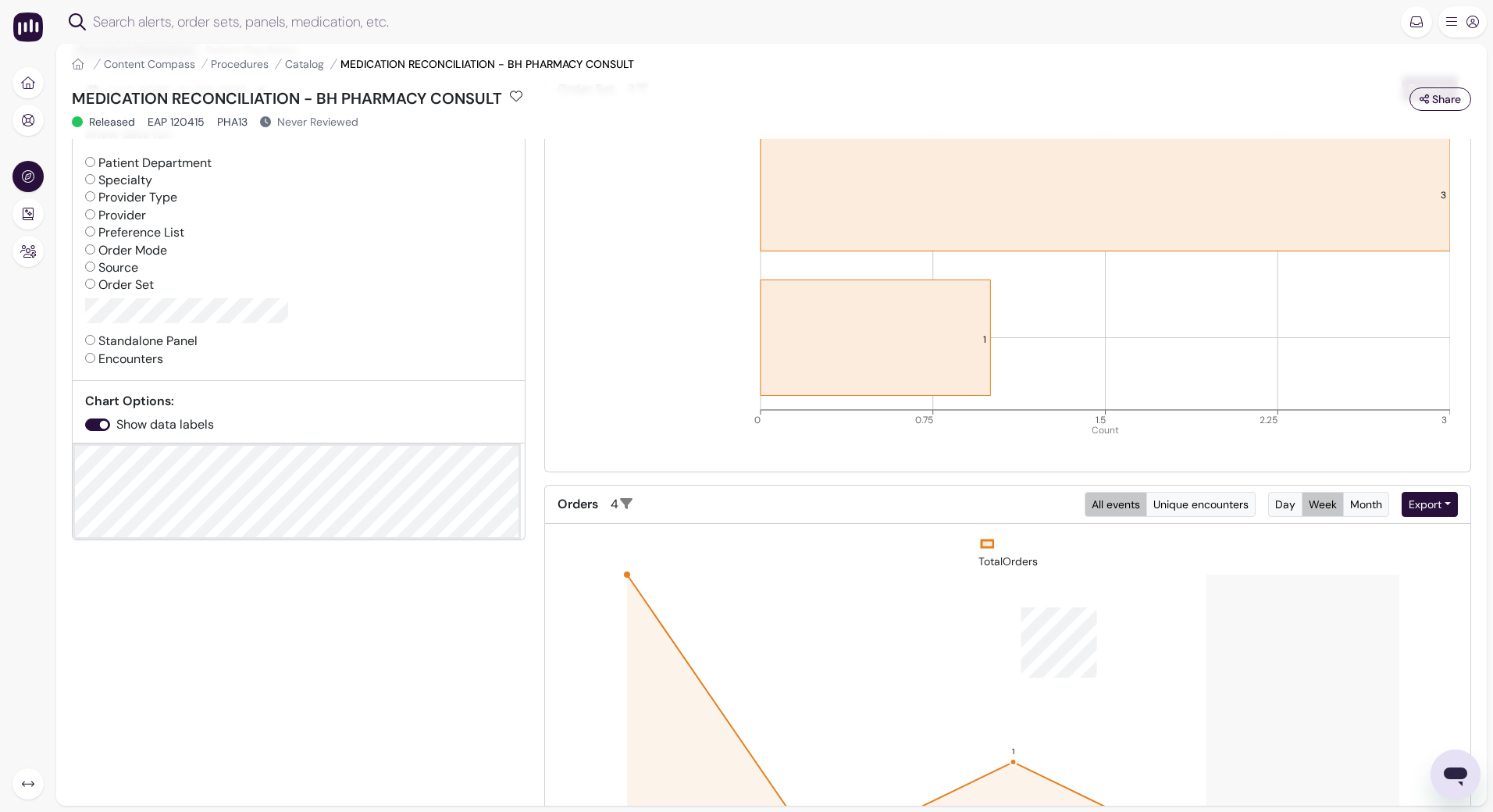 scroll, scrollTop: 0, scrollLeft: 0, axis: both 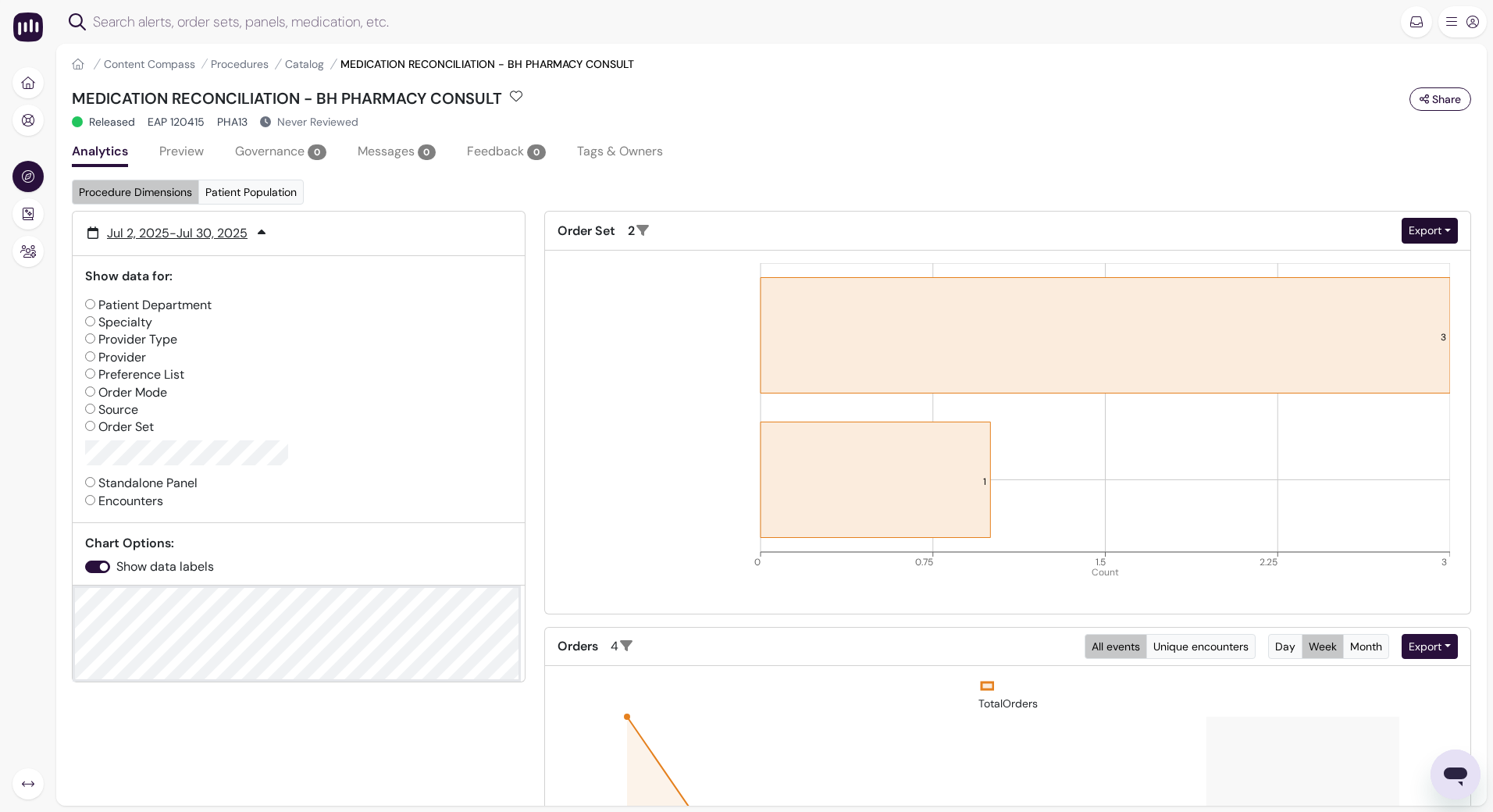 click on "Export" at bounding box center [1430, 230] 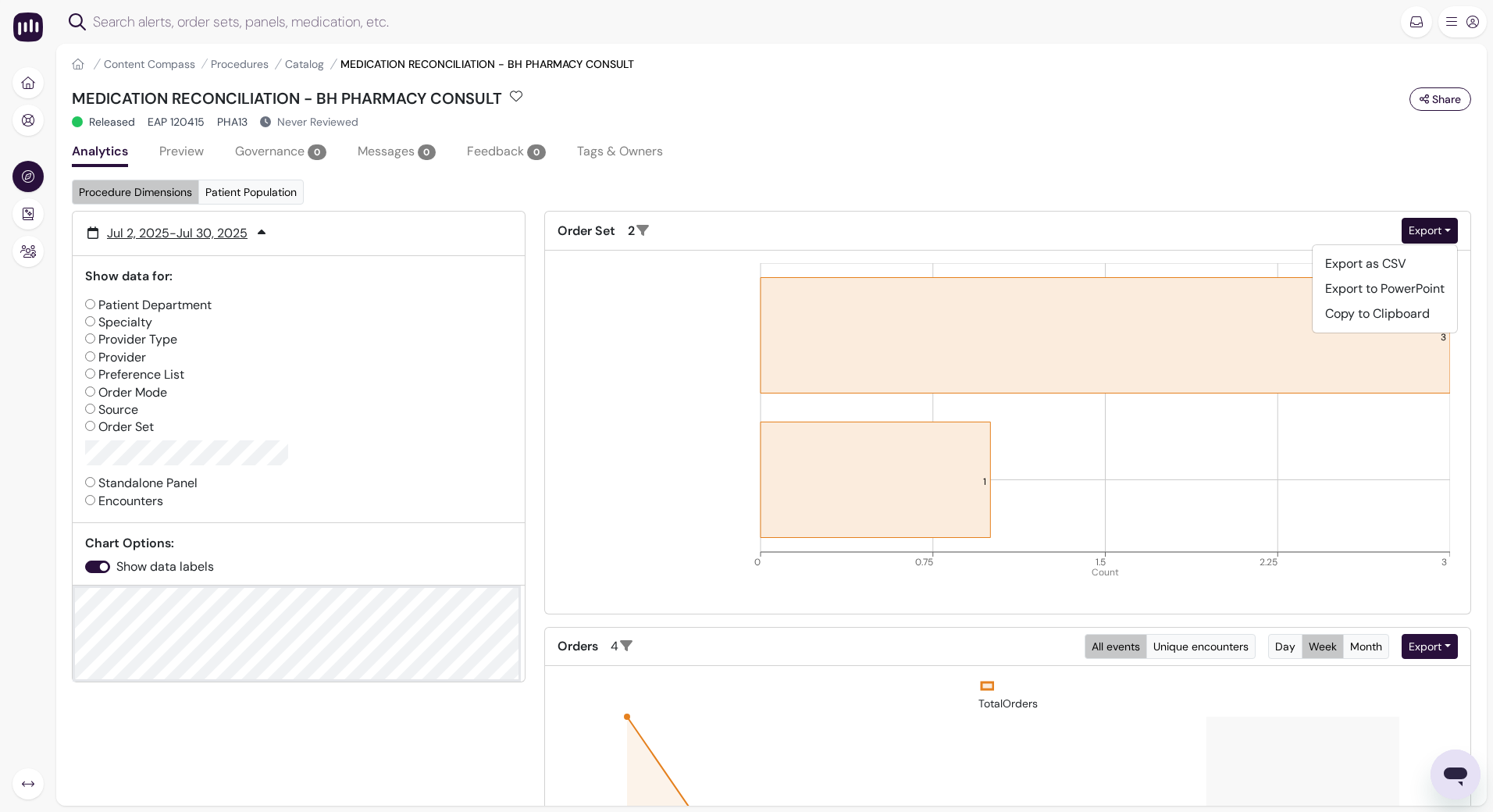 click on "Procedure Dimensions Patient Population" at bounding box center [771, 192] 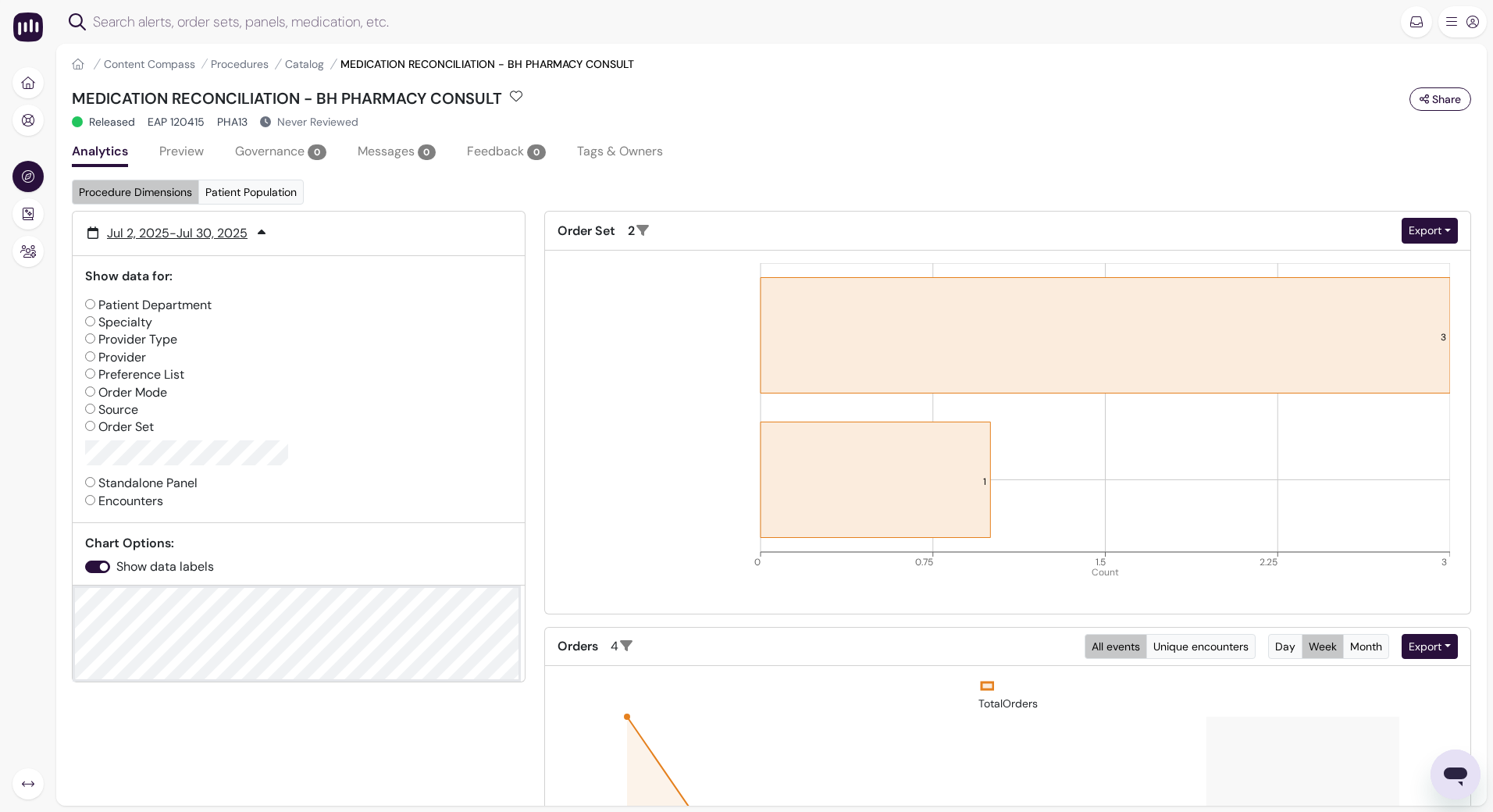 click 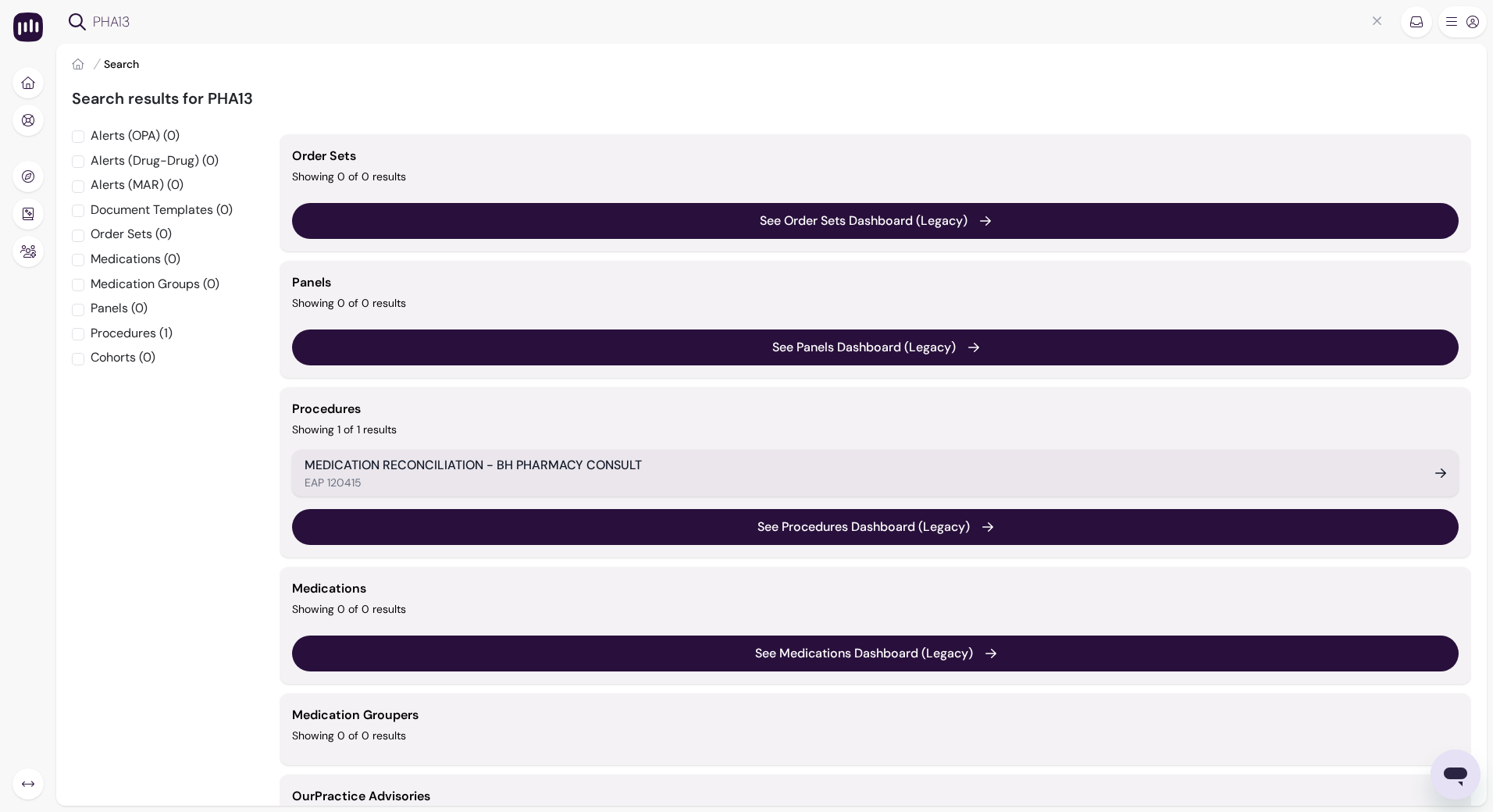 click on "EAP 120415" at bounding box center [861, 483] 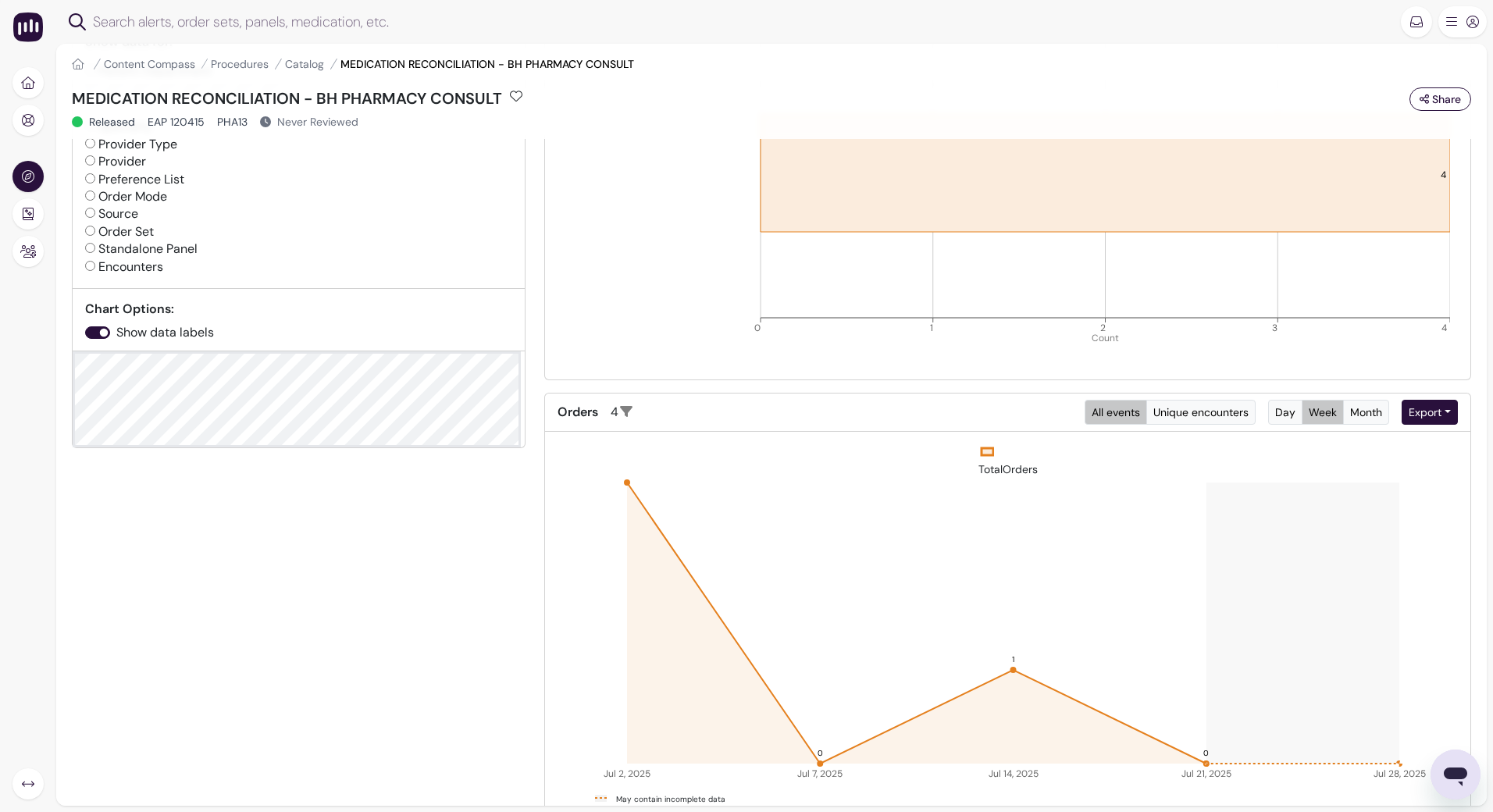 scroll, scrollTop: 0, scrollLeft: 0, axis: both 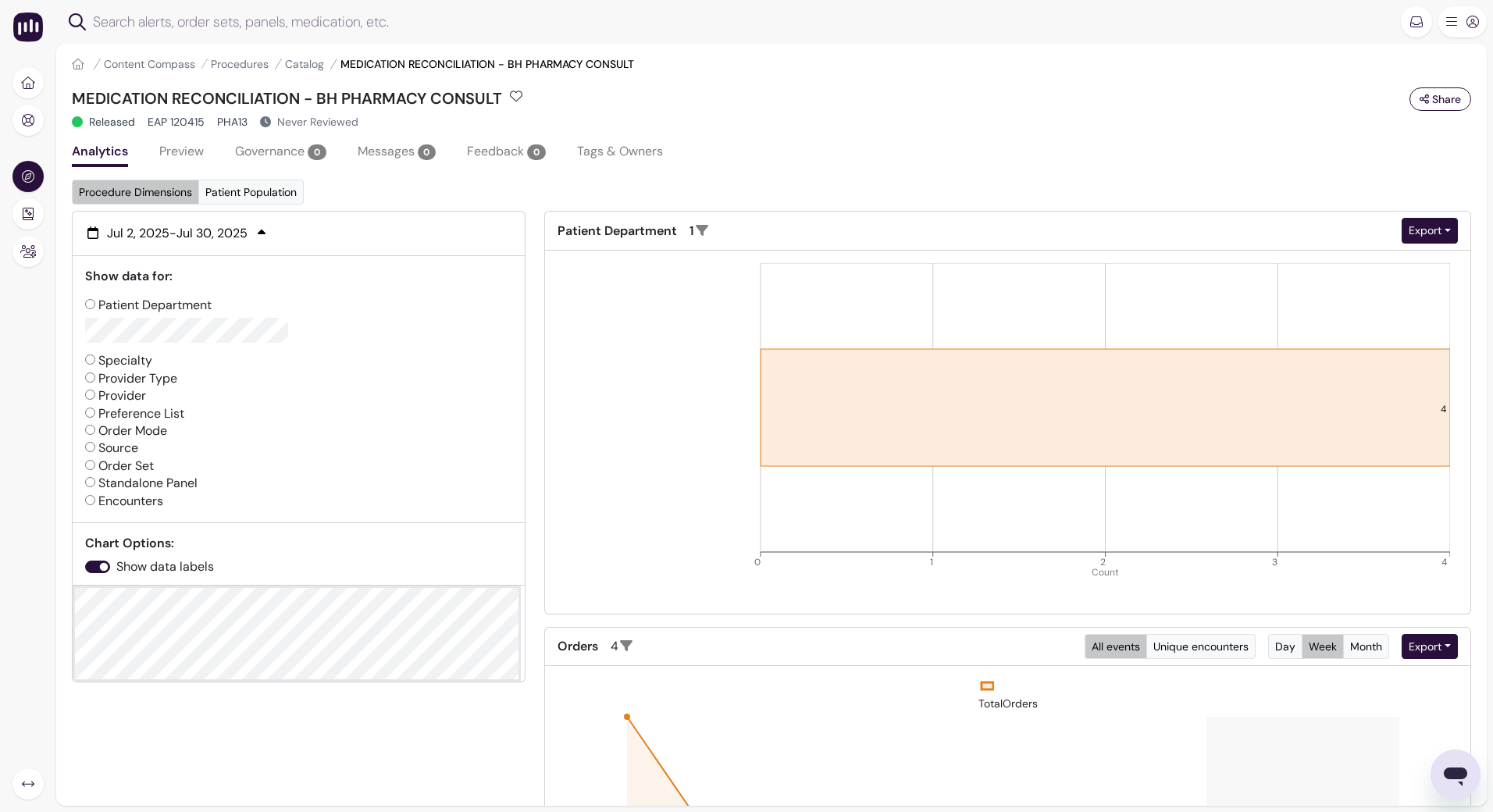 click on "Jul 2, 2025  -  Jul 30, 2025" at bounding box center [177, 233] 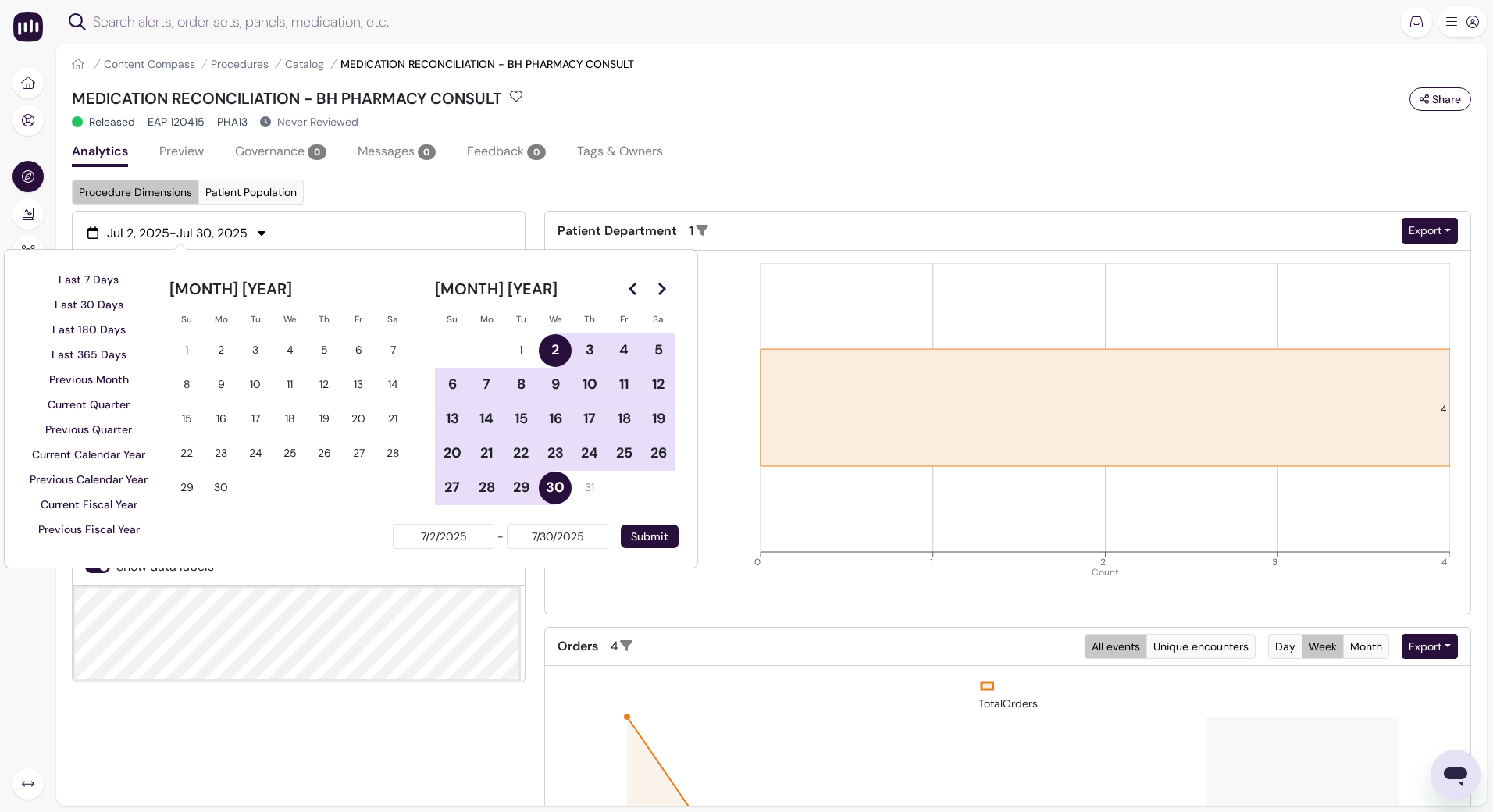 click 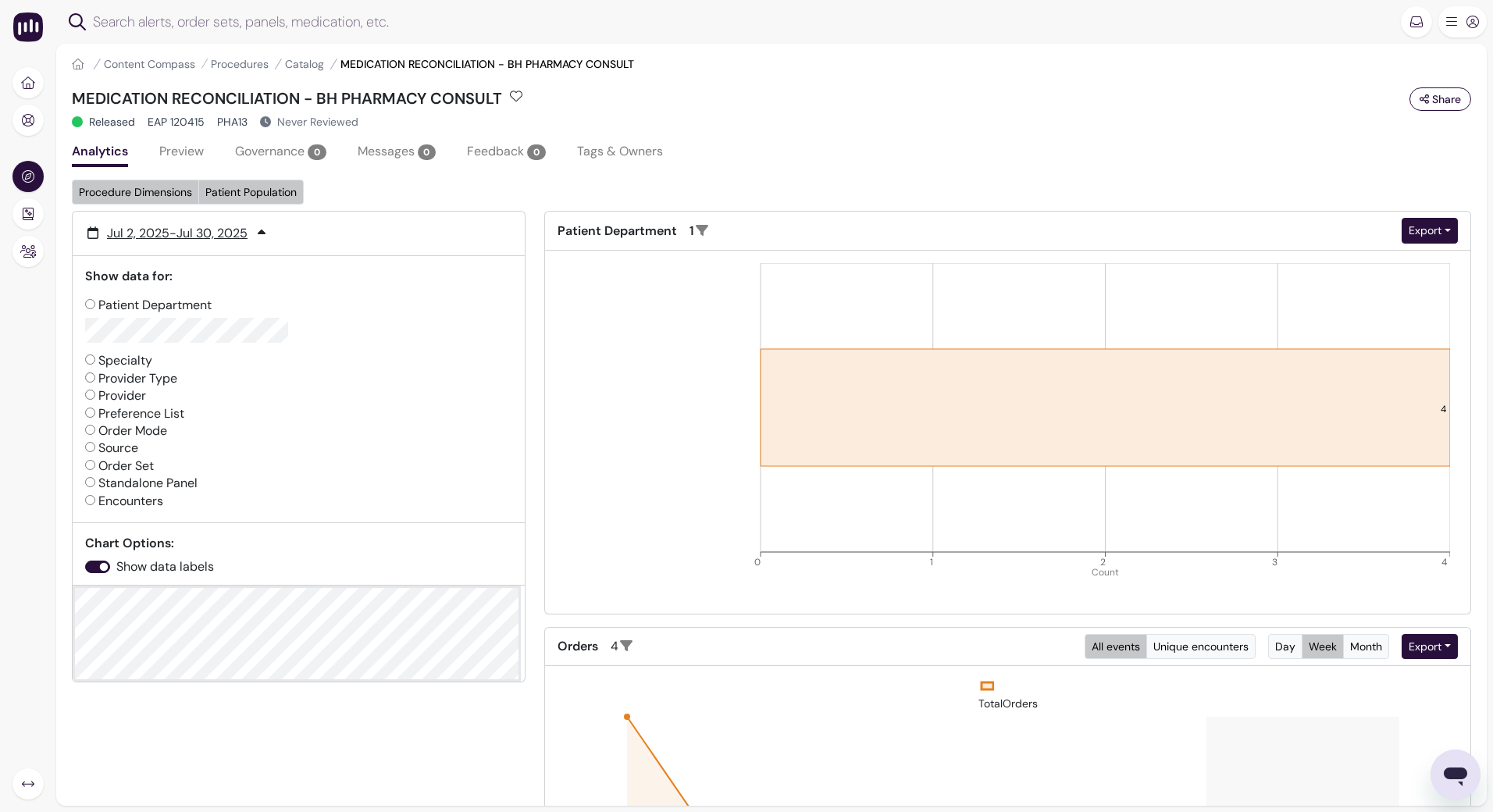 click on "Patient Population" at bounding box center (251, 192) 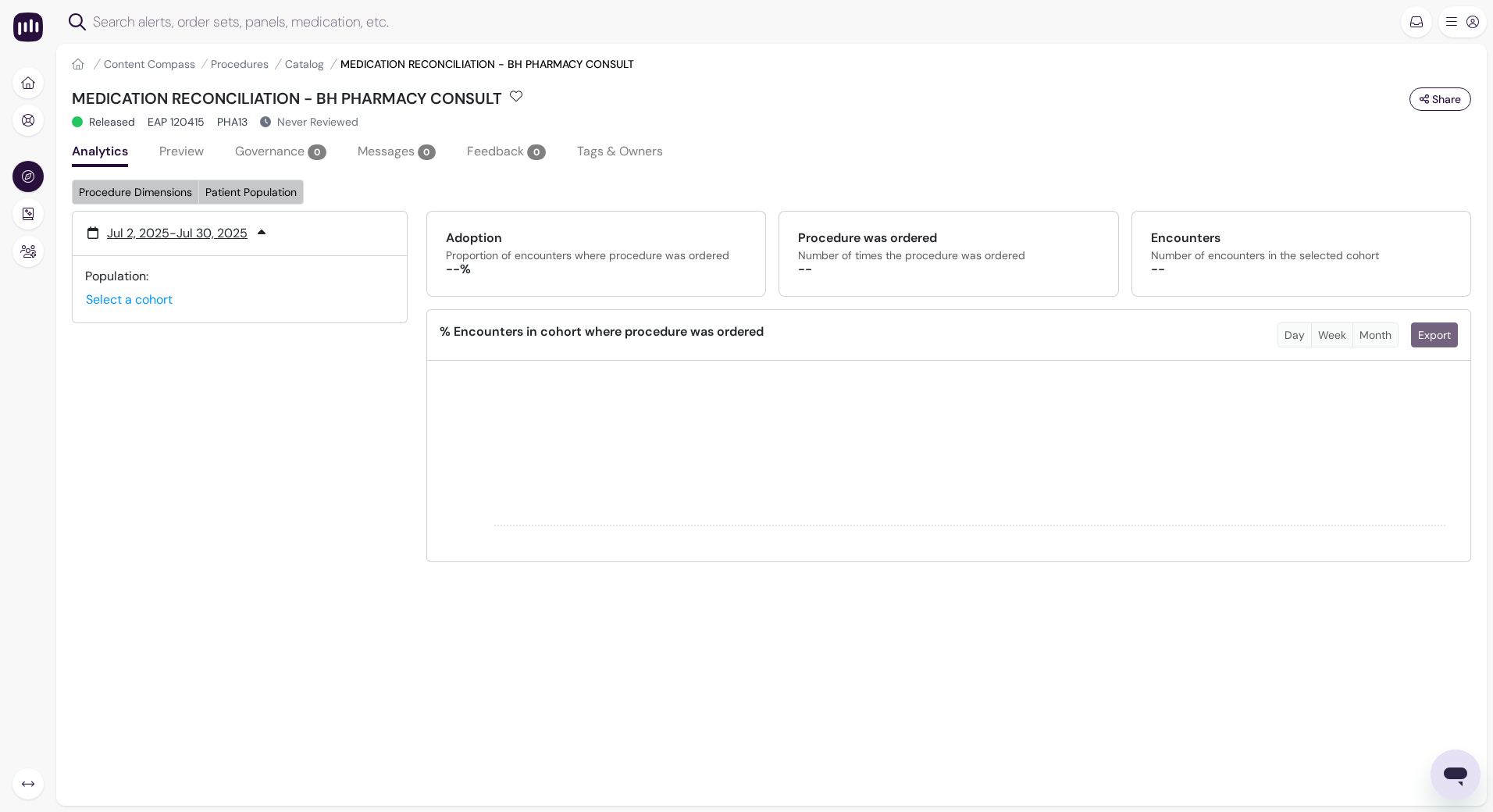 click on "Procedure Dimensions" at bounding box center (135, 192) 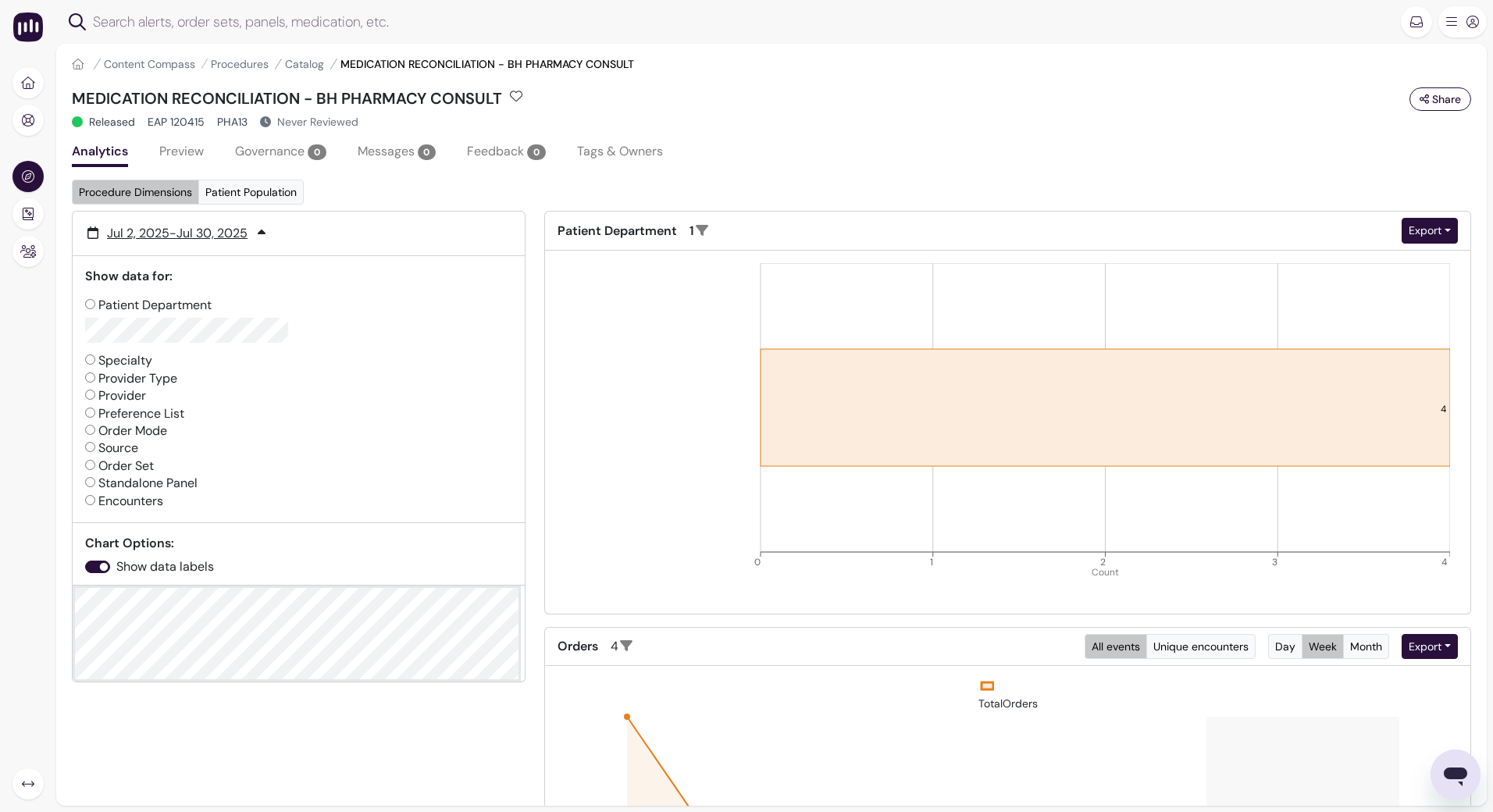 click on "Patient Department" at bounding box center (148, 305) 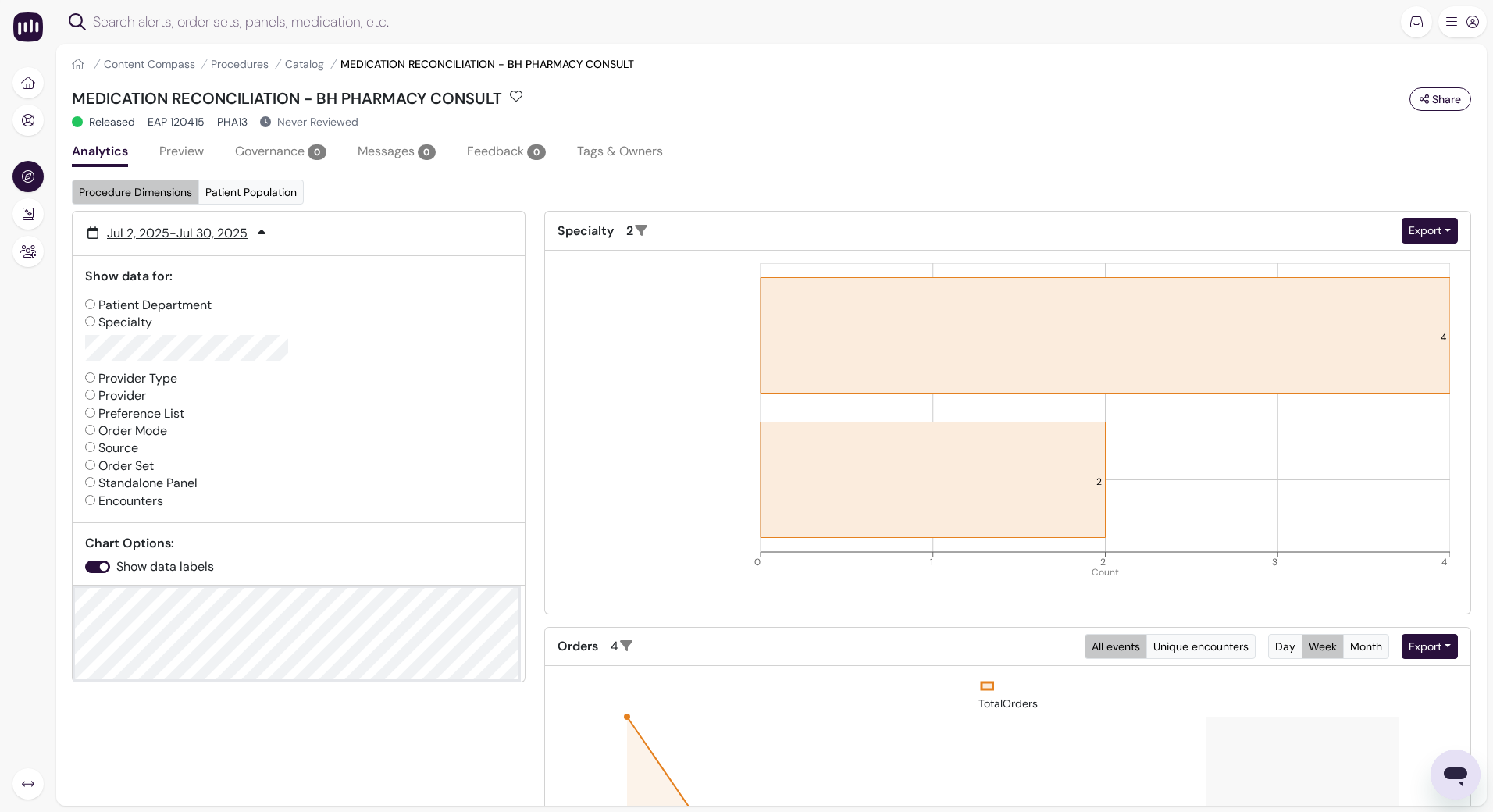 click on "Patient Department" at bounding box center (148, 305) 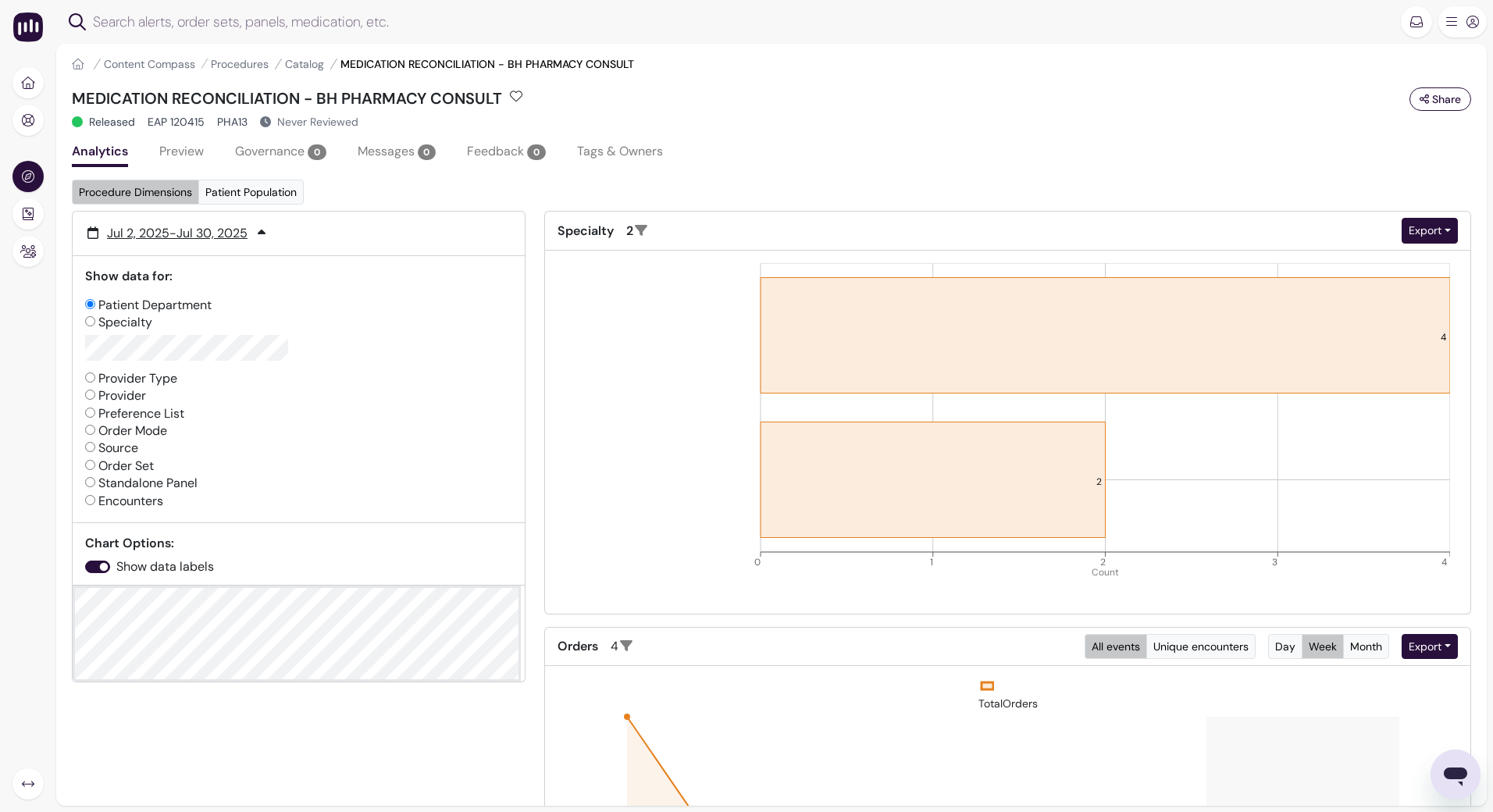 radio on "false" 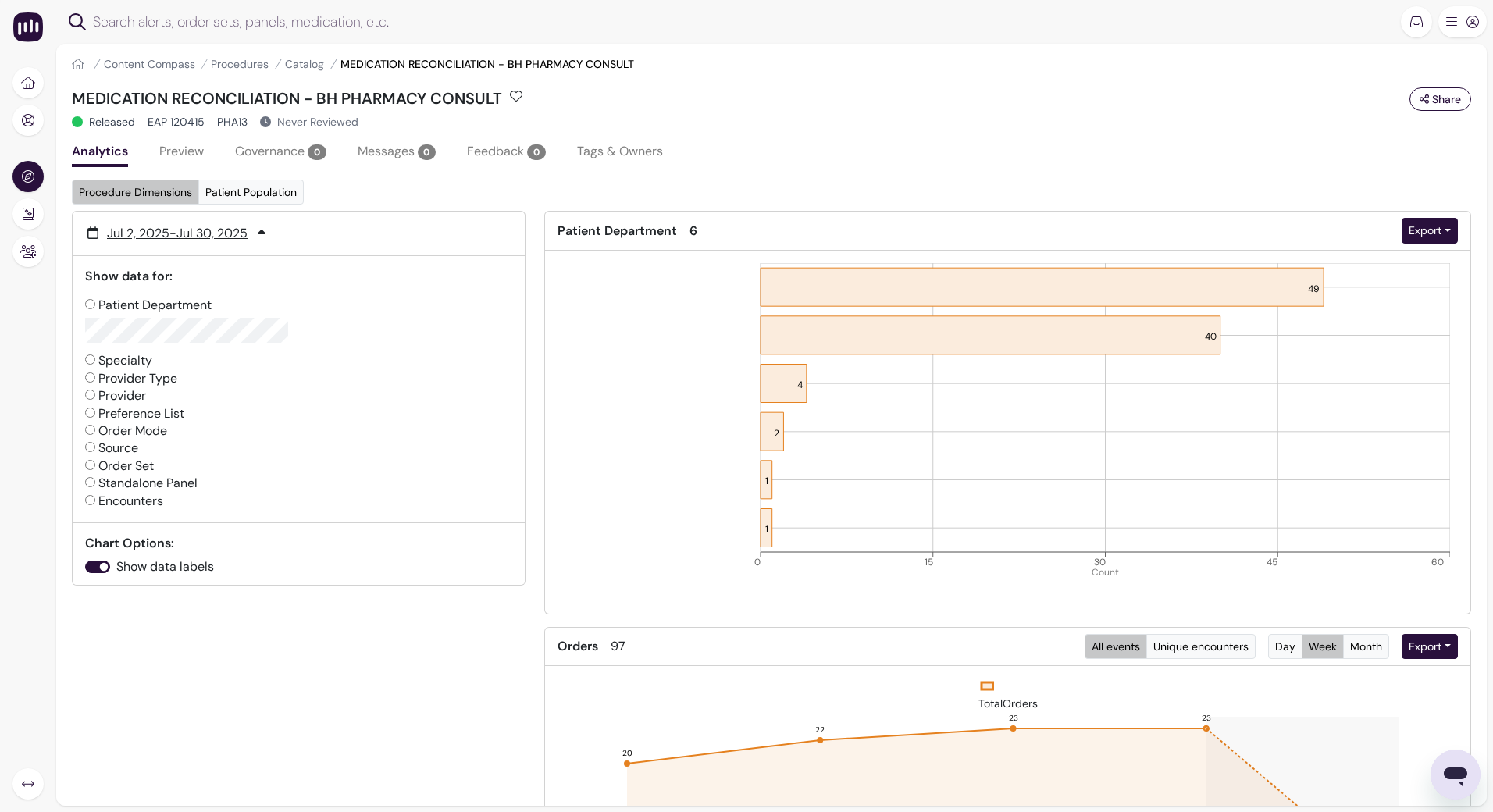 click on "Order Set" at bounding box center (119, 466) 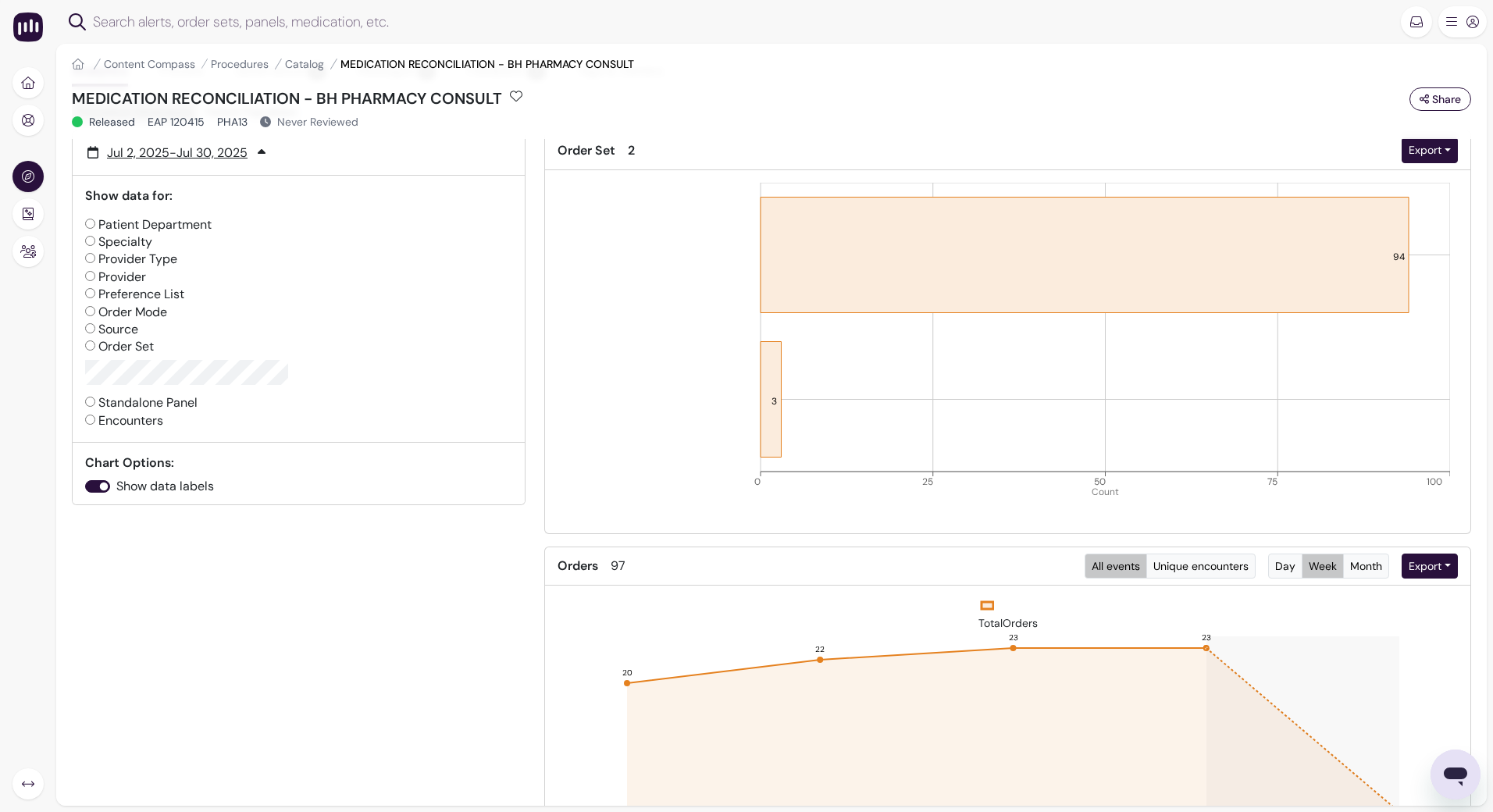 scroll, scrollTop: 0, scrollLeft: 0, axis: both 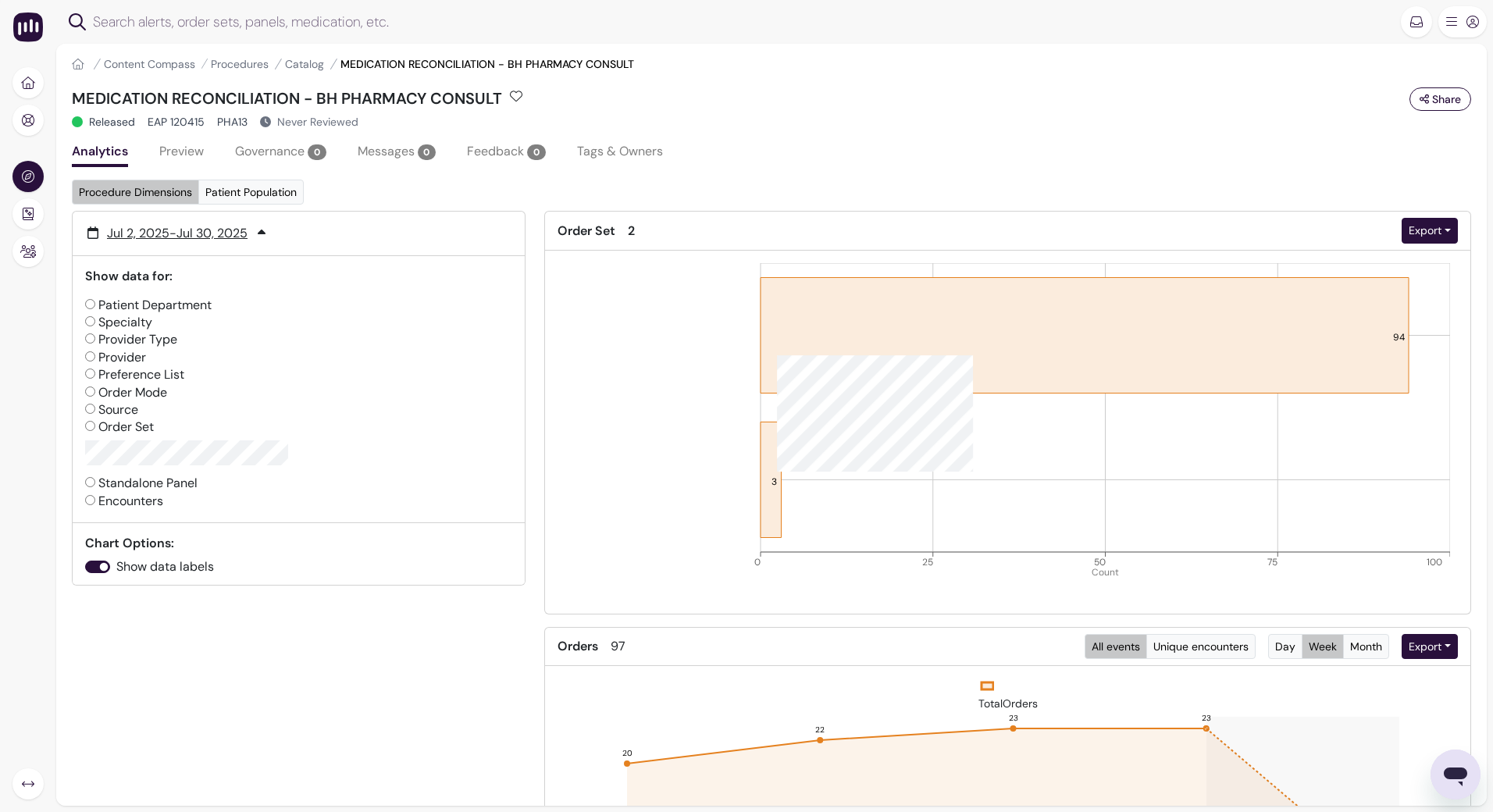 click 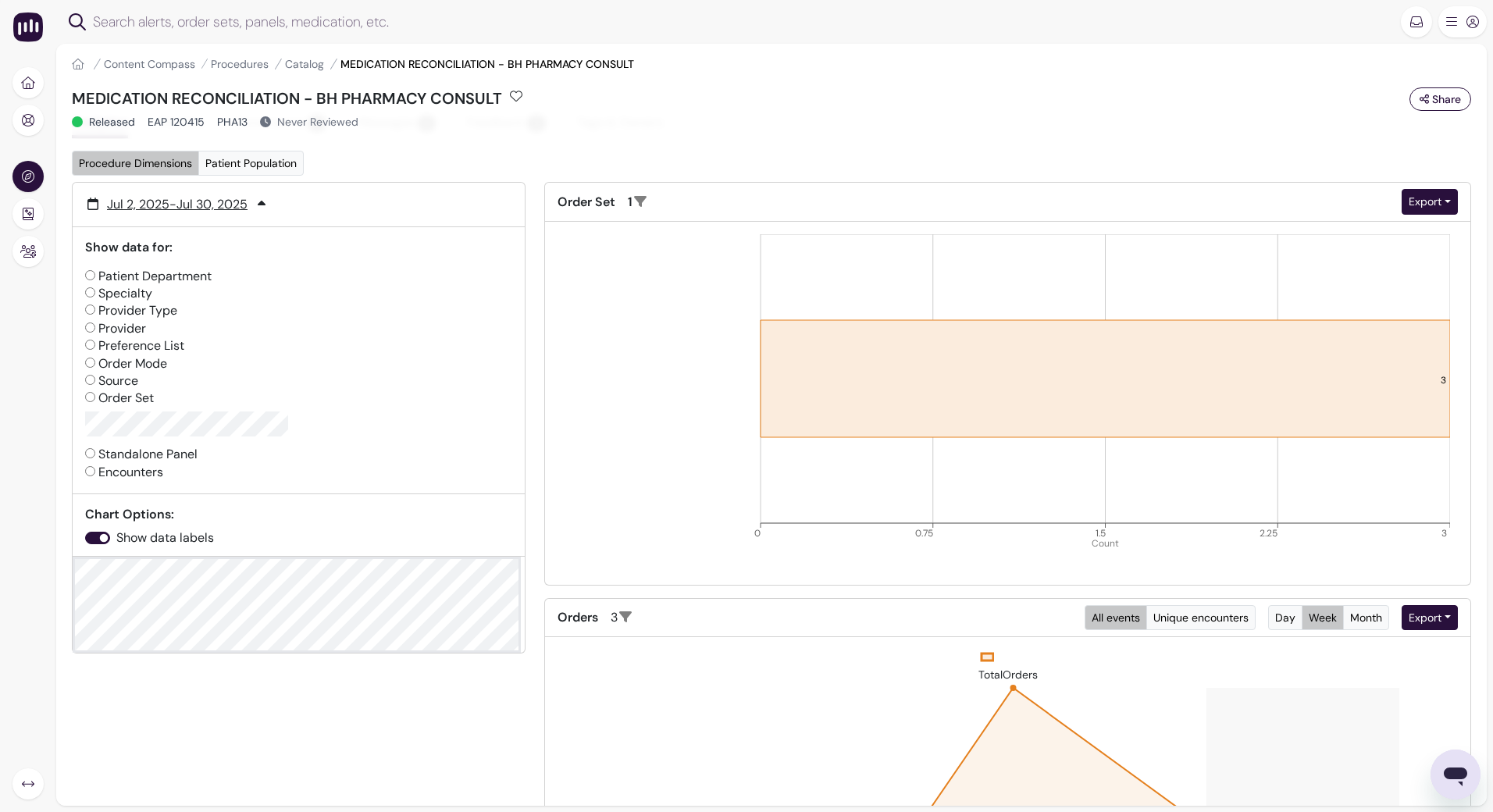 scroll, scrollTop: 0, scrollLeft: 0, axis: both 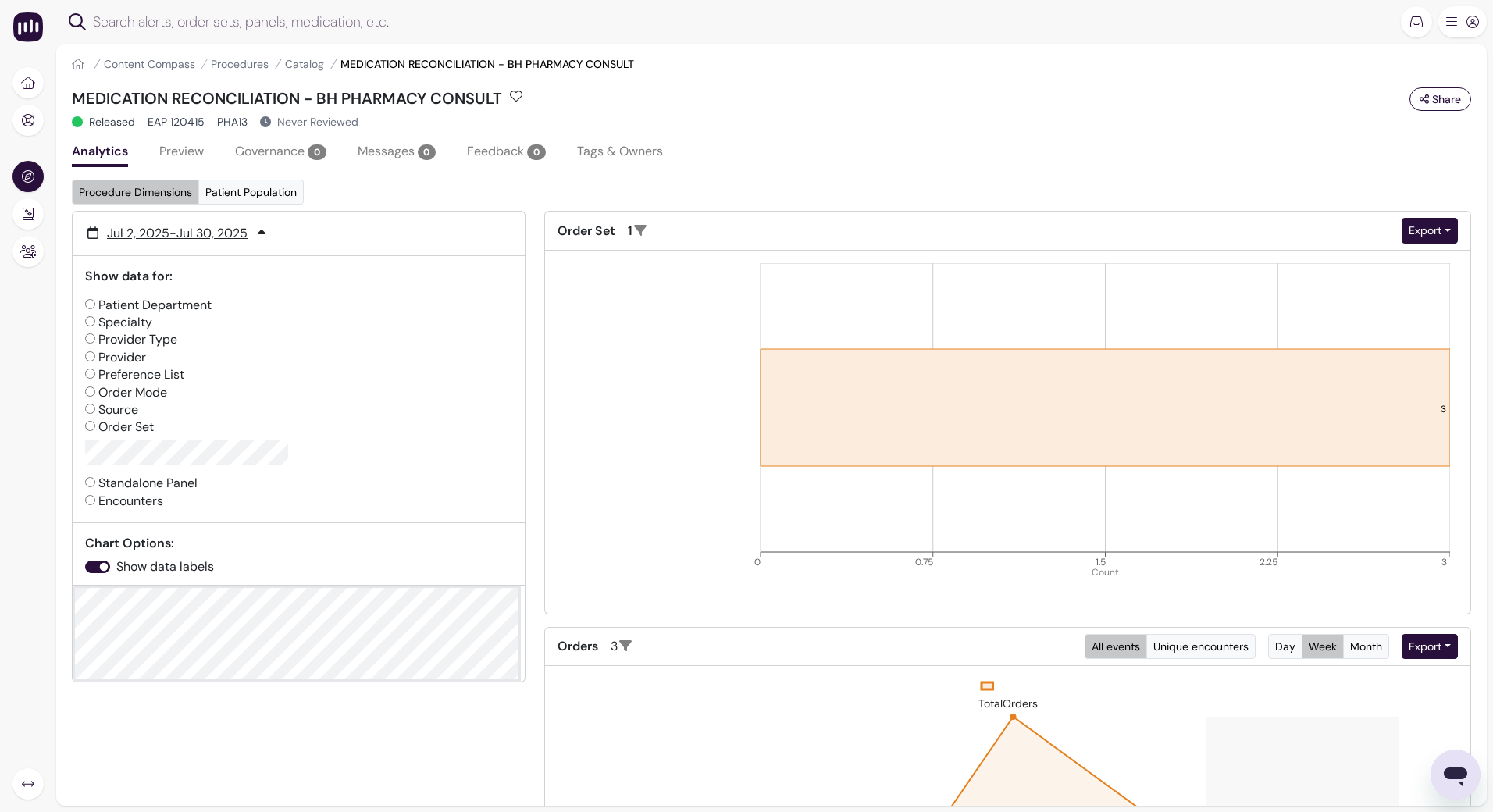 click on "Patient Department" at bounding box center (148, 305) 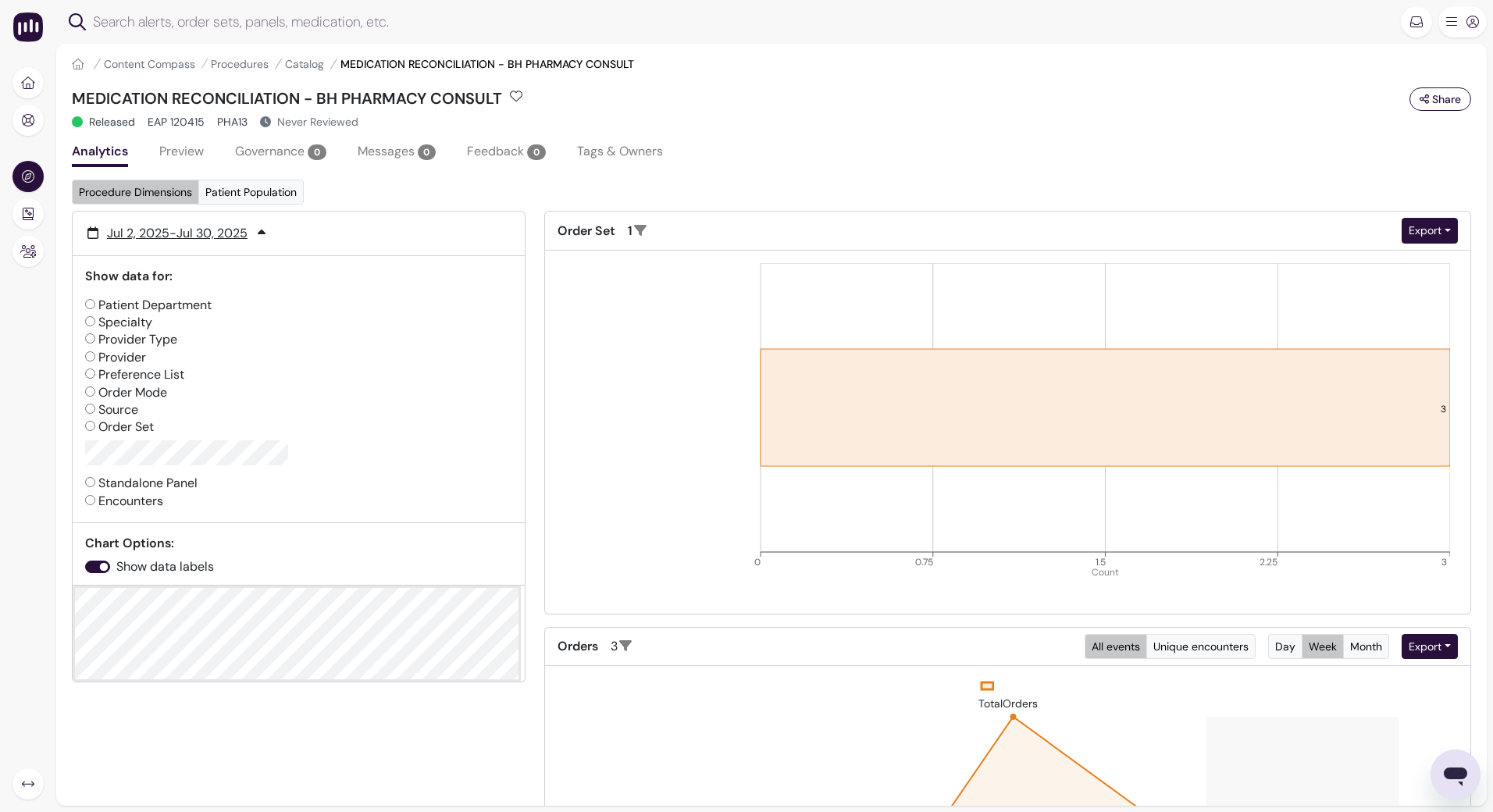 click on "Patient Department" at bounding box center (90, 304) 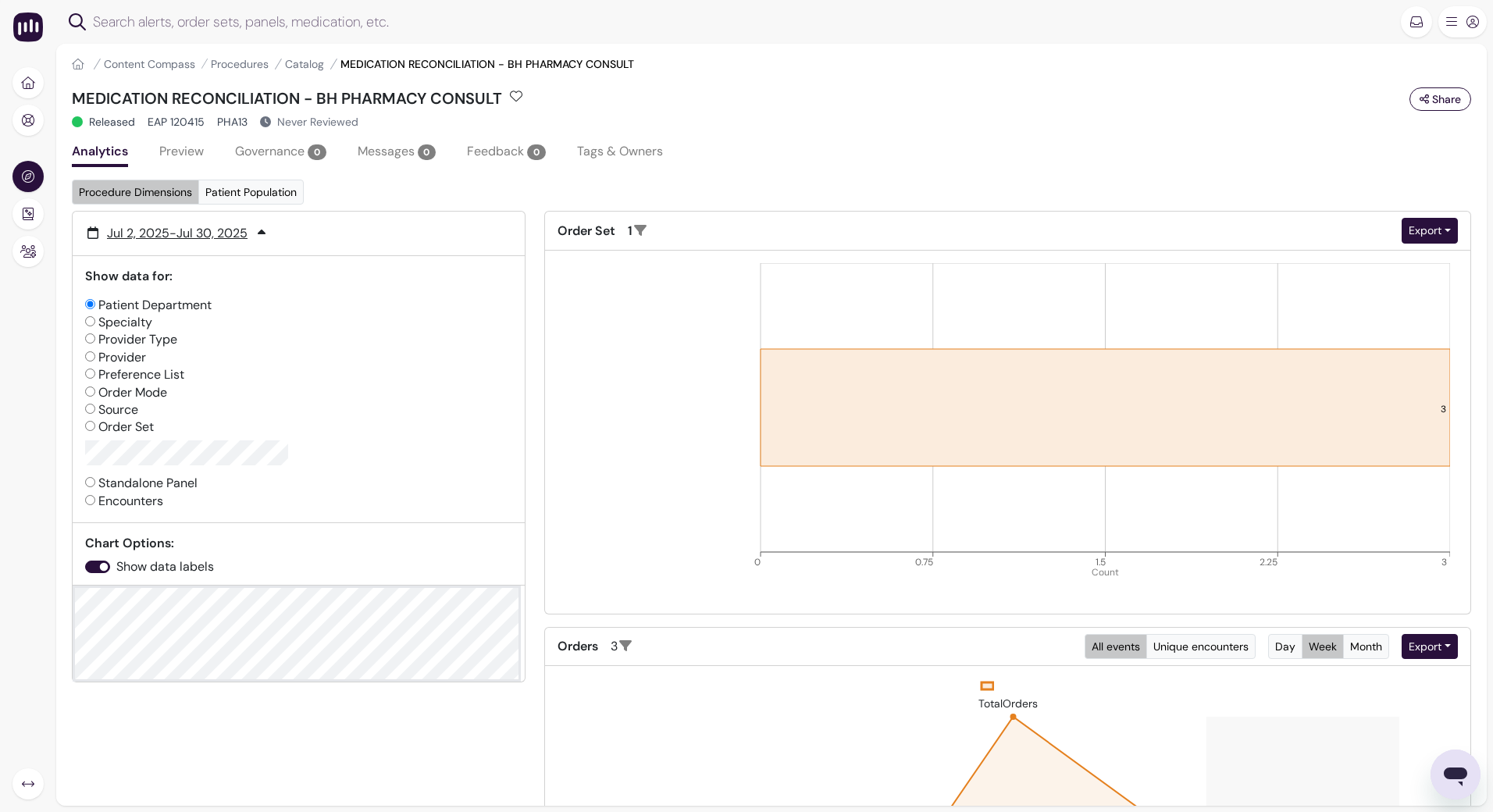 radio on "false" 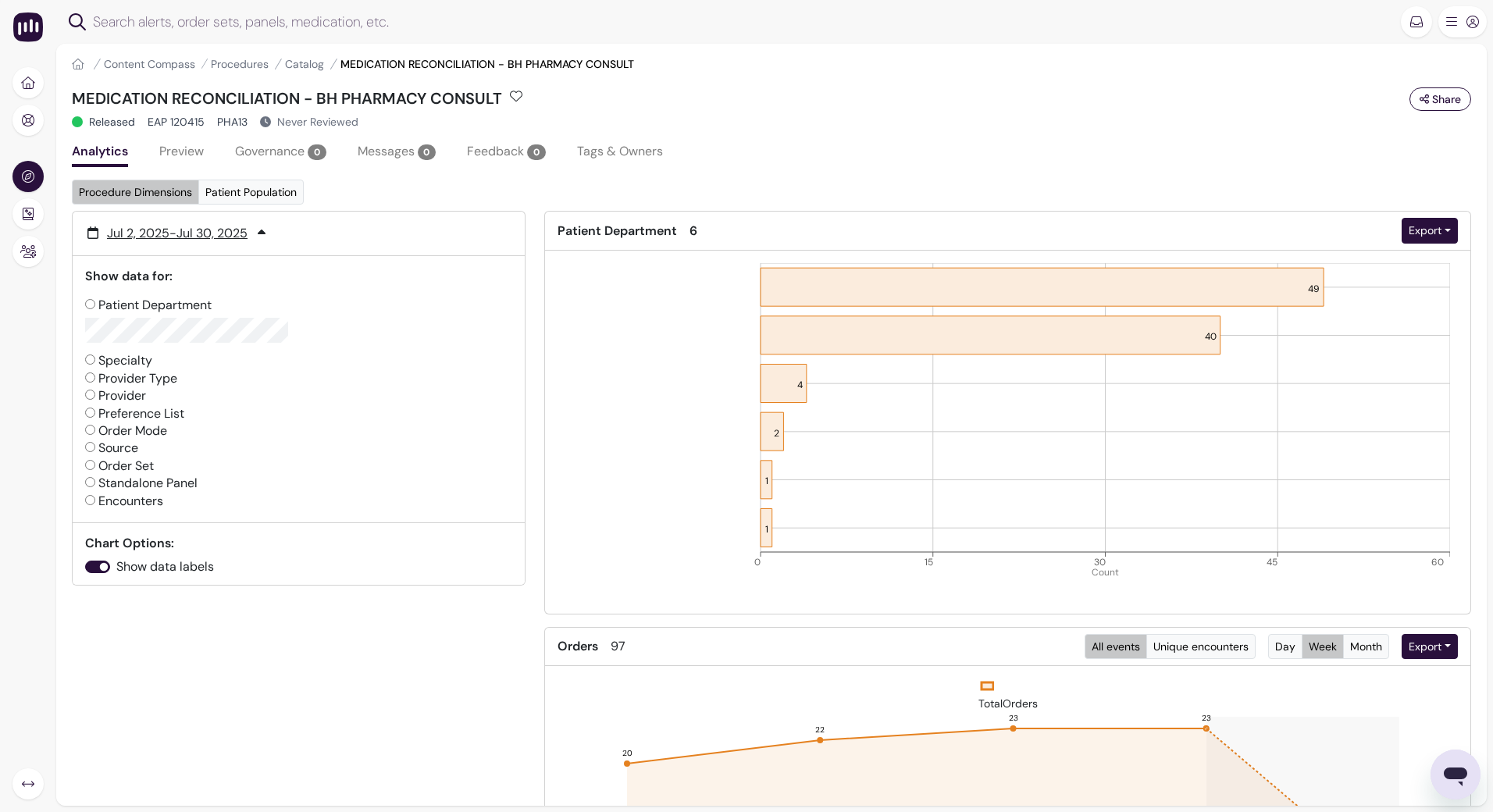 click on "Order Set" at bounding box center [119, 466] 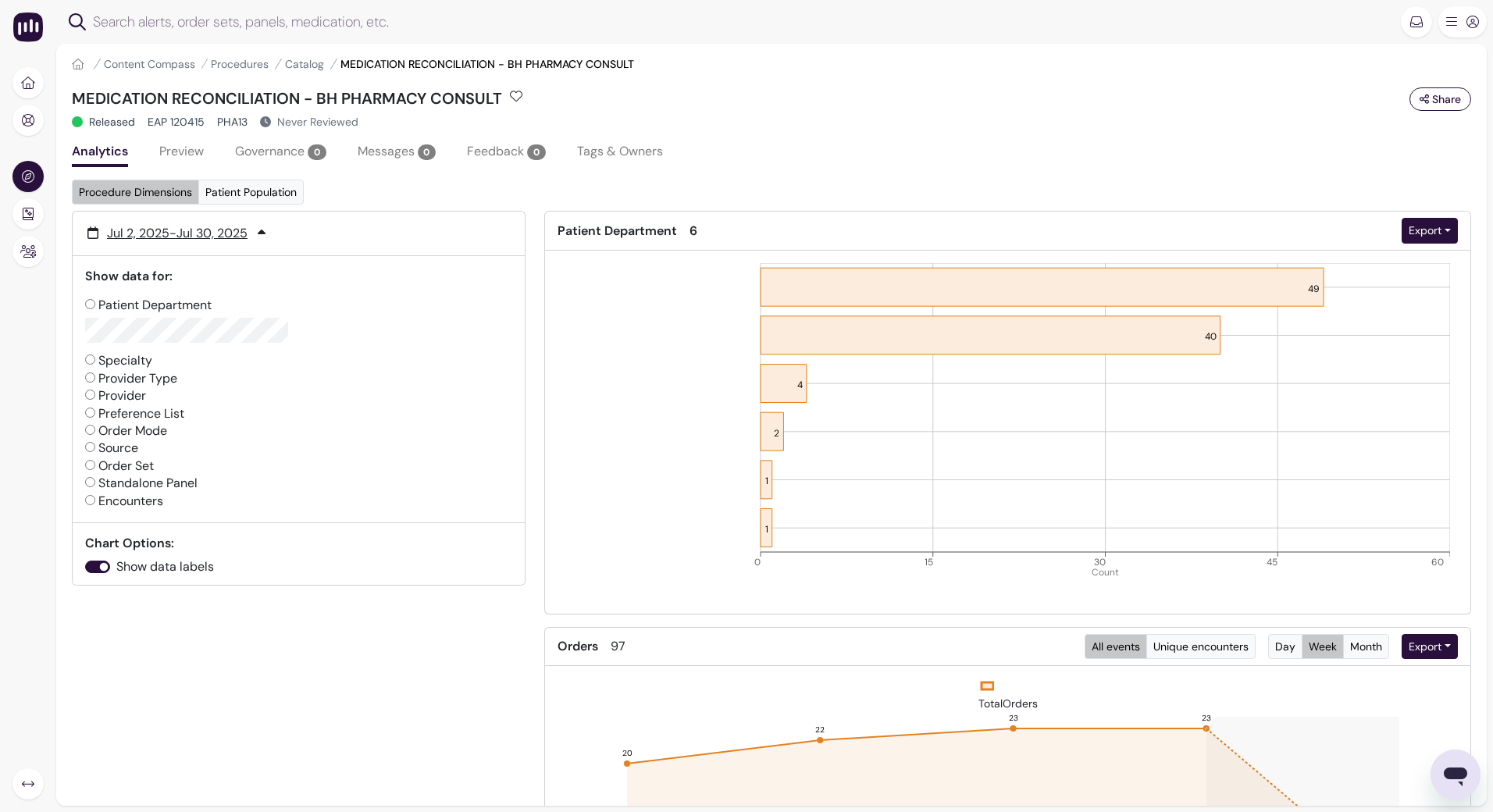 click on "Order Set" at bounding box center [90, 465] 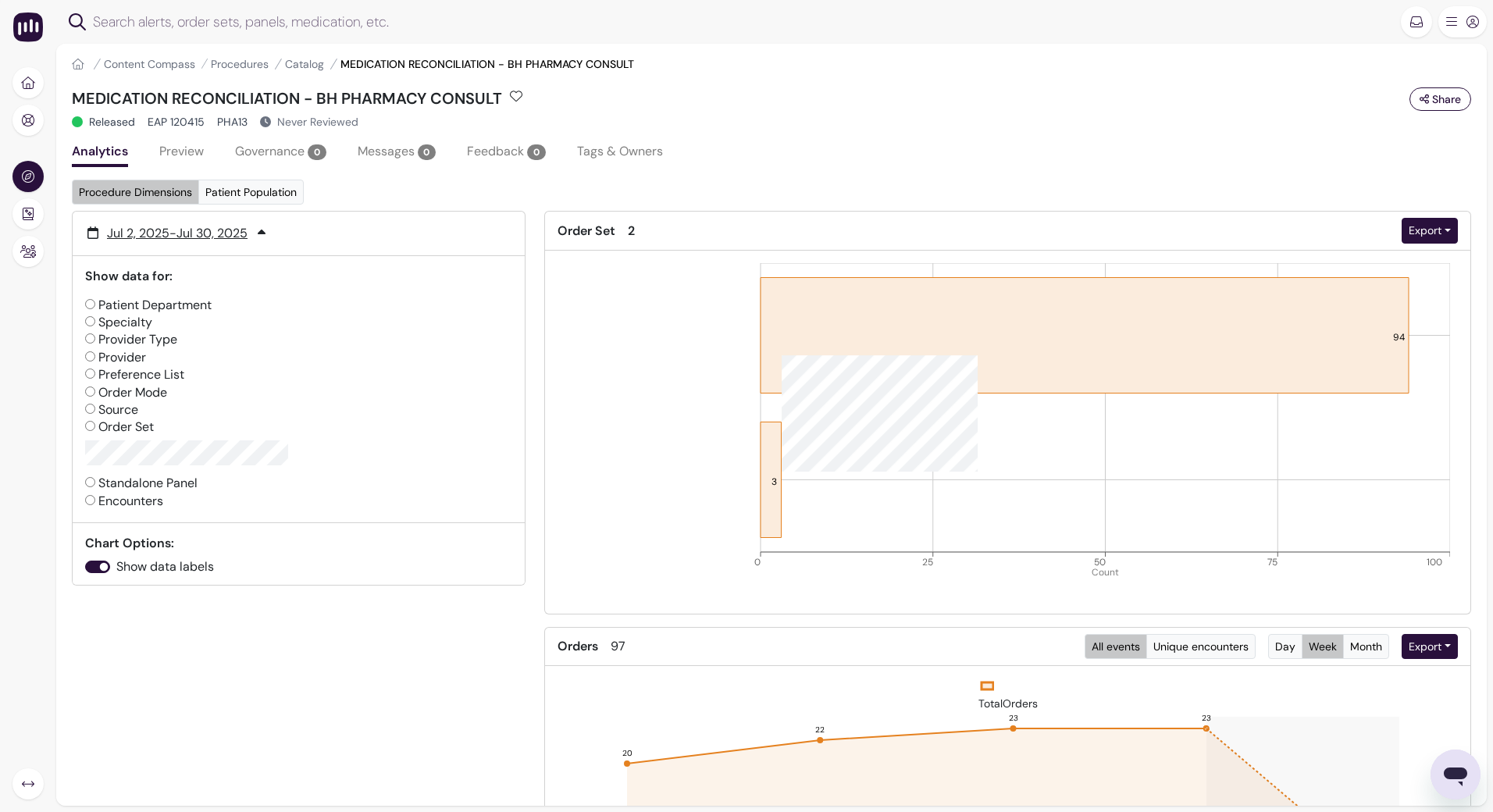 click 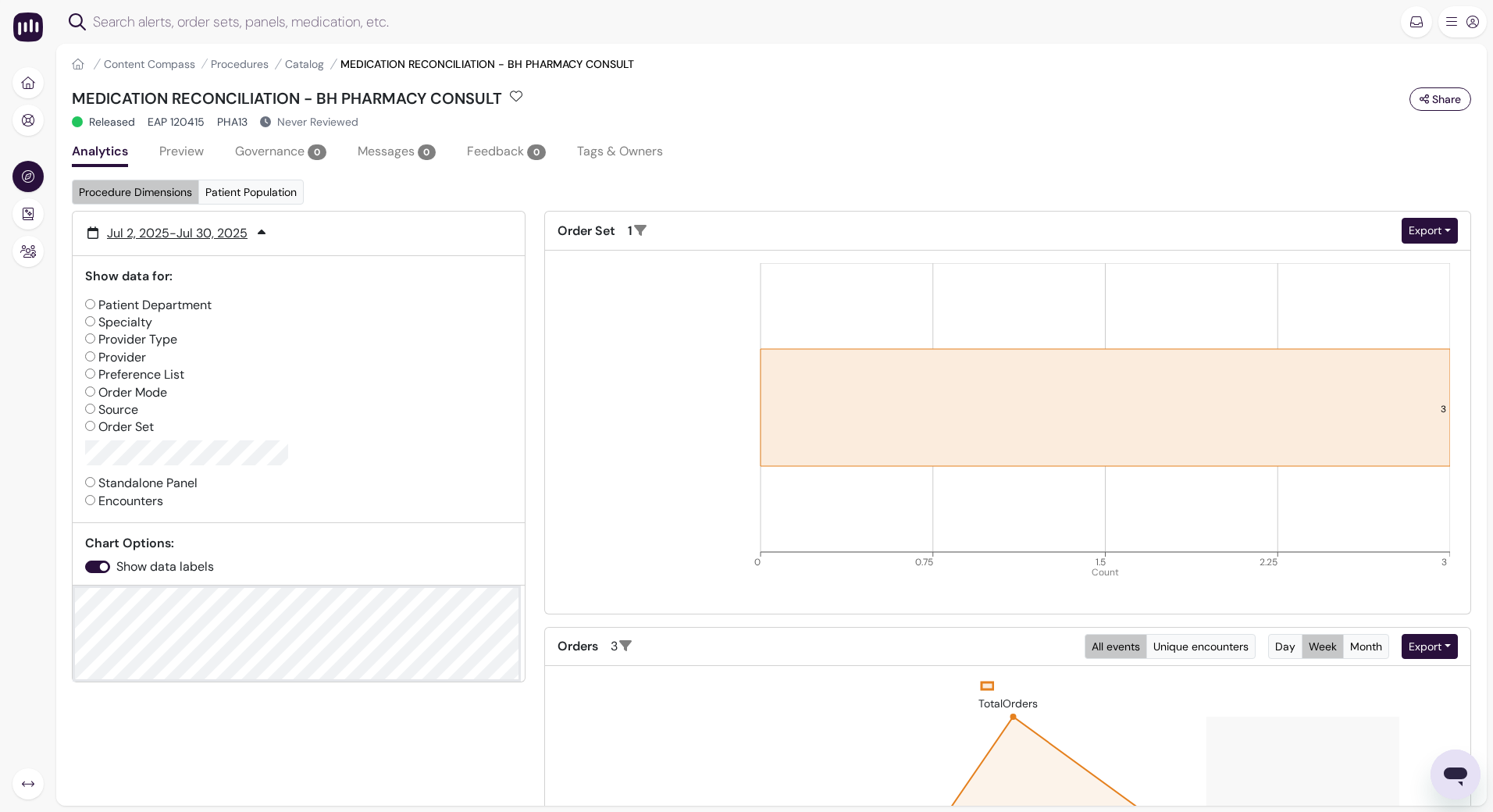 click on "Patient Department" at bounding box center [148, 305] 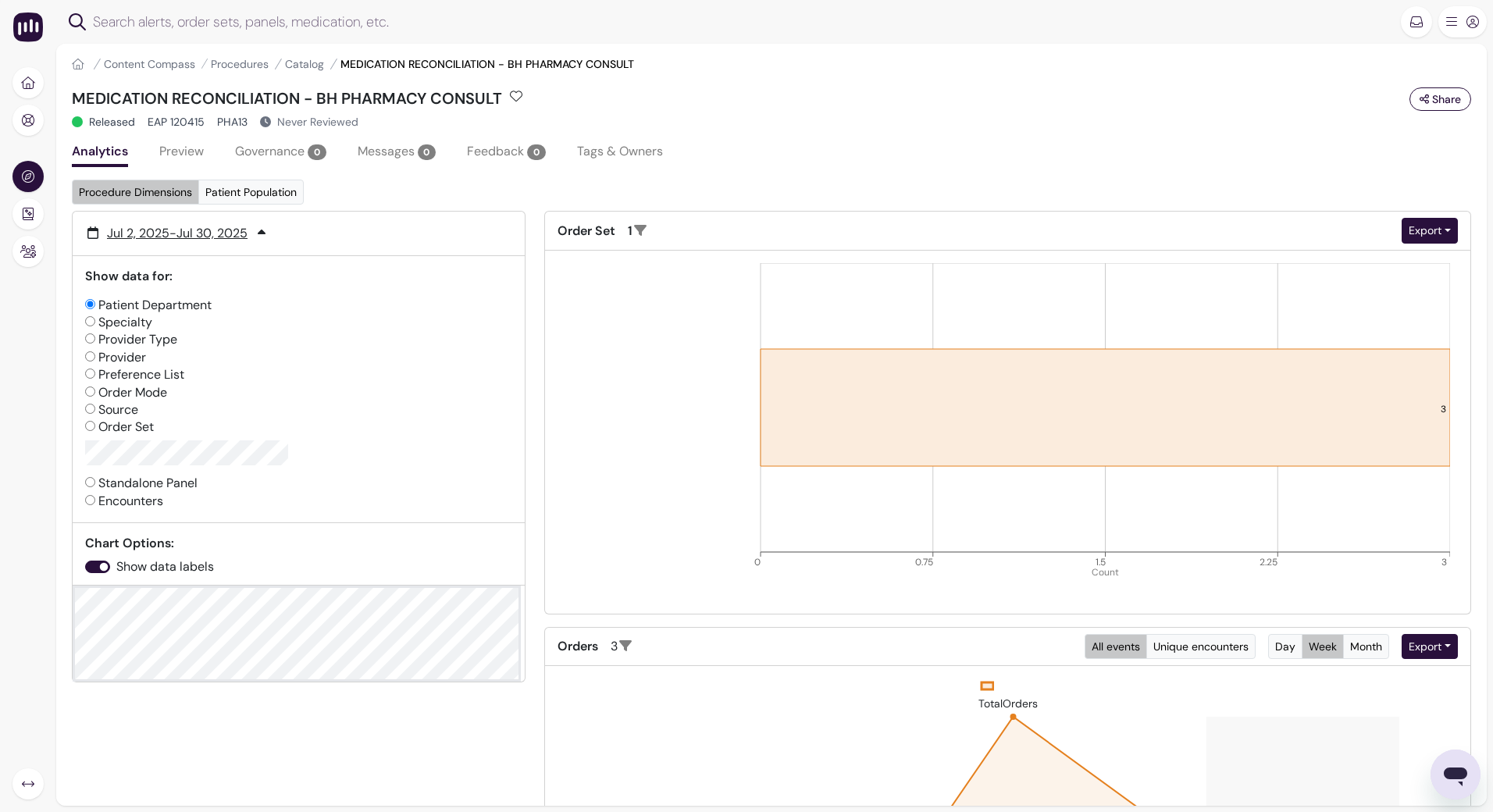 radio on "false" 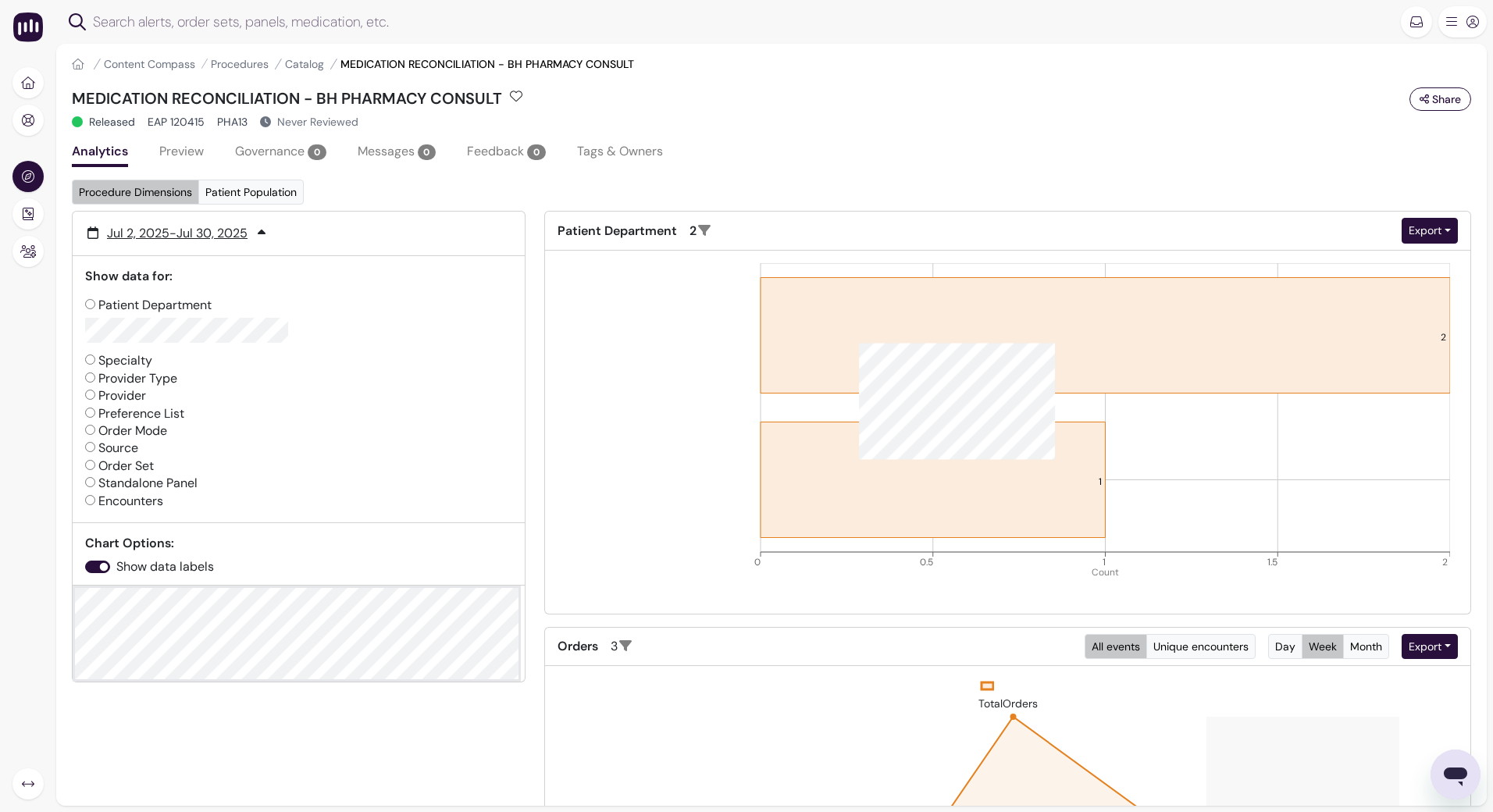 click 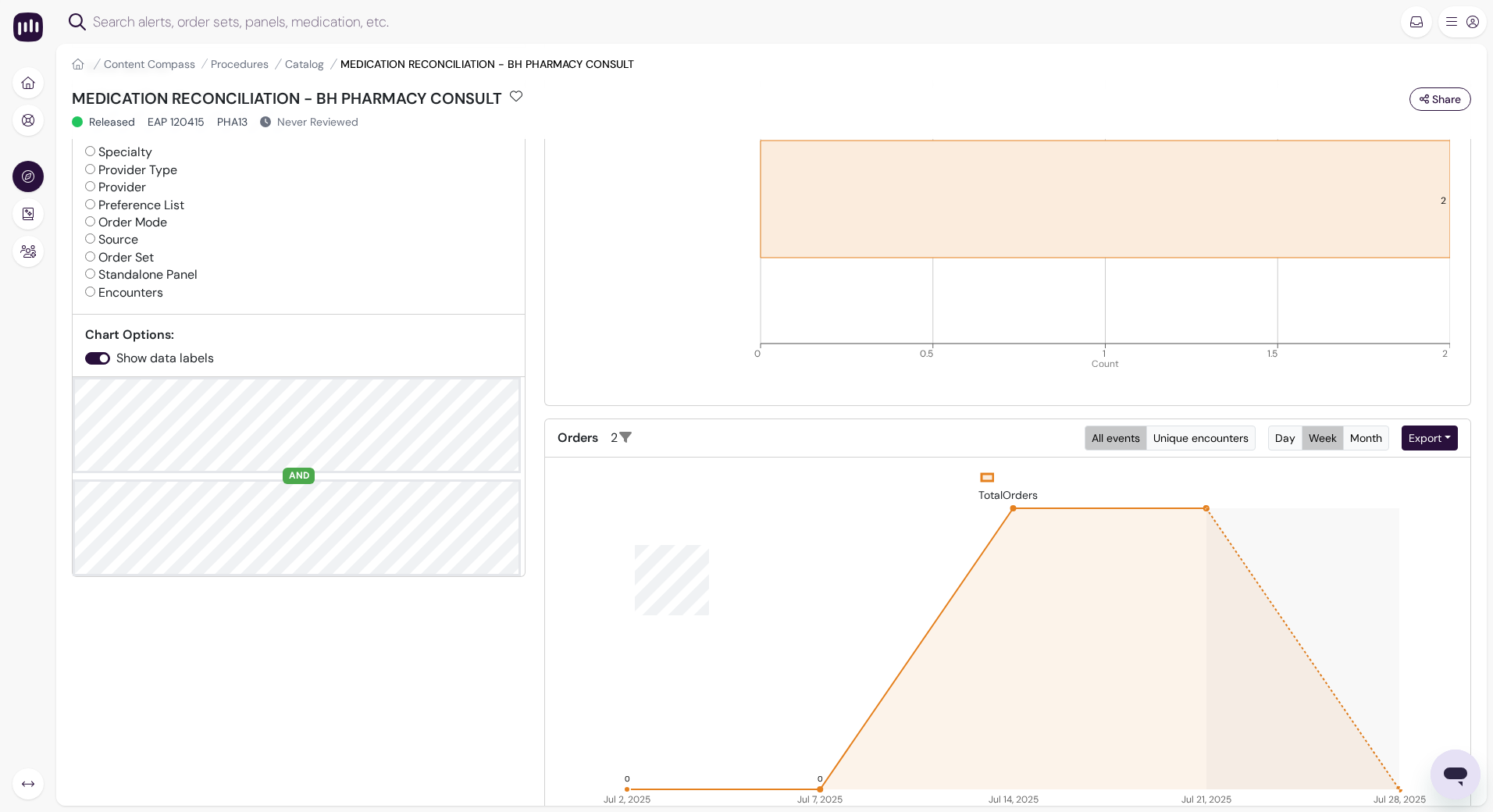scroll, scrollTop: 142, scrollLeft: 0, axis: vertical 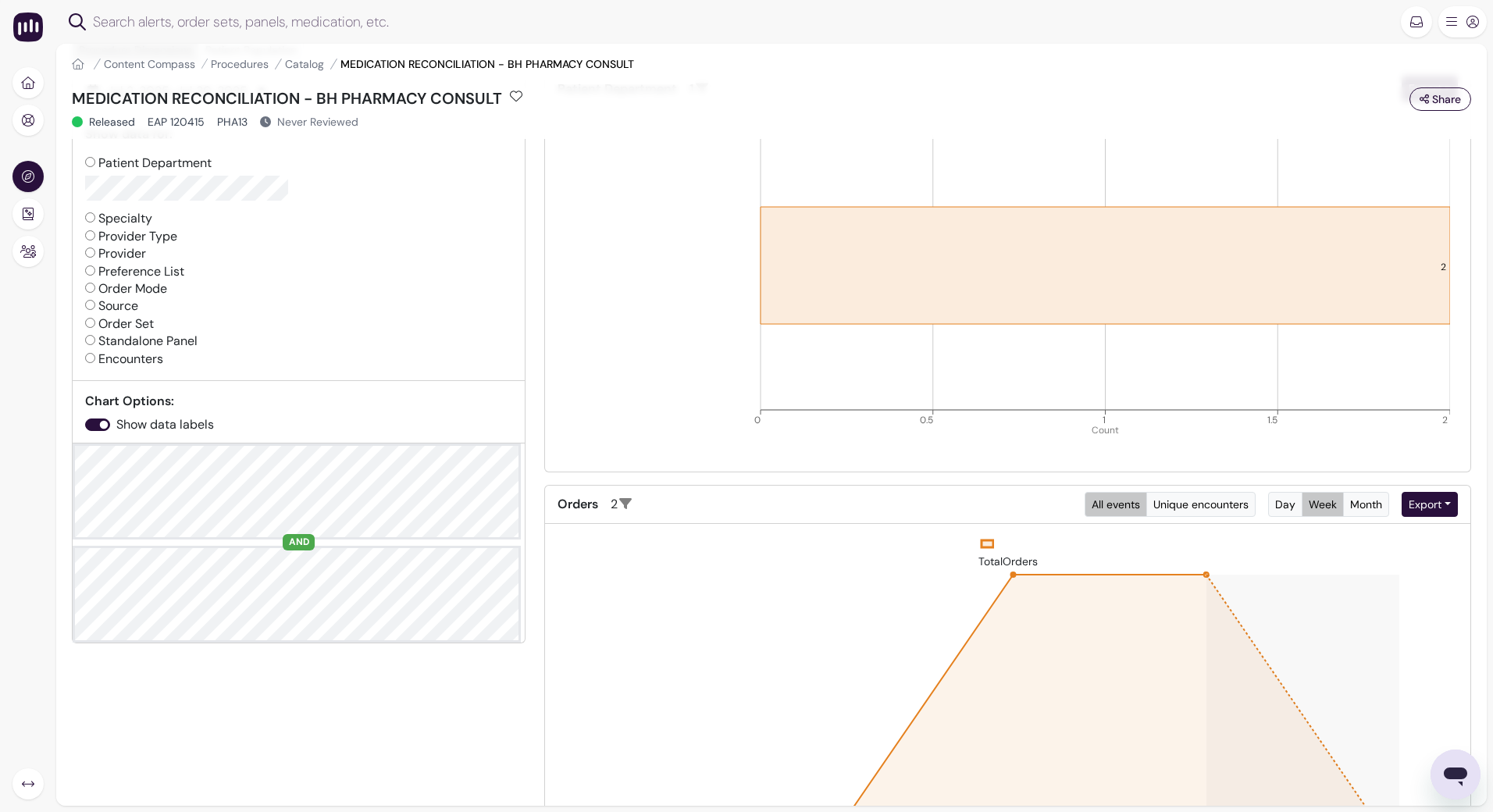 click on "Encounters" at bounding box center (124, 359) 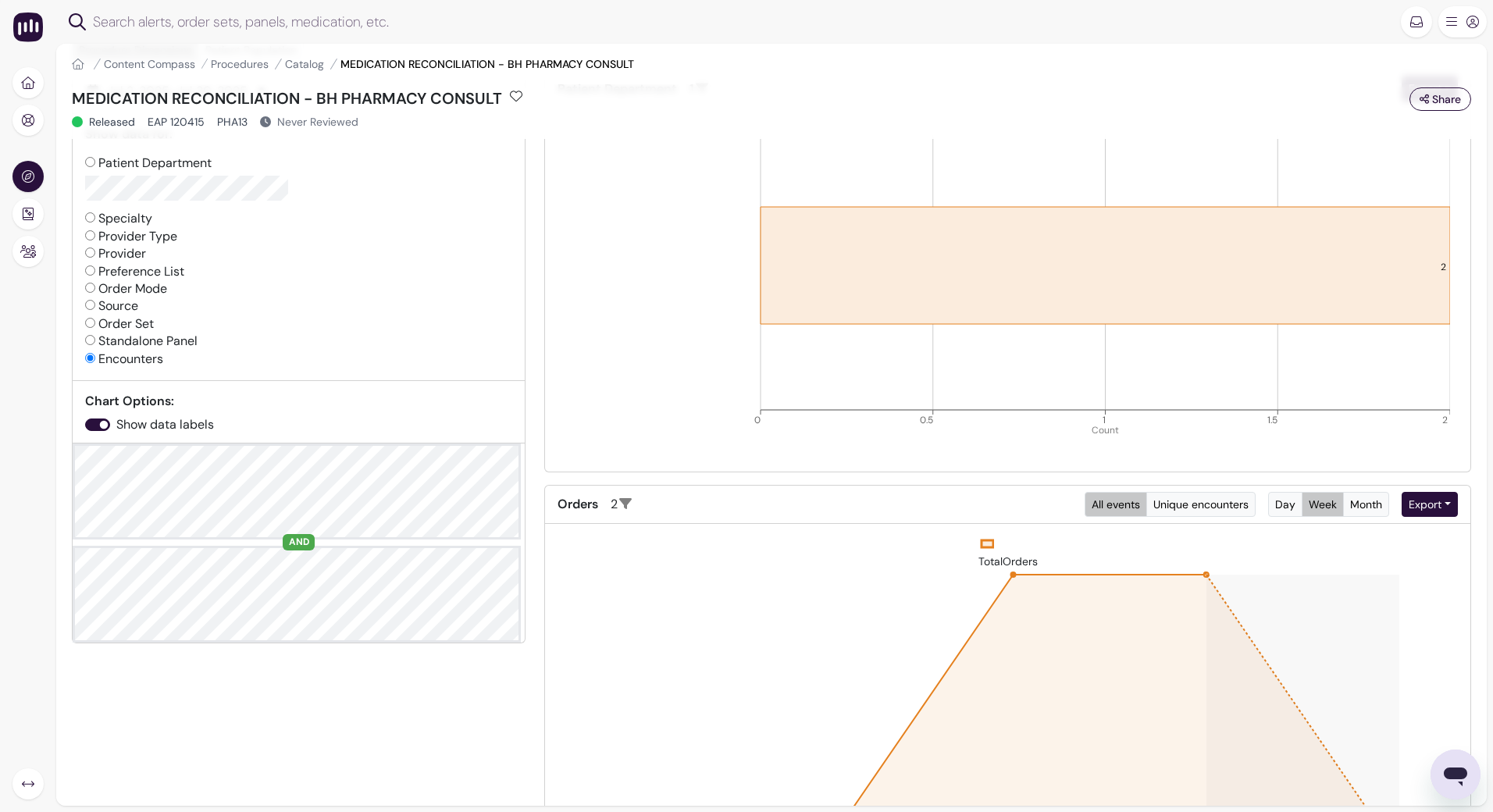 radio on "false" 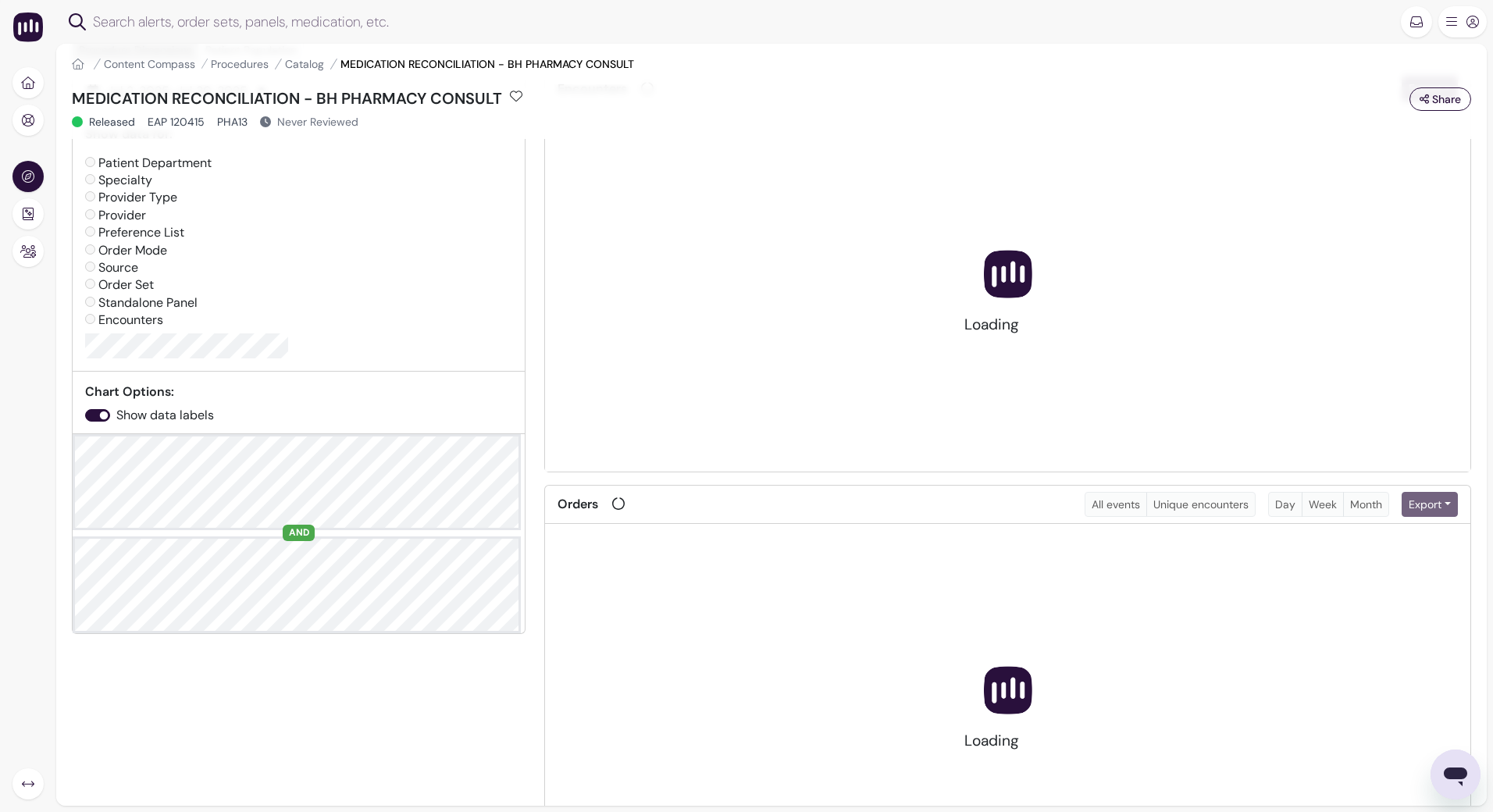 scroll, scrollTop: 0, scrollLeft: 0, axis: both 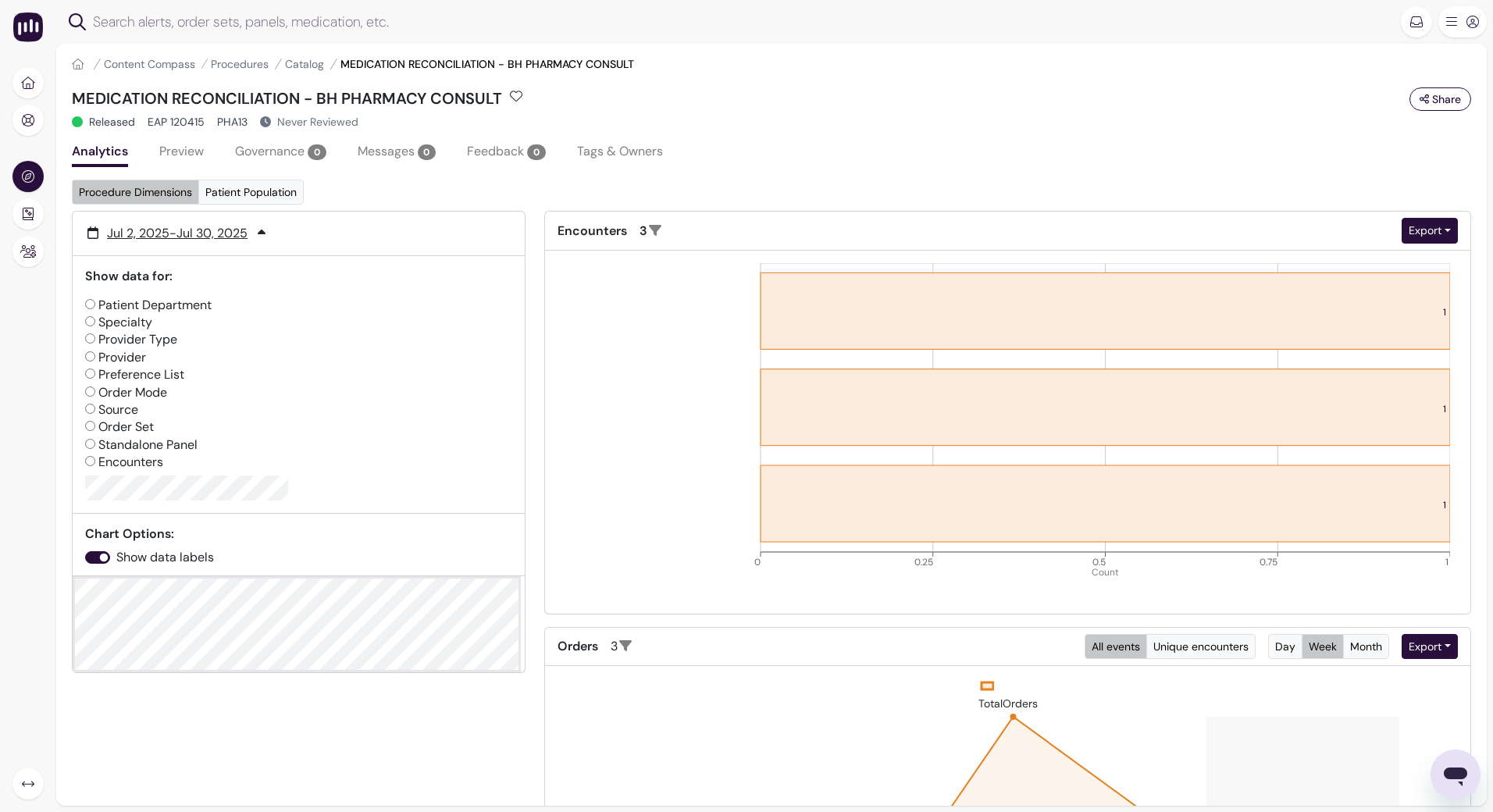 click on "Order Set" at bounding box center (90, 426) 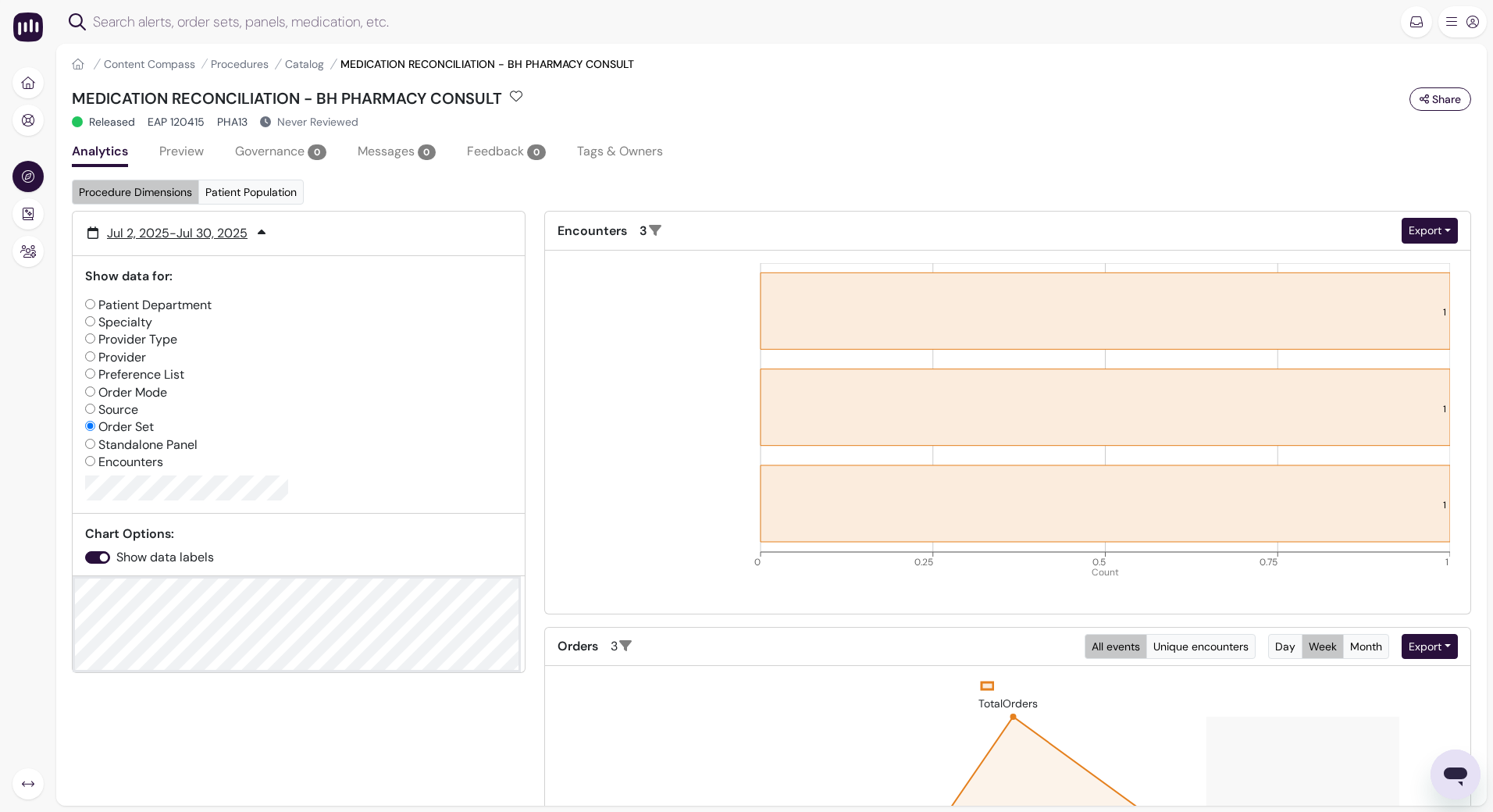 radio on "false" 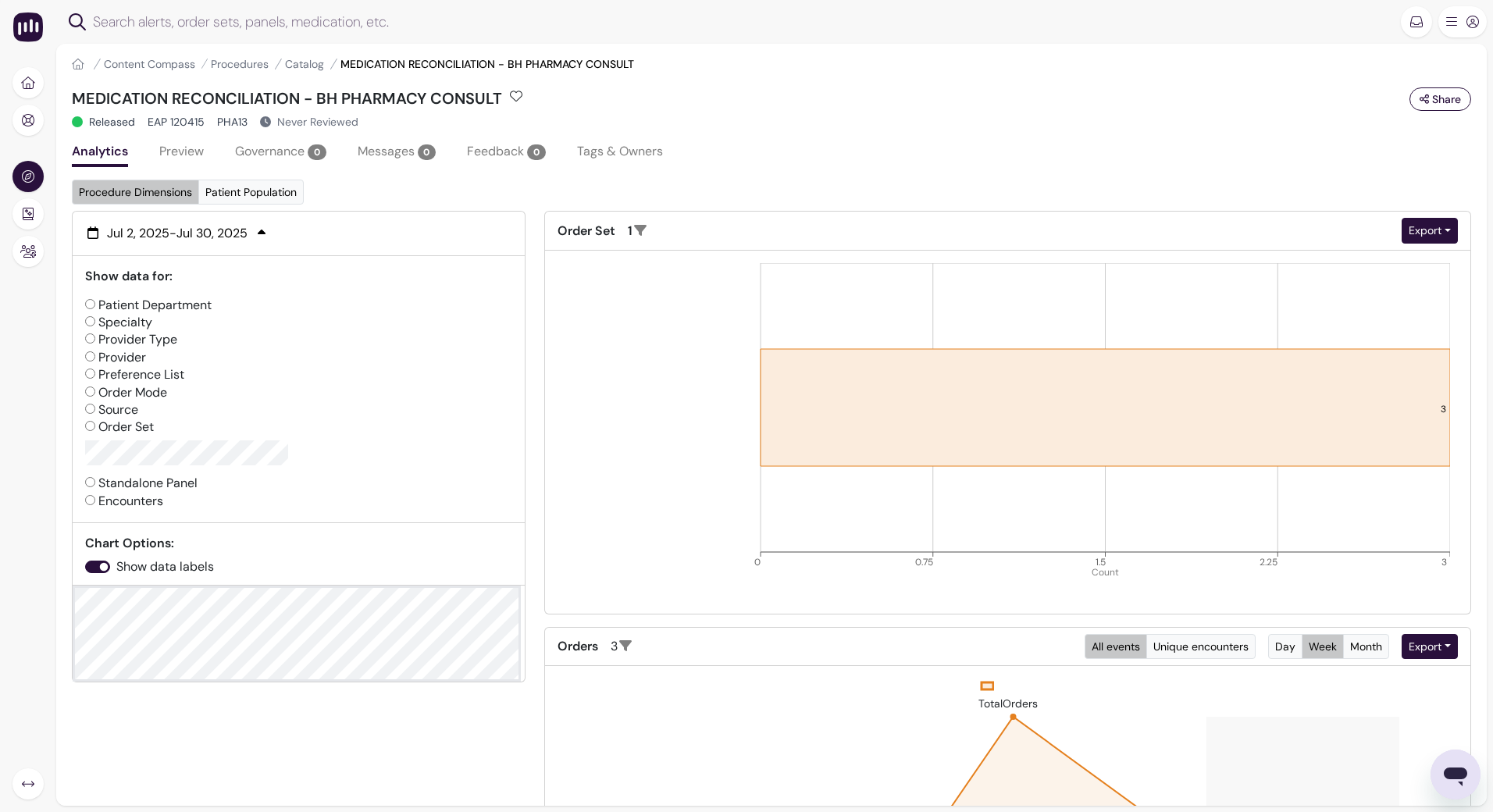 click 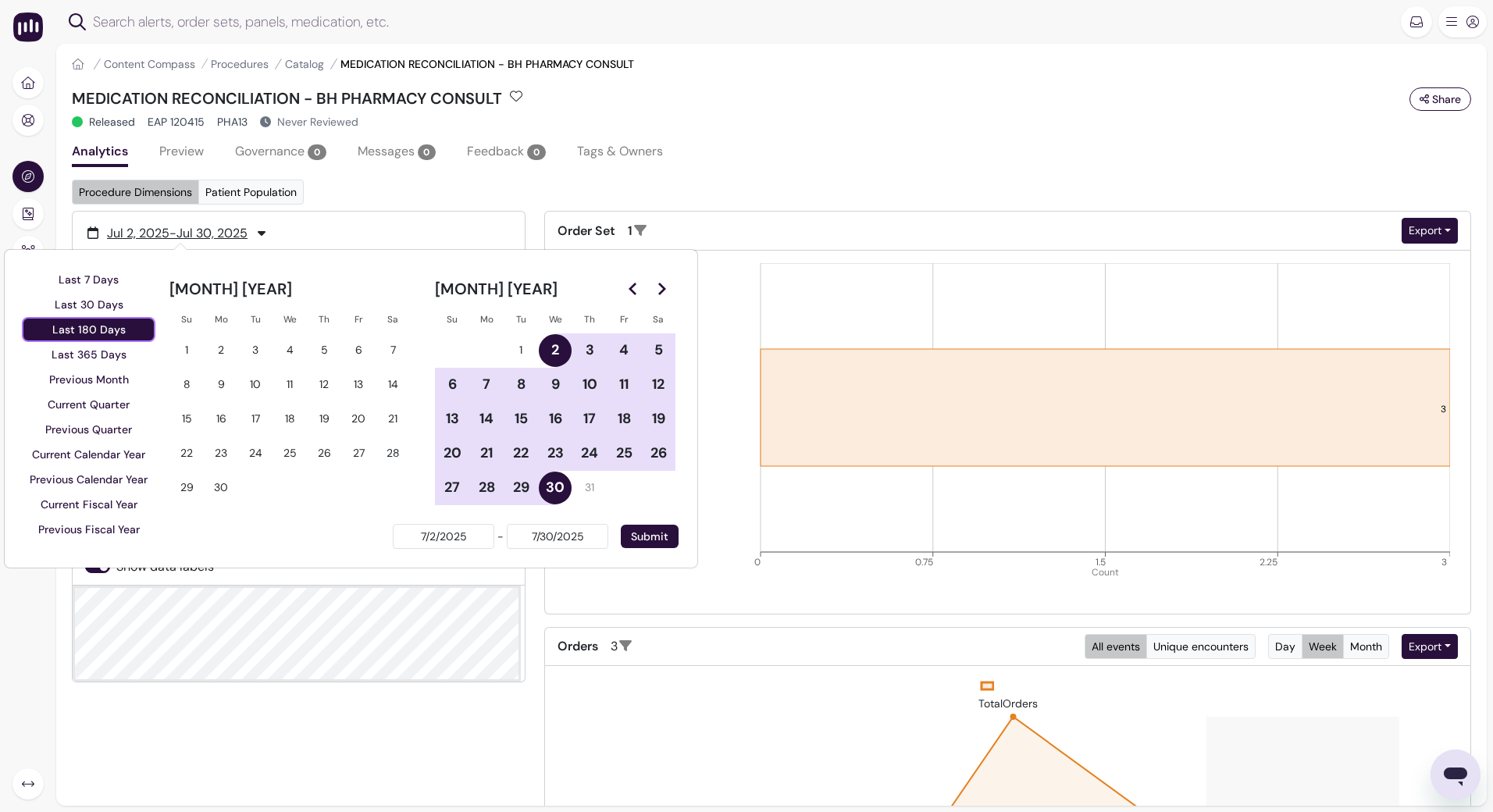 click on "Last 180 Days" at bounding box center (89, 329) 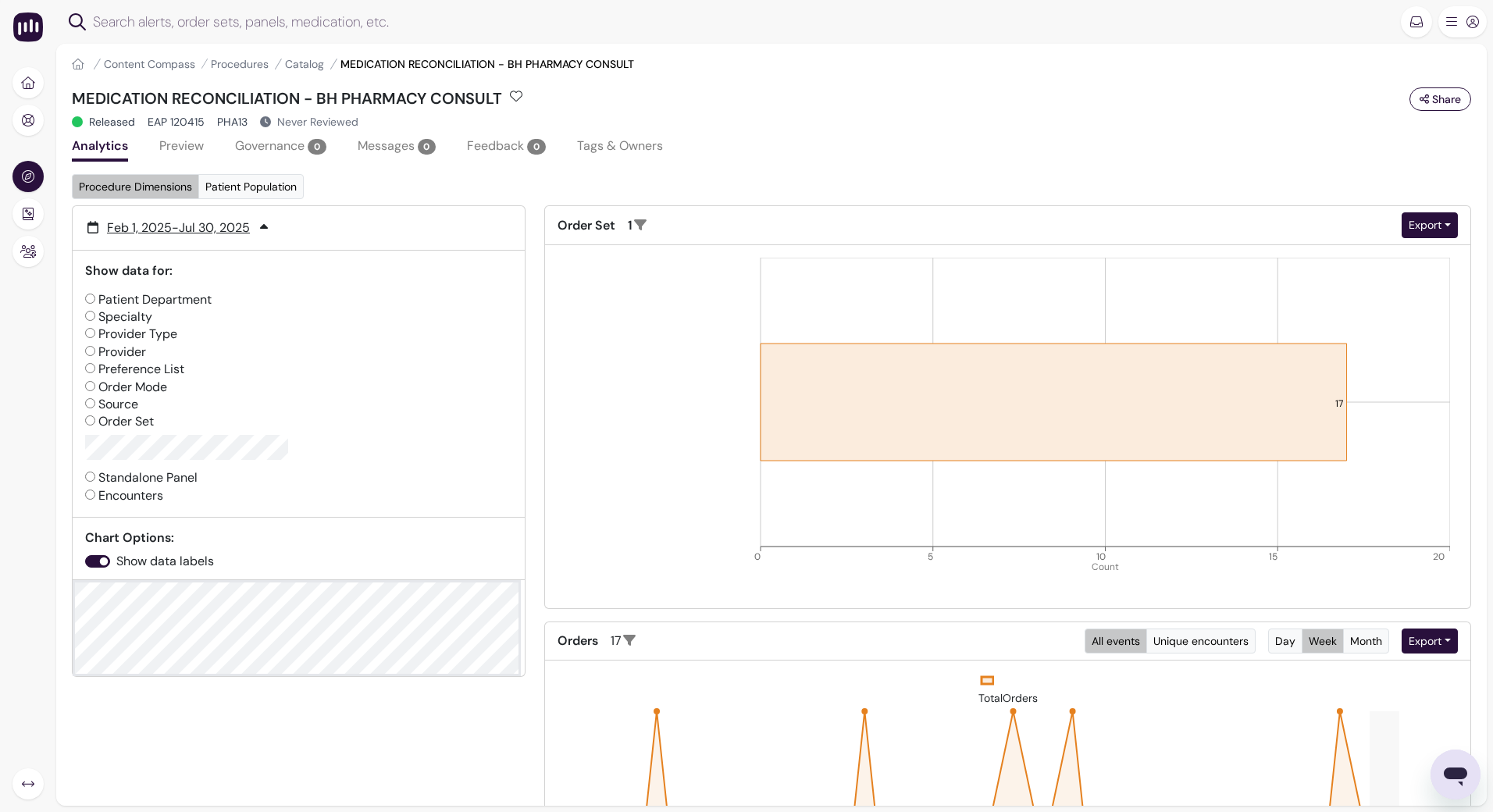 scroll, scrollTop: 0, scrollLeft: 0, axis: both 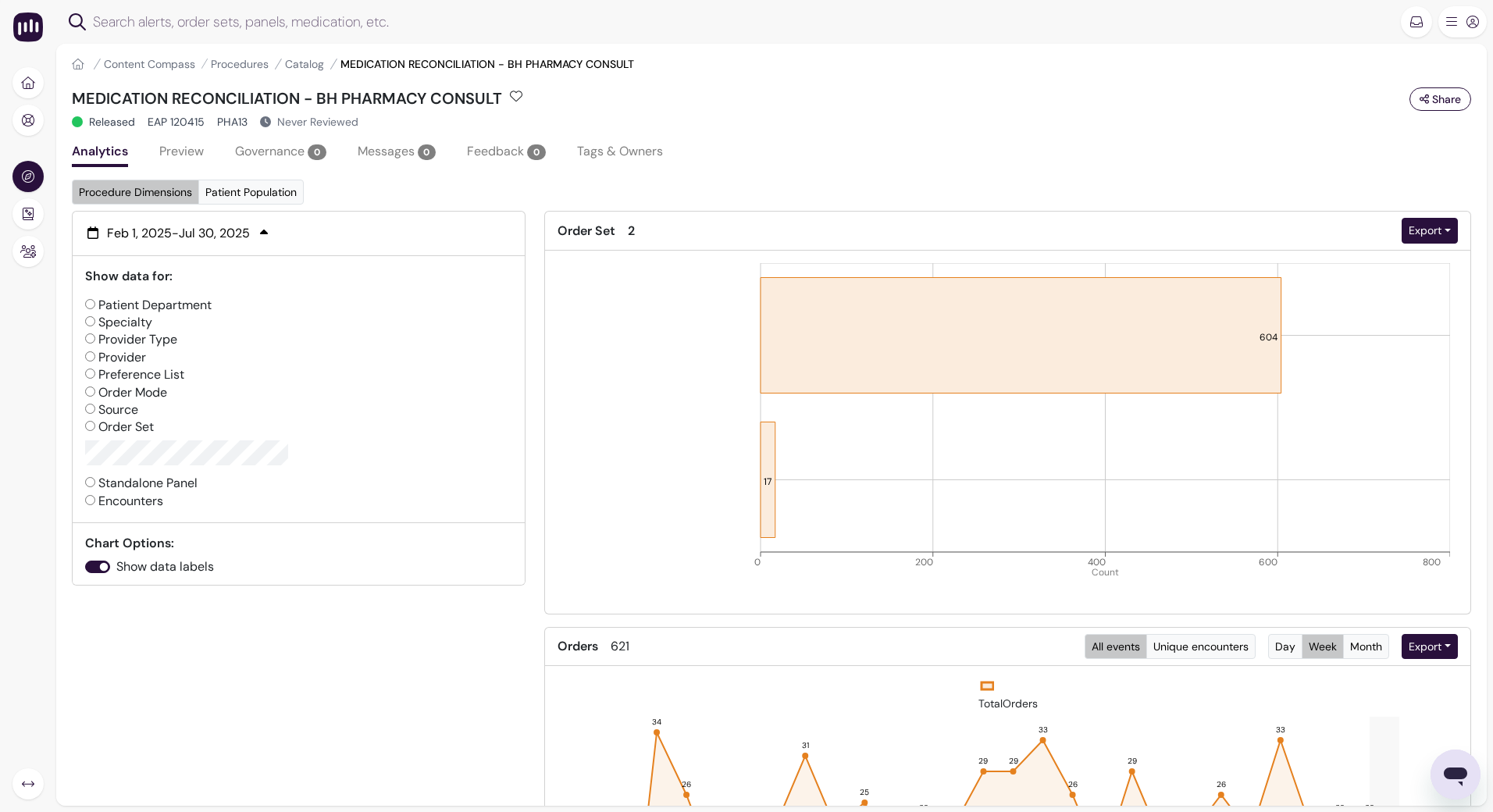click 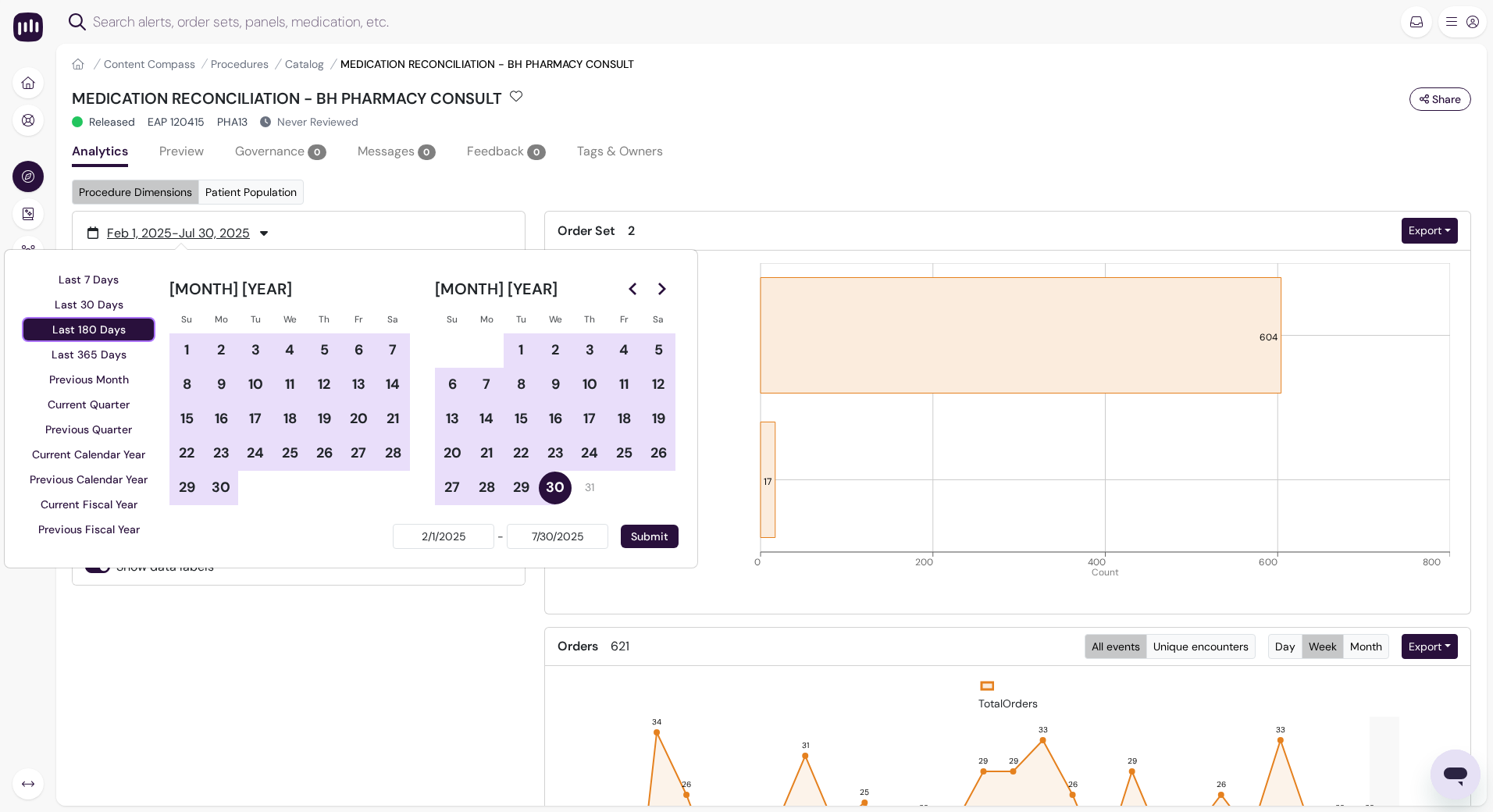 click on "Last 180 Days" at bounding box center (89, 329) 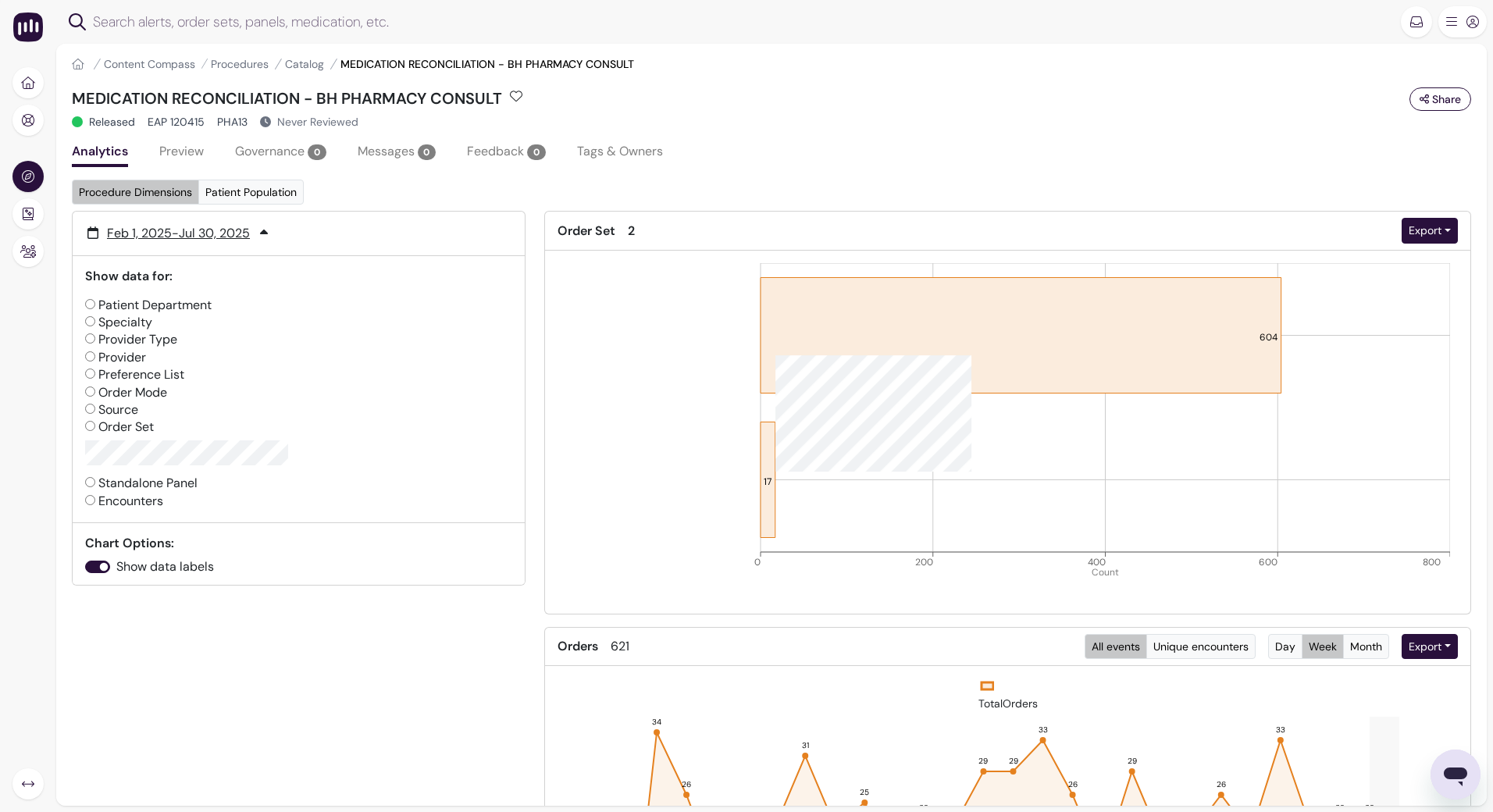 click 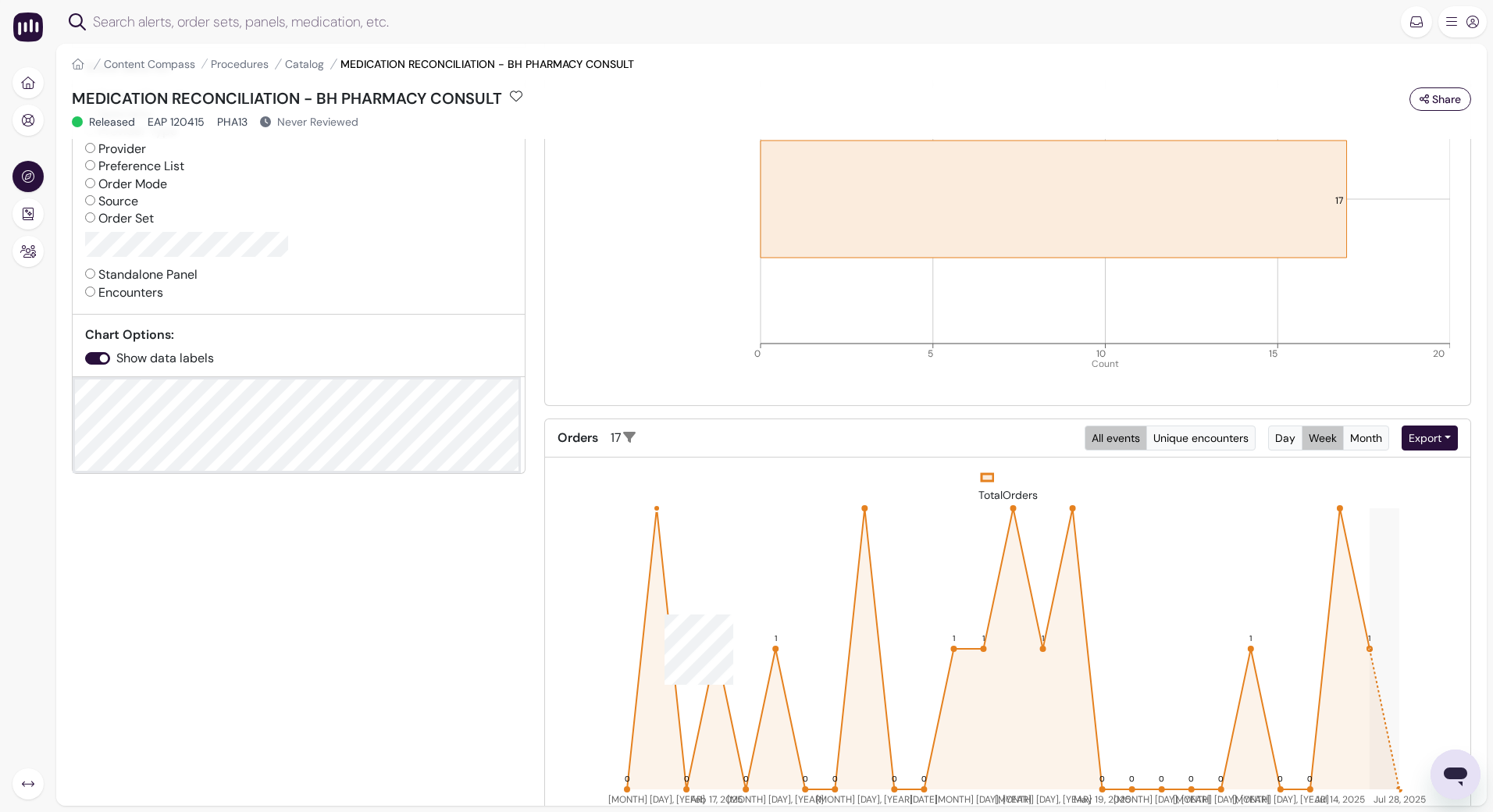 scroll, scrollTop: 0, scrollLeft: 0, axis: both 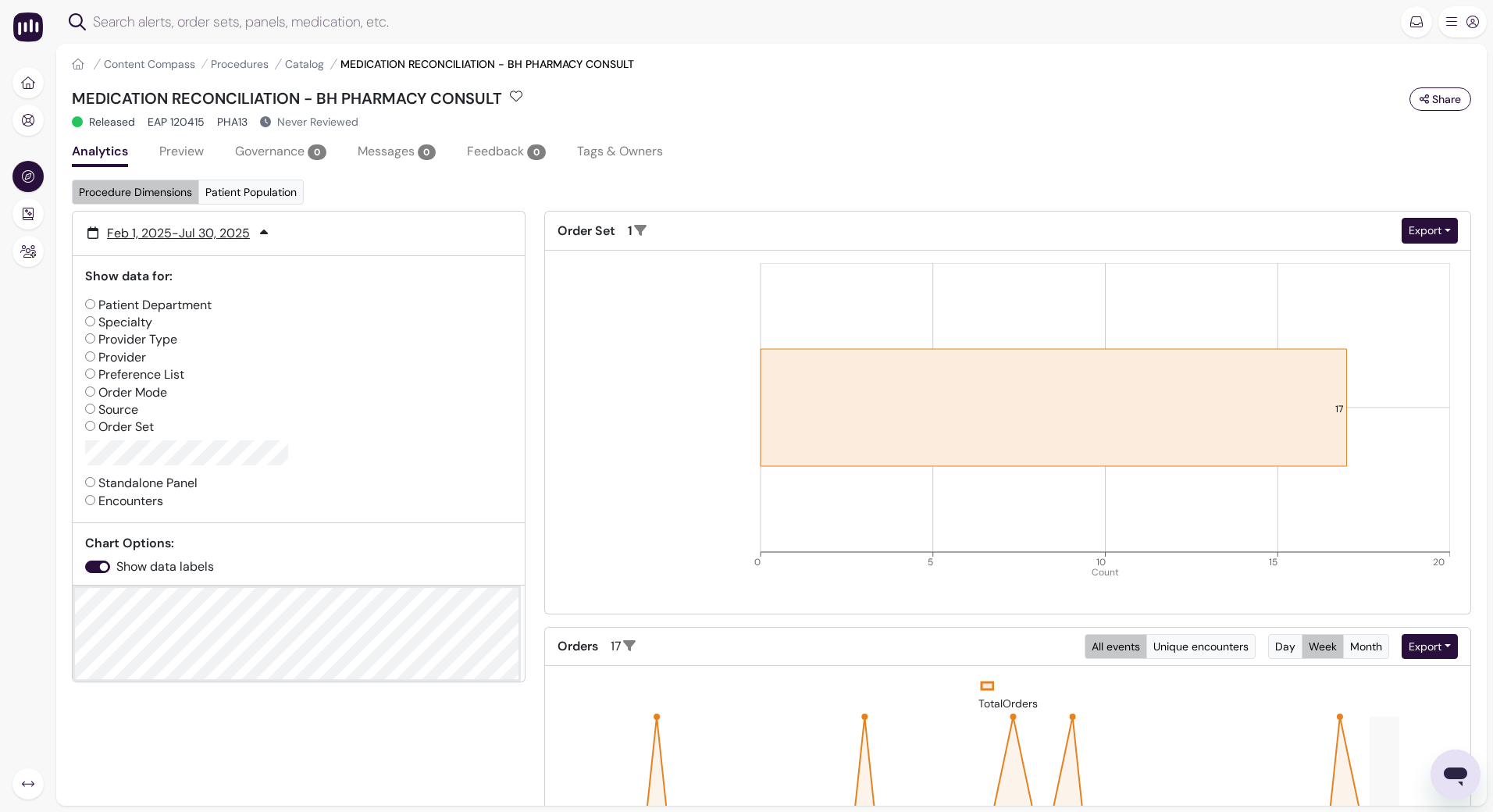 click on "Patient Department" at bounding box center (148, 305) 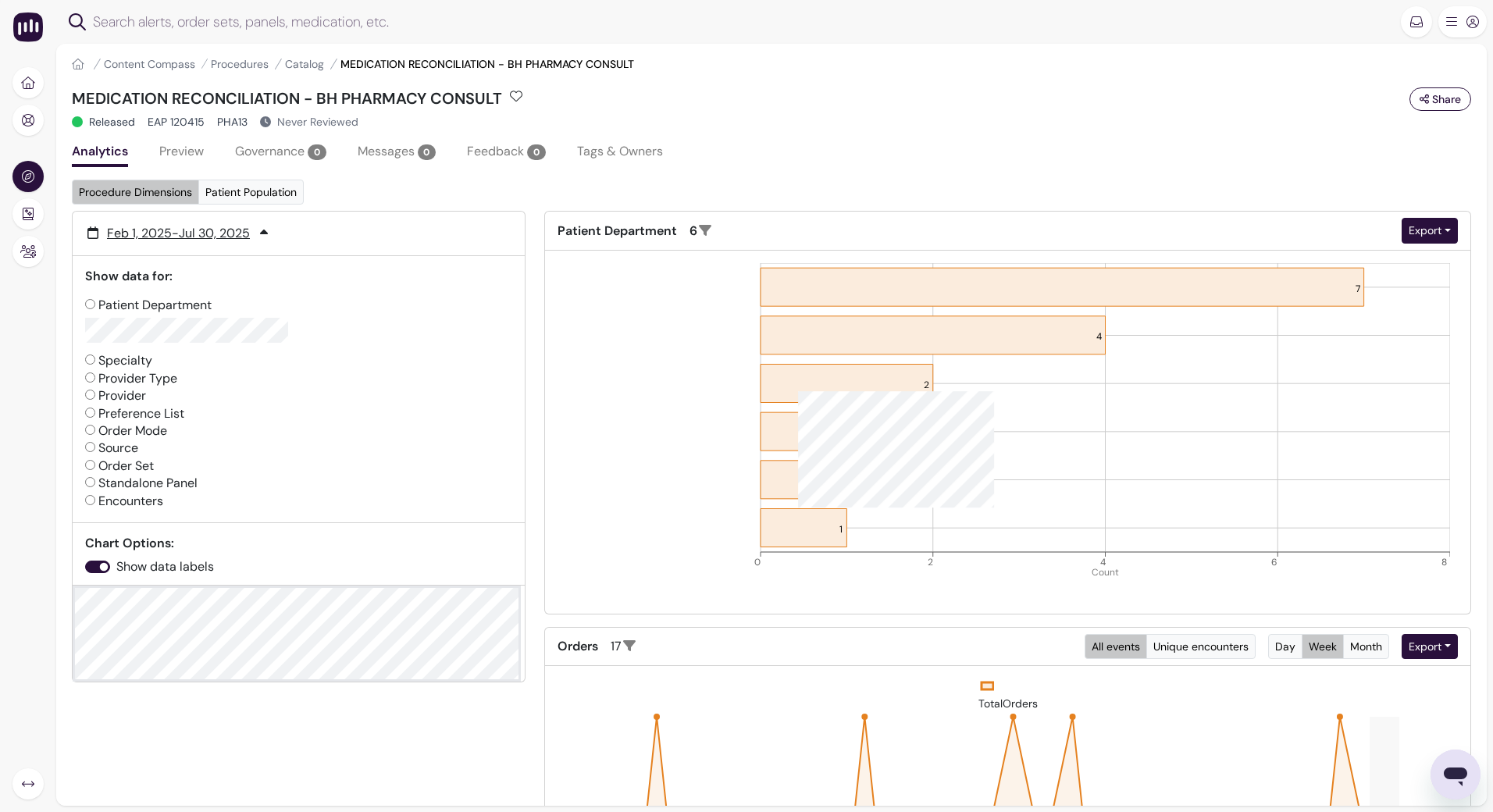 click 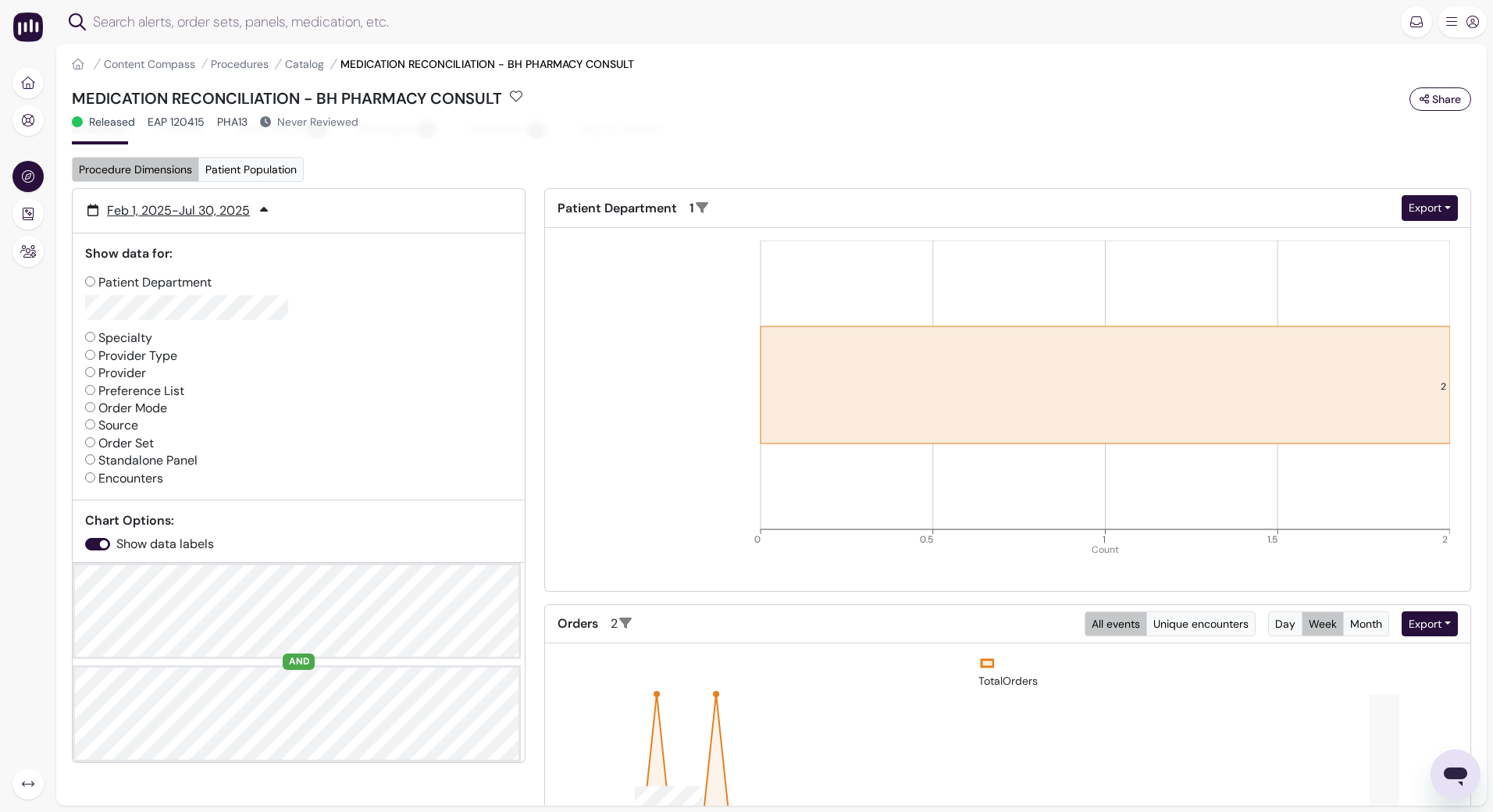 scroll, scrollTop: 0, scrollLeft: 0, axis: both 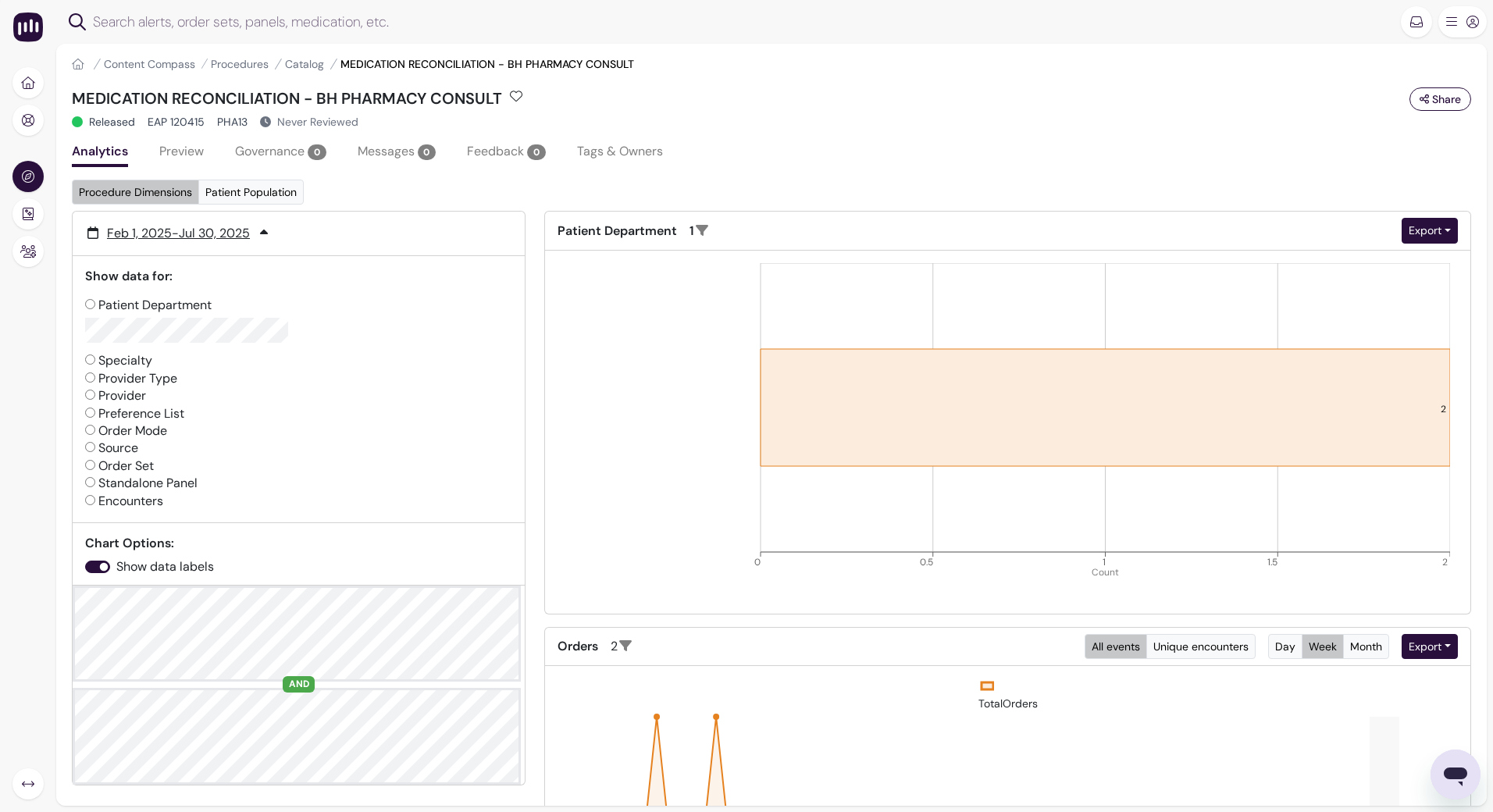 click on "Order Set" at bounding box center (119, 466) 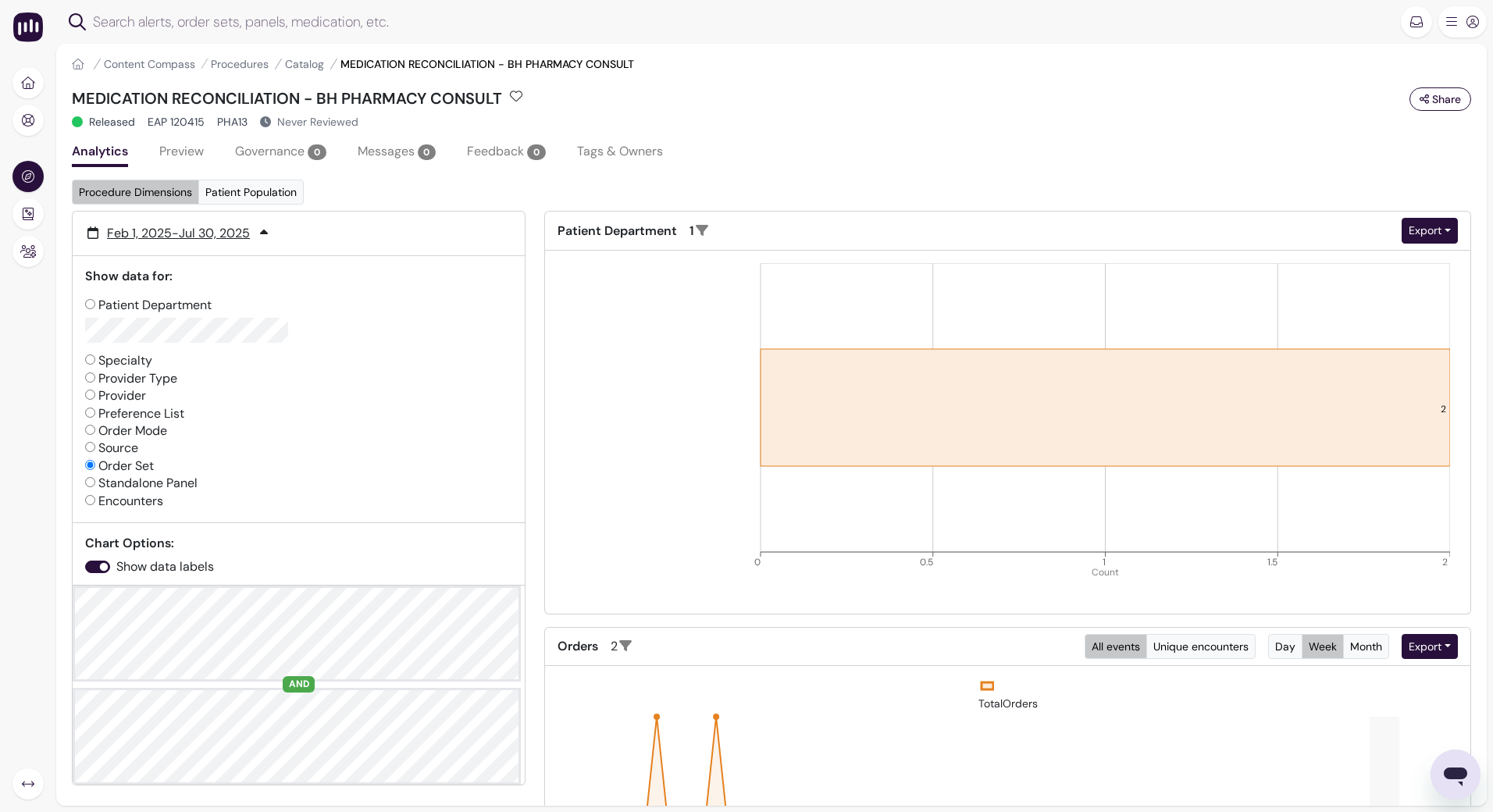 radio on "false" 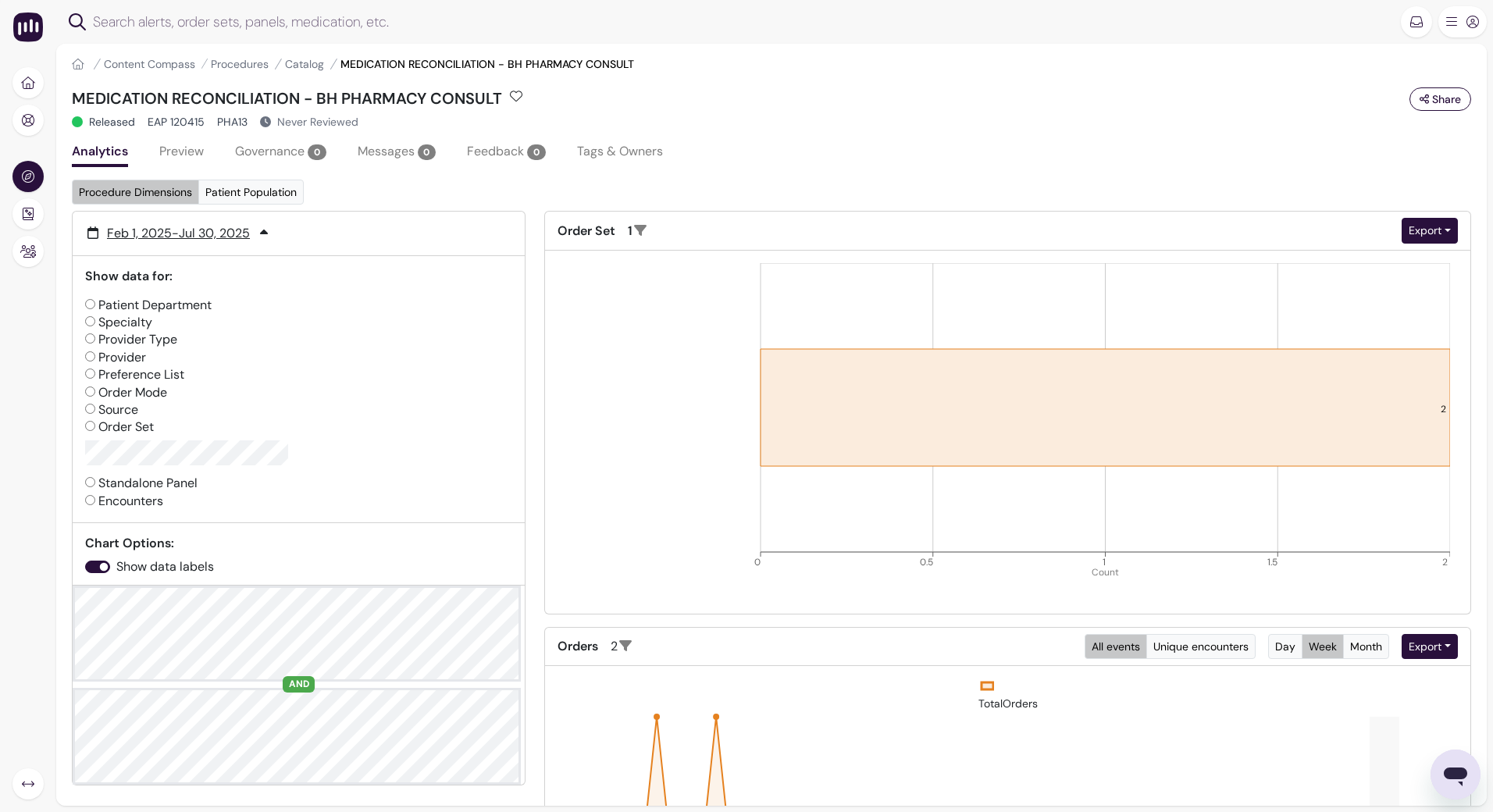 click on "Specialty" at bounding box center [119, 322] 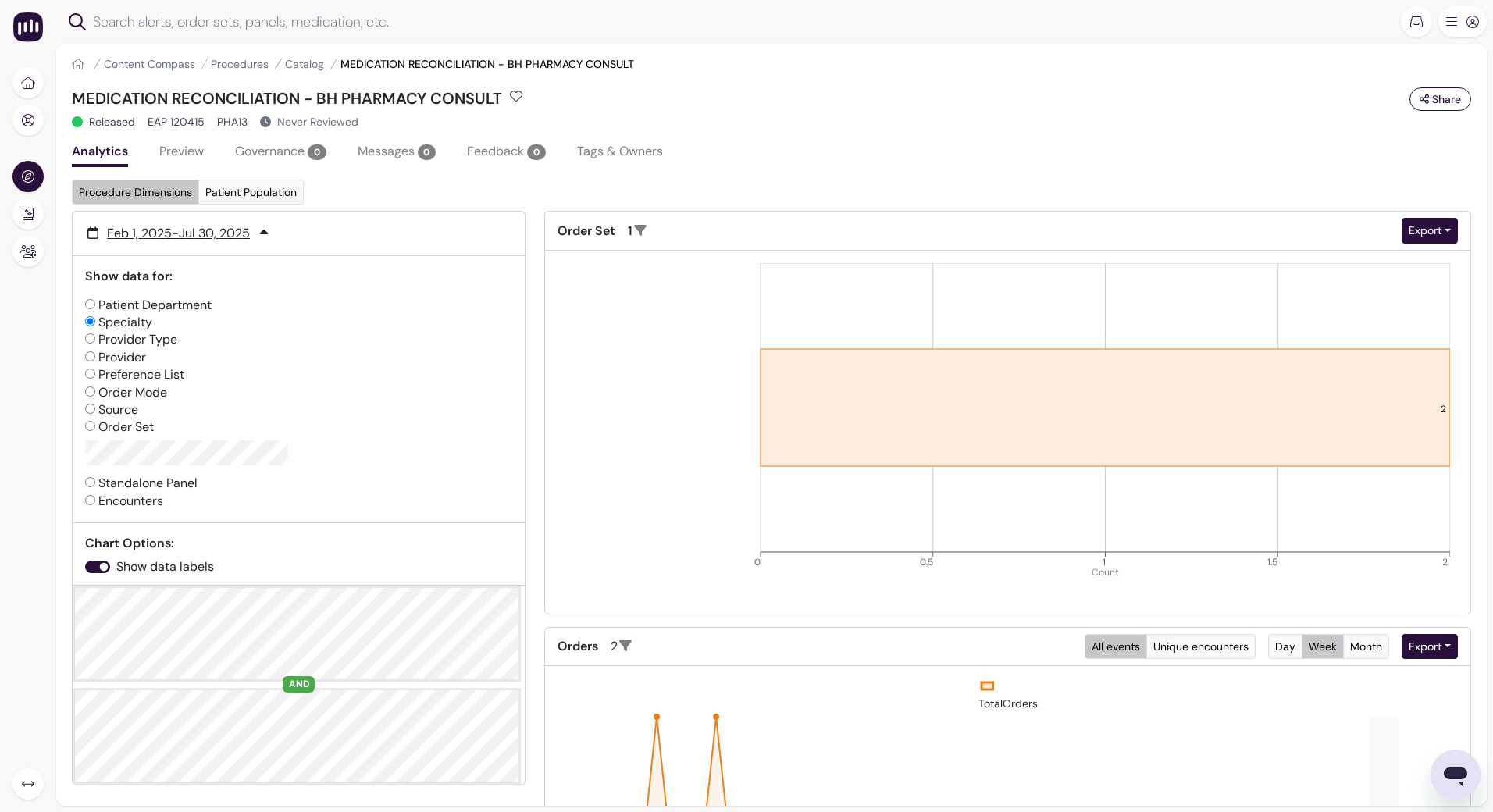 radio on "false" 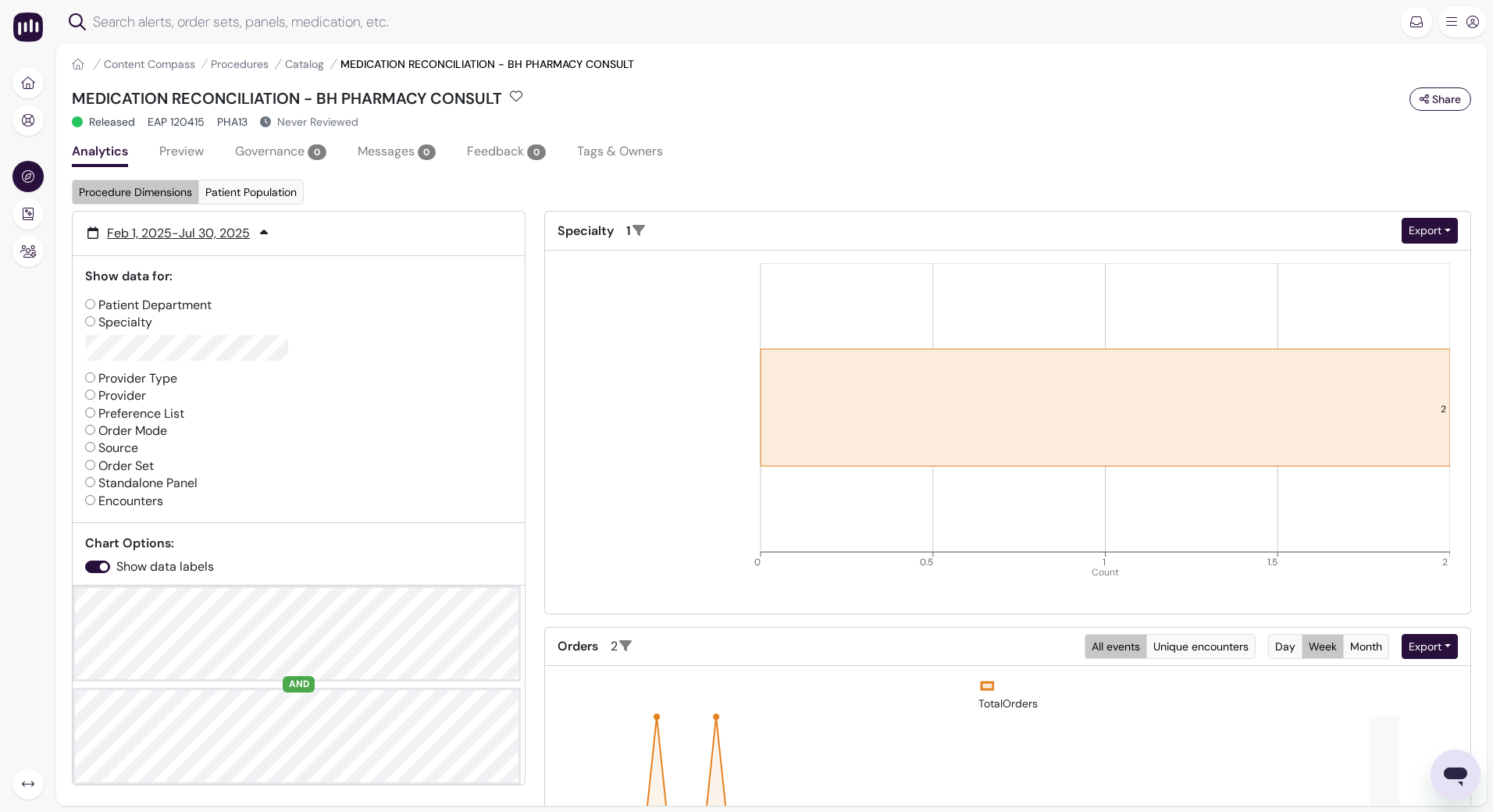 click on "Provider Type" at bounding box center [131, 379] 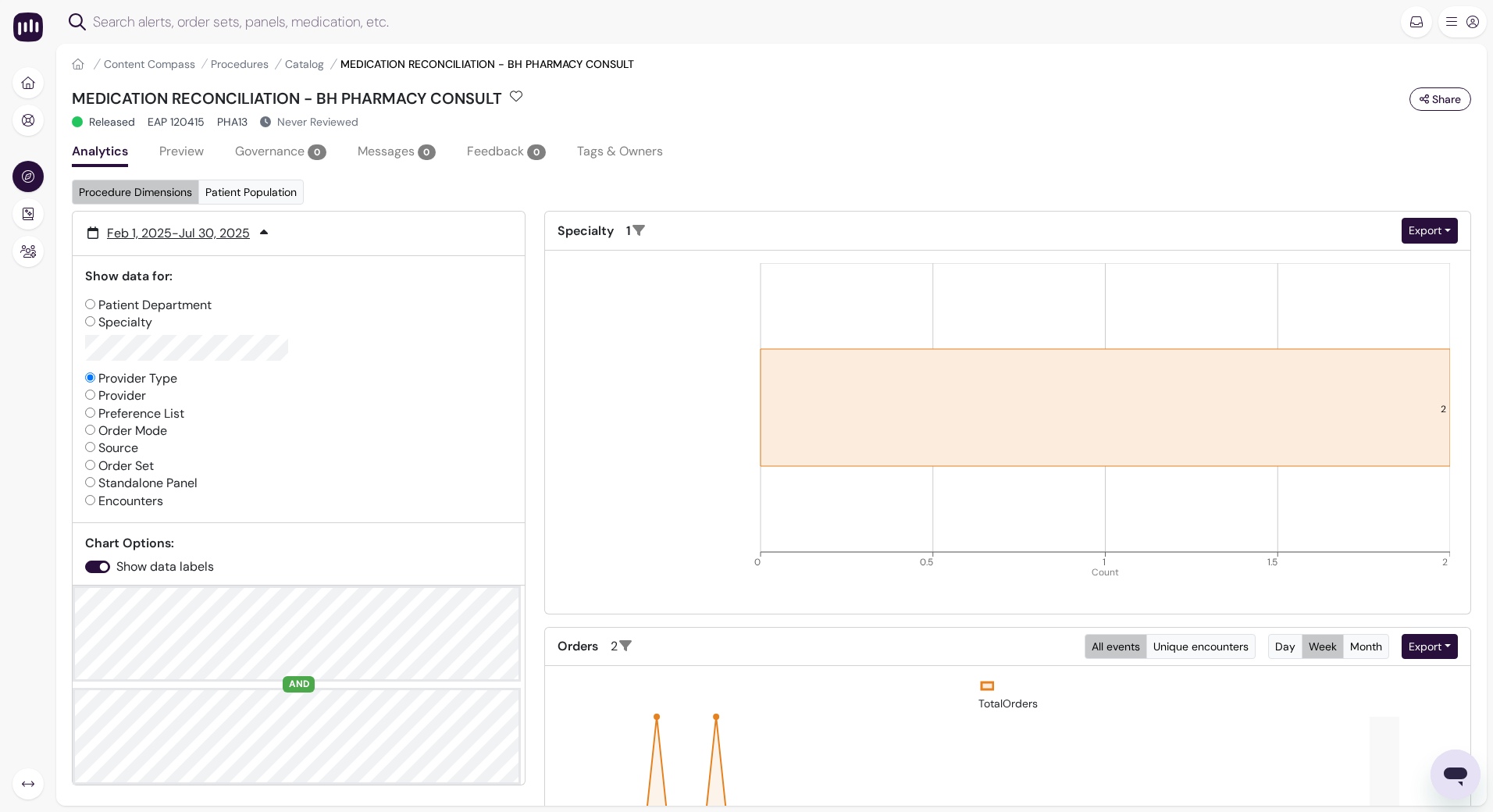 radio on "false" 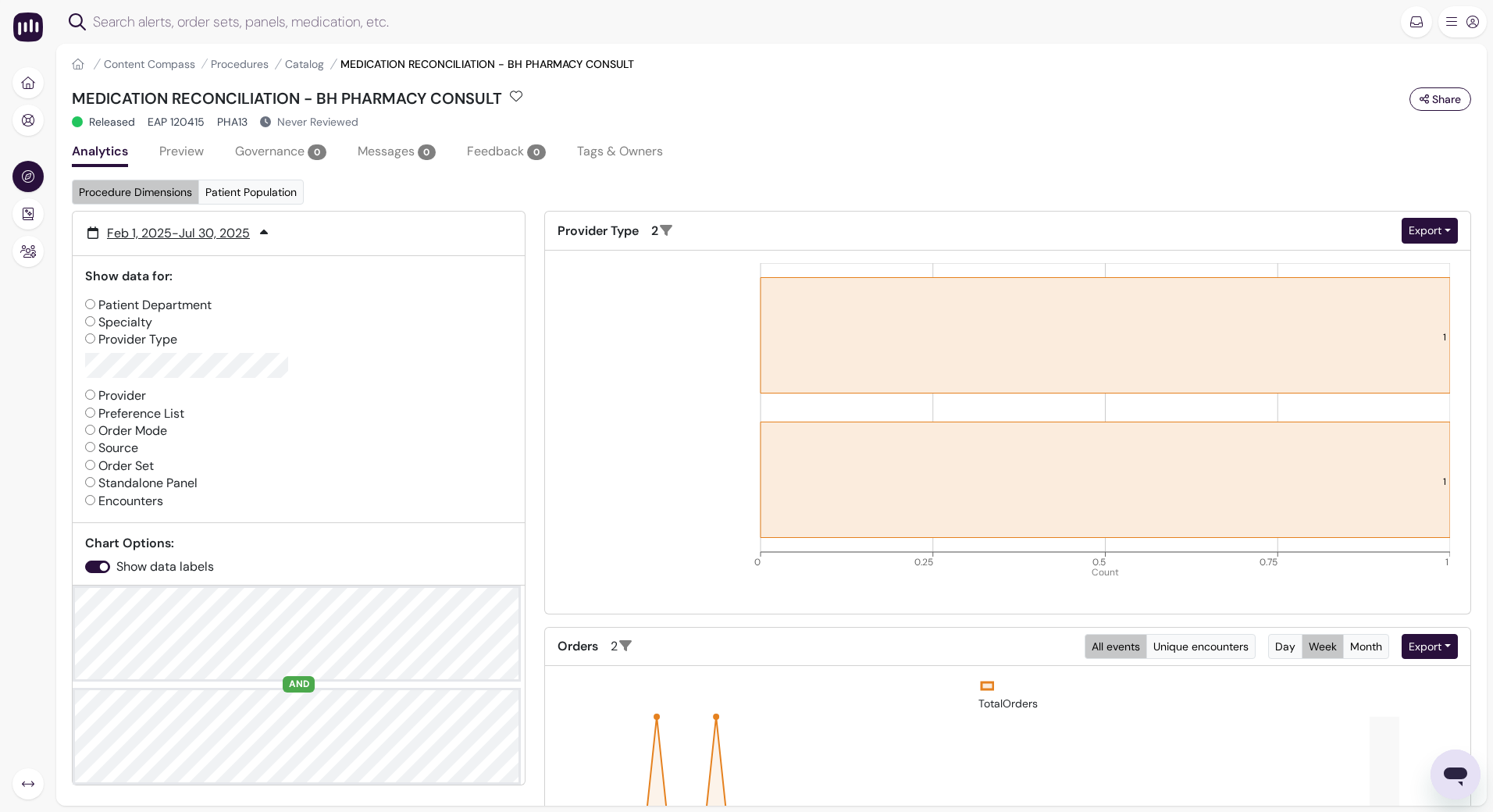 click on "Patient Department" at bounding box center (148, 305) 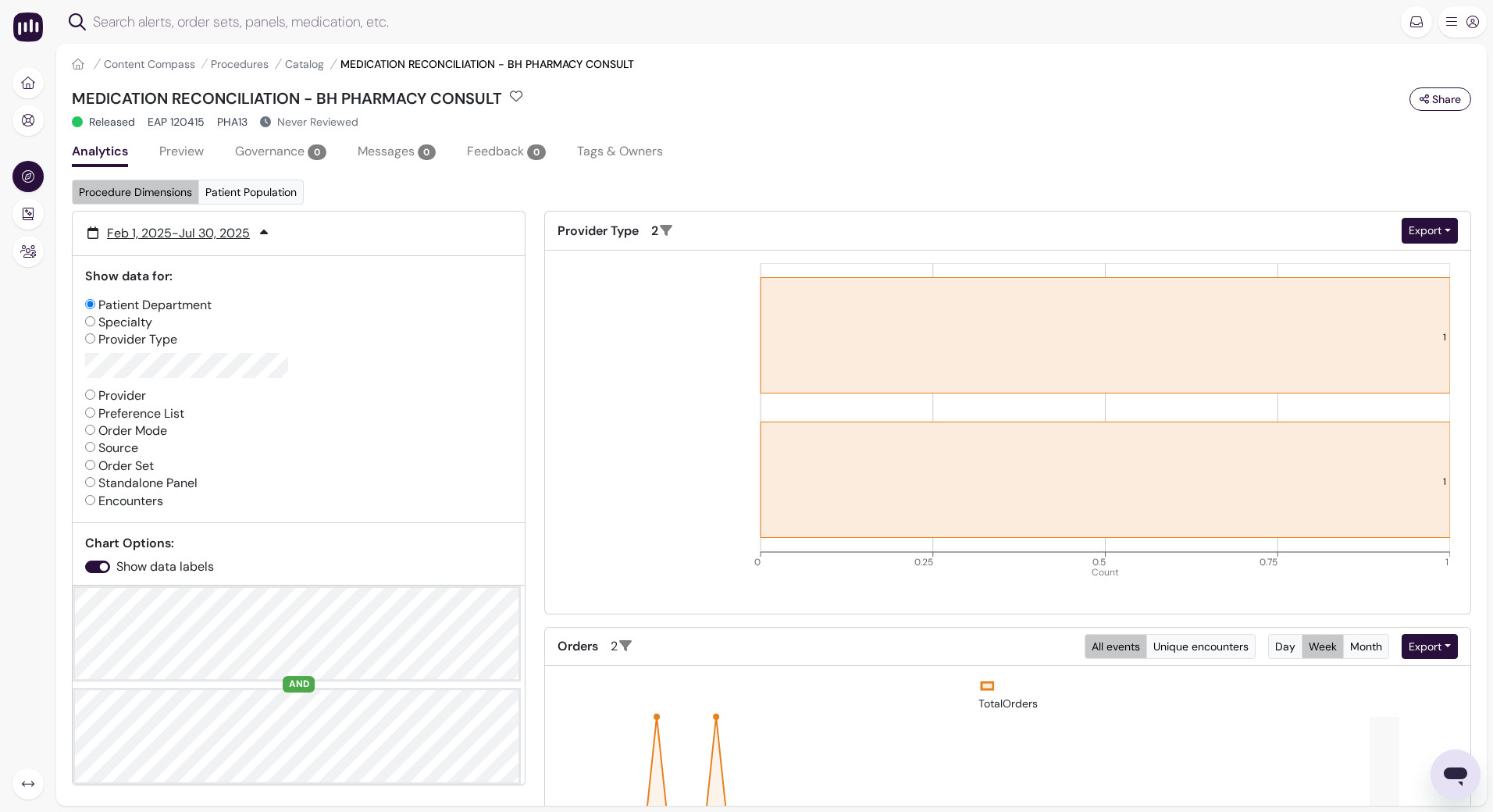 radio on "false" 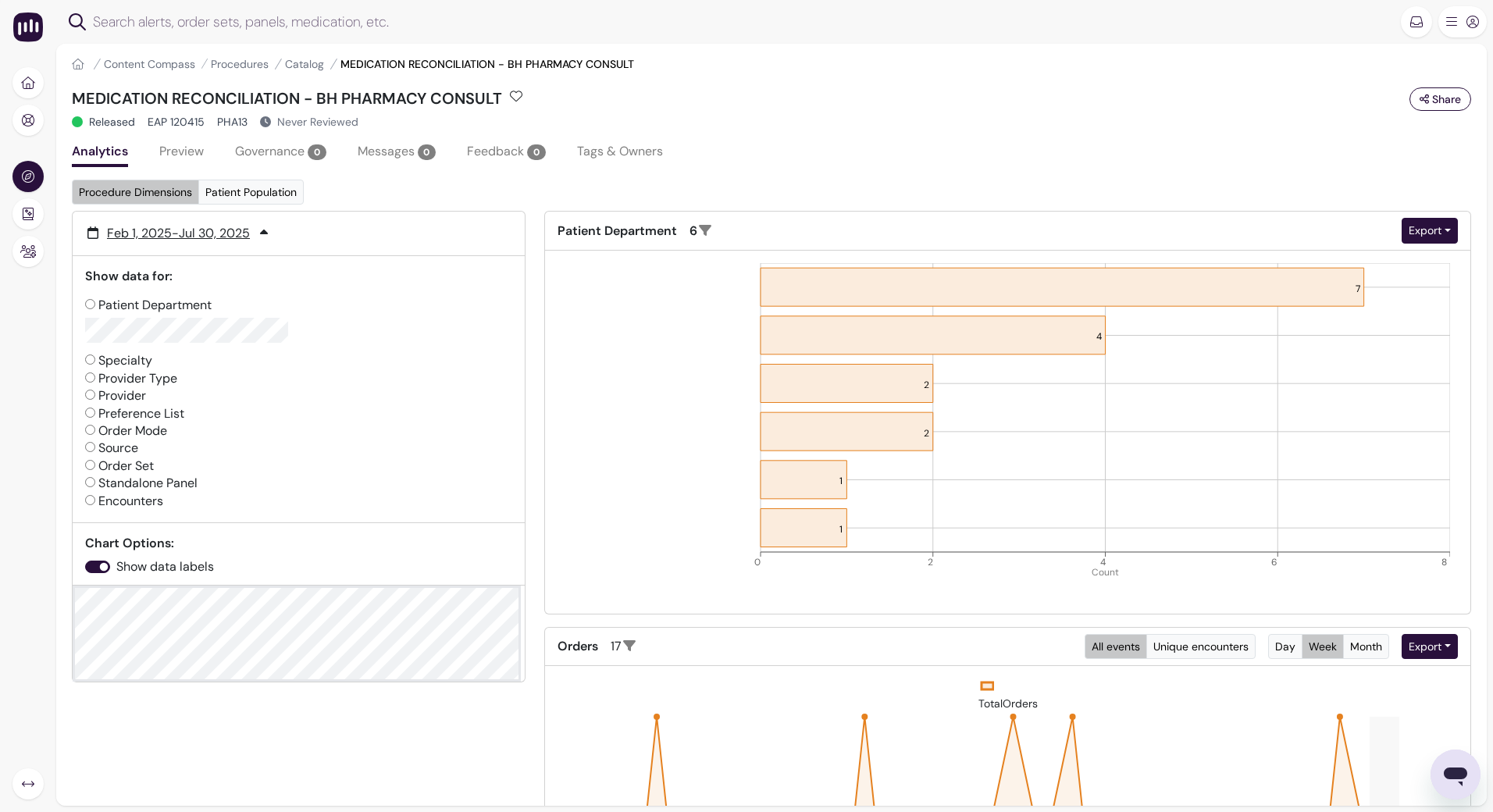 click on "Source" at bounding box center [112, 448] 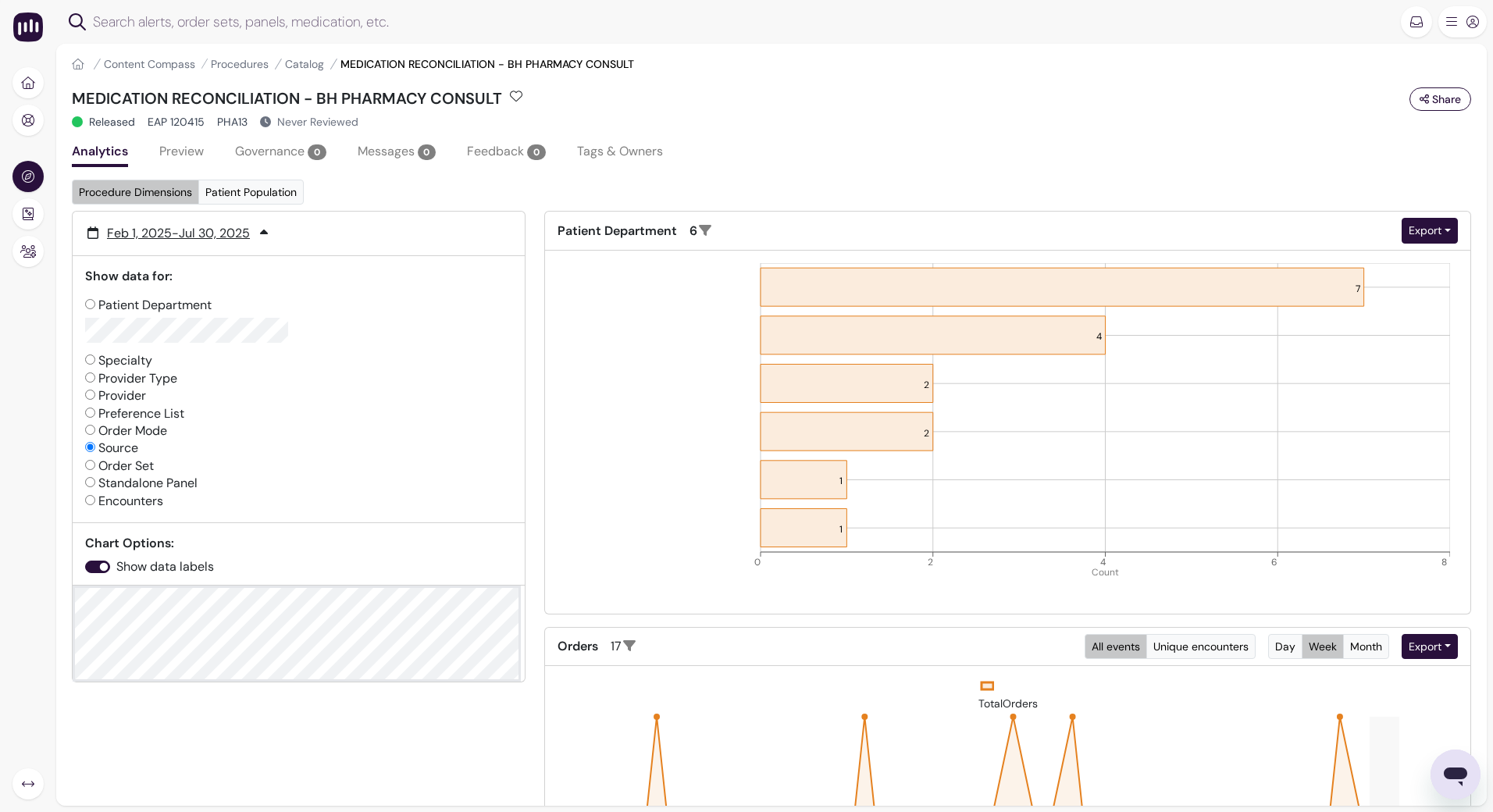 radio on "false" 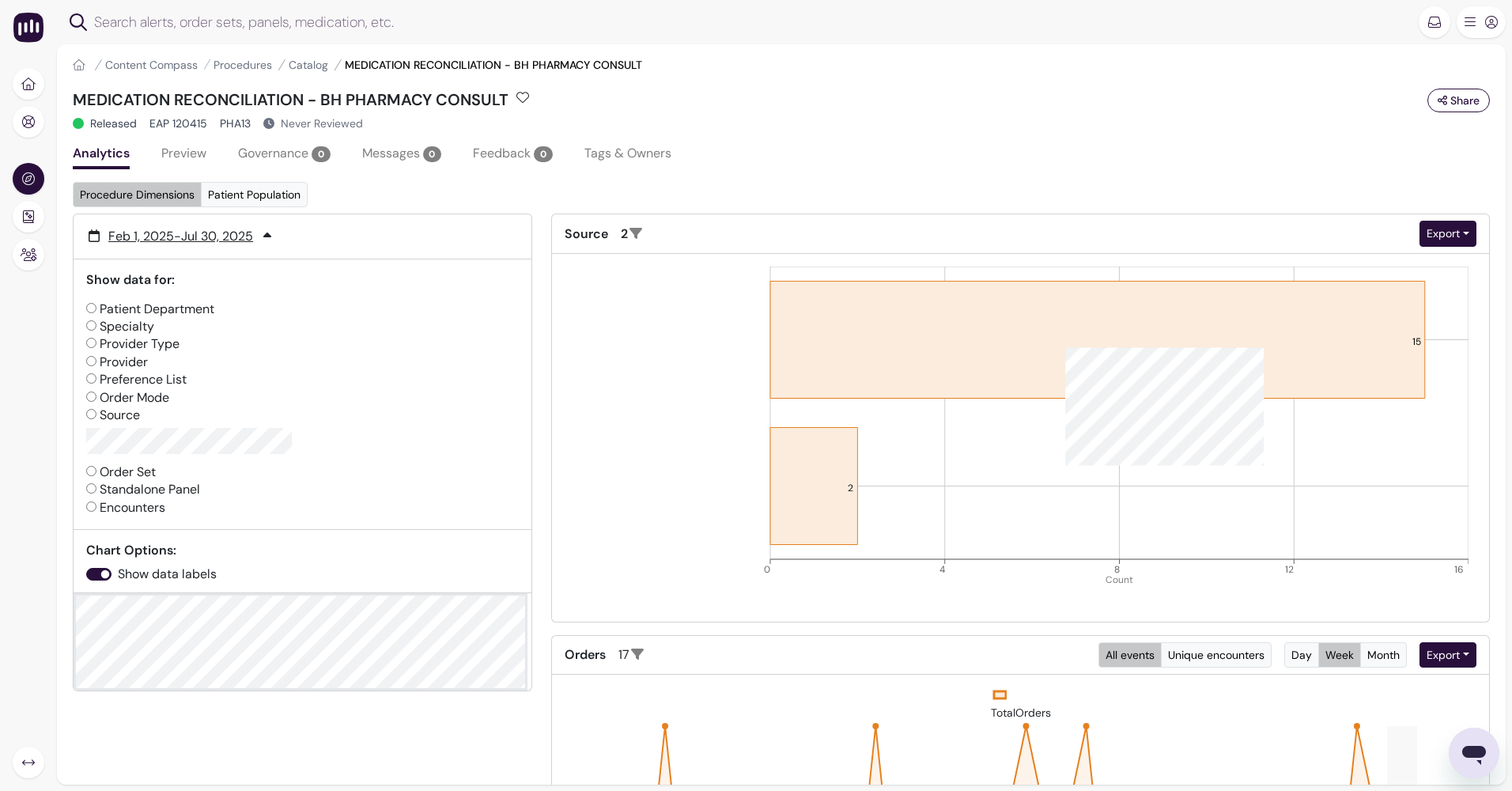 click 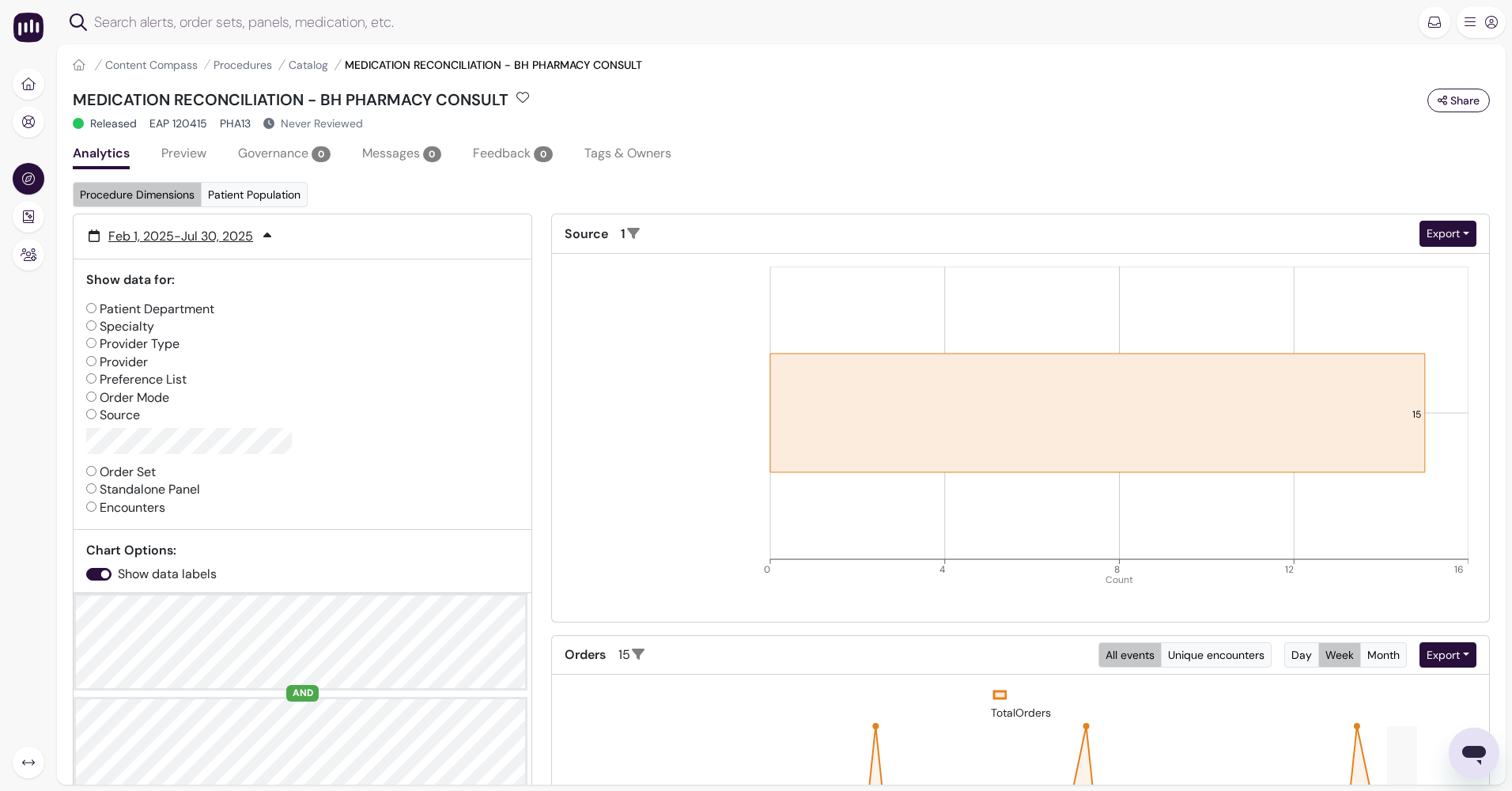 click on "Provider Type" at bounding box center (133, 344) 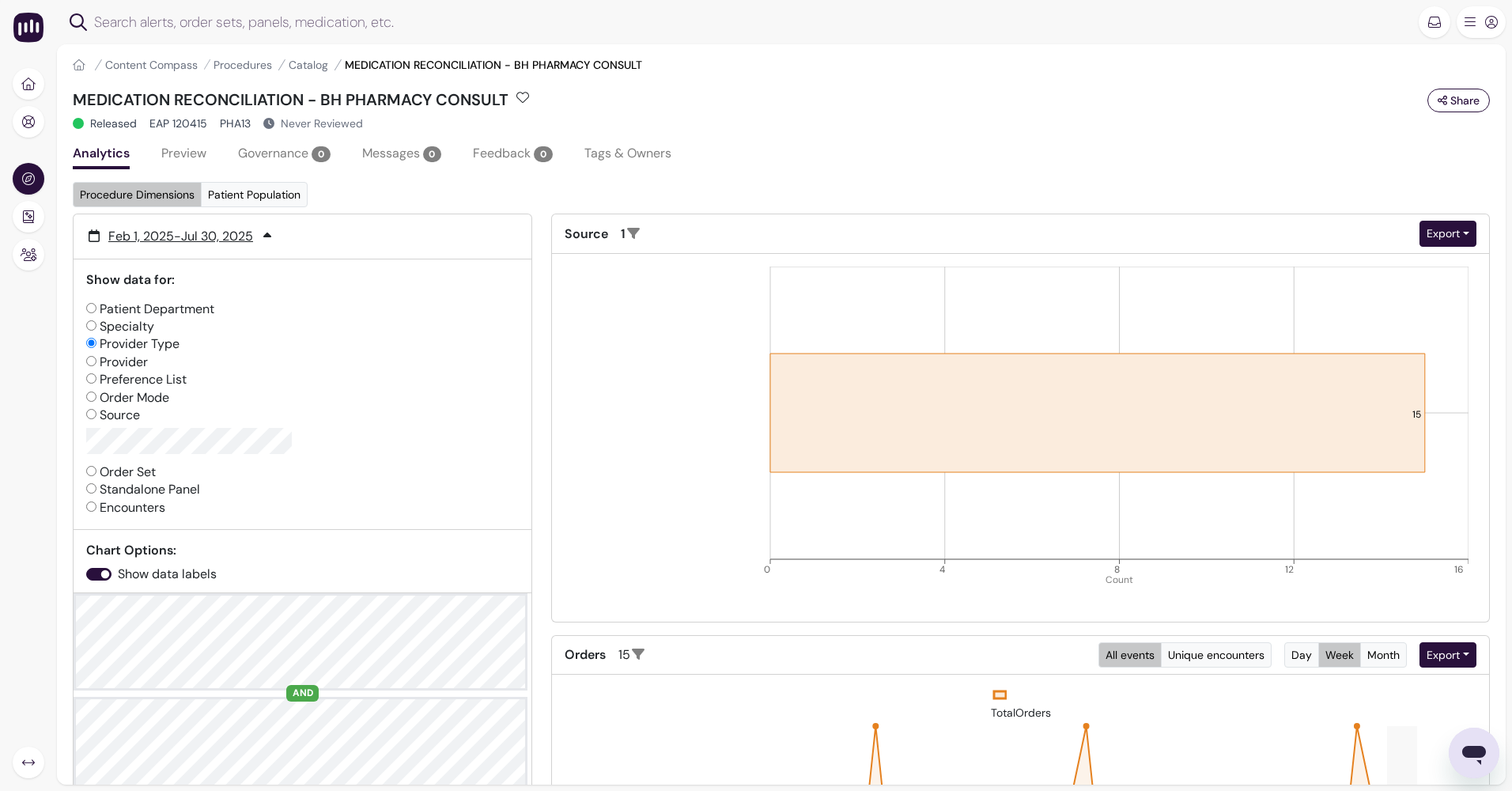 radio on "false" 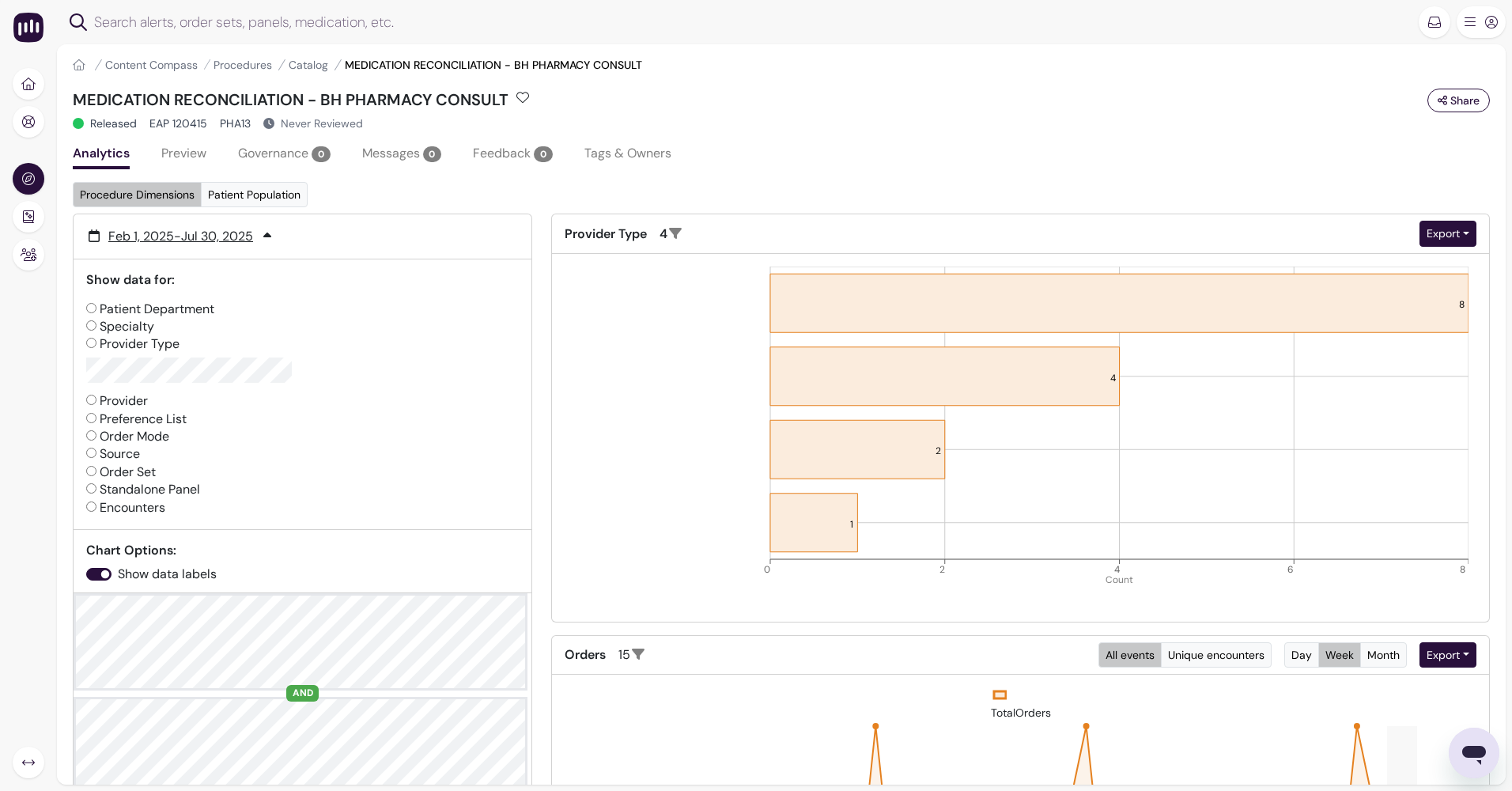 click on "Specialty" at bounding box center (120, 327) 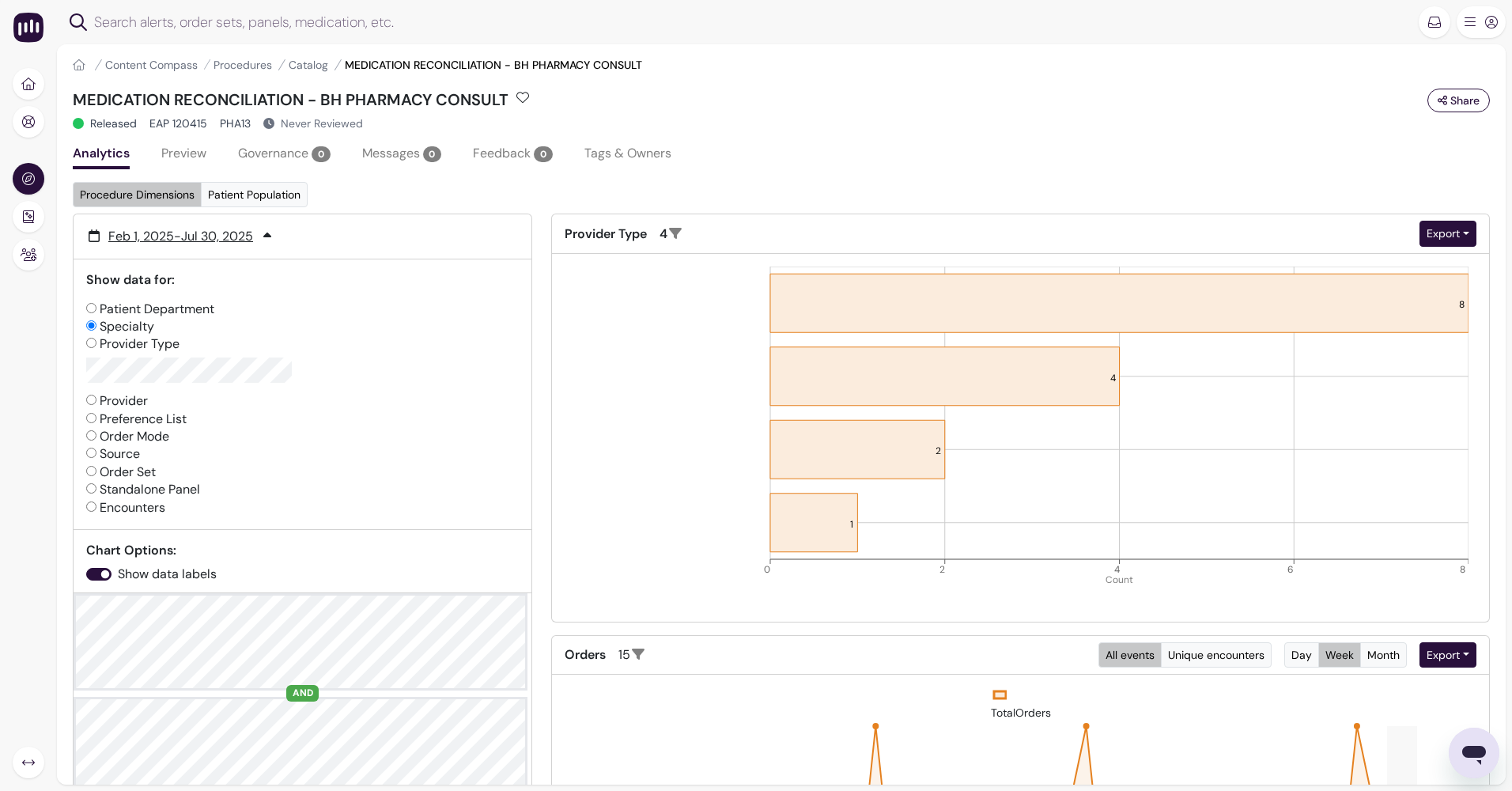 radio on "false" 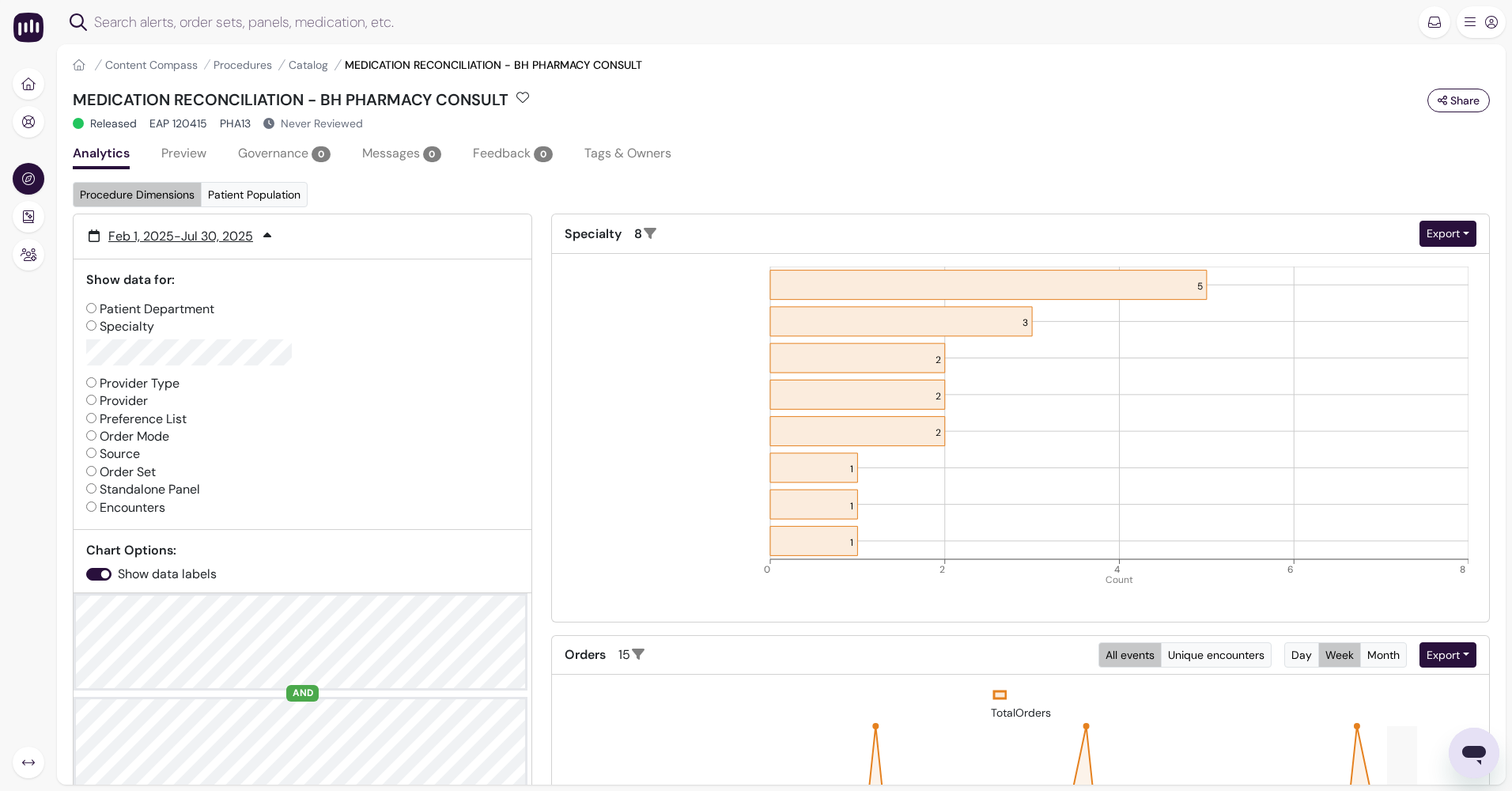 click on "Order Mode" at bounding box center (127, 437) 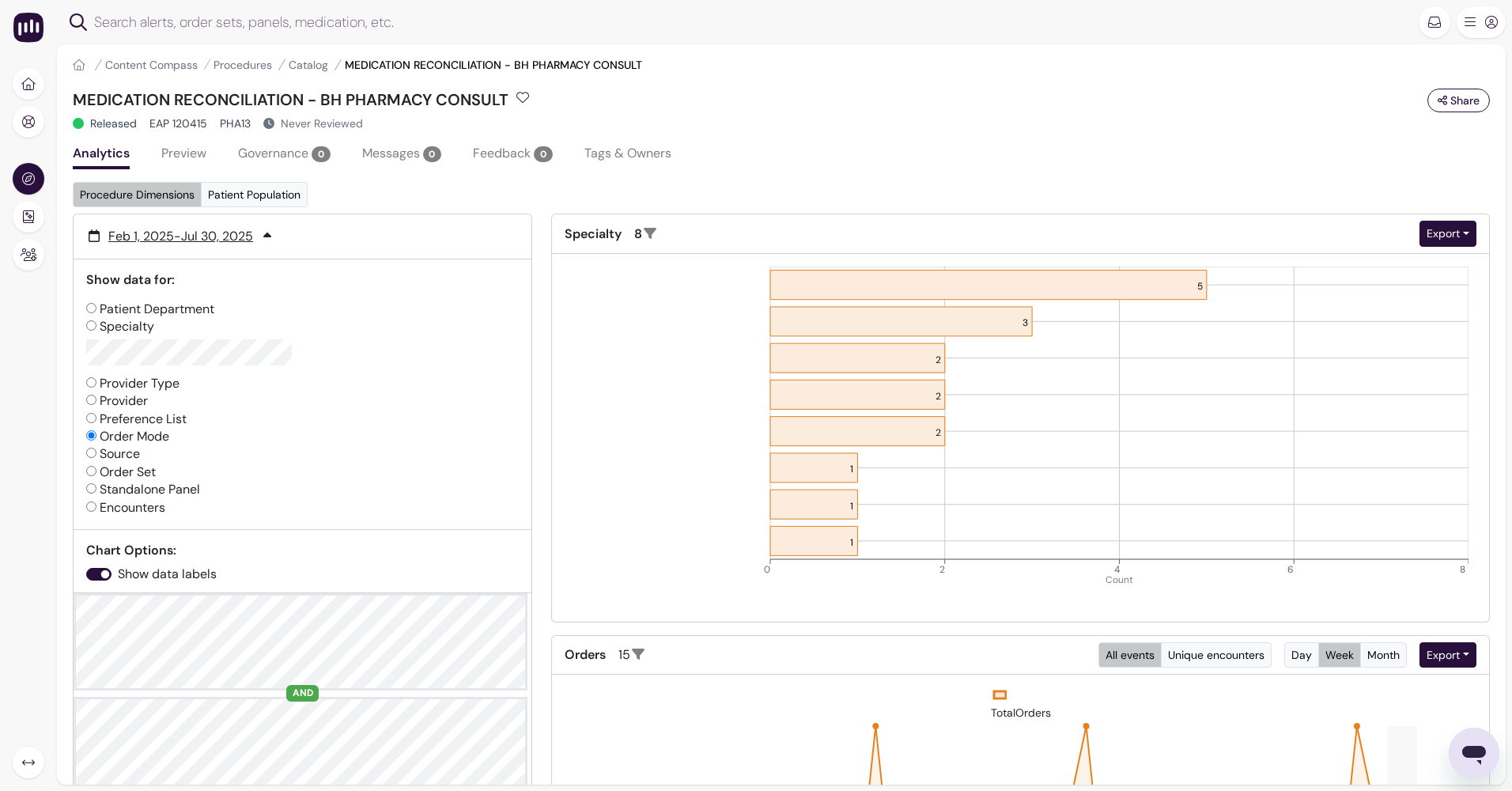 radio on "false" 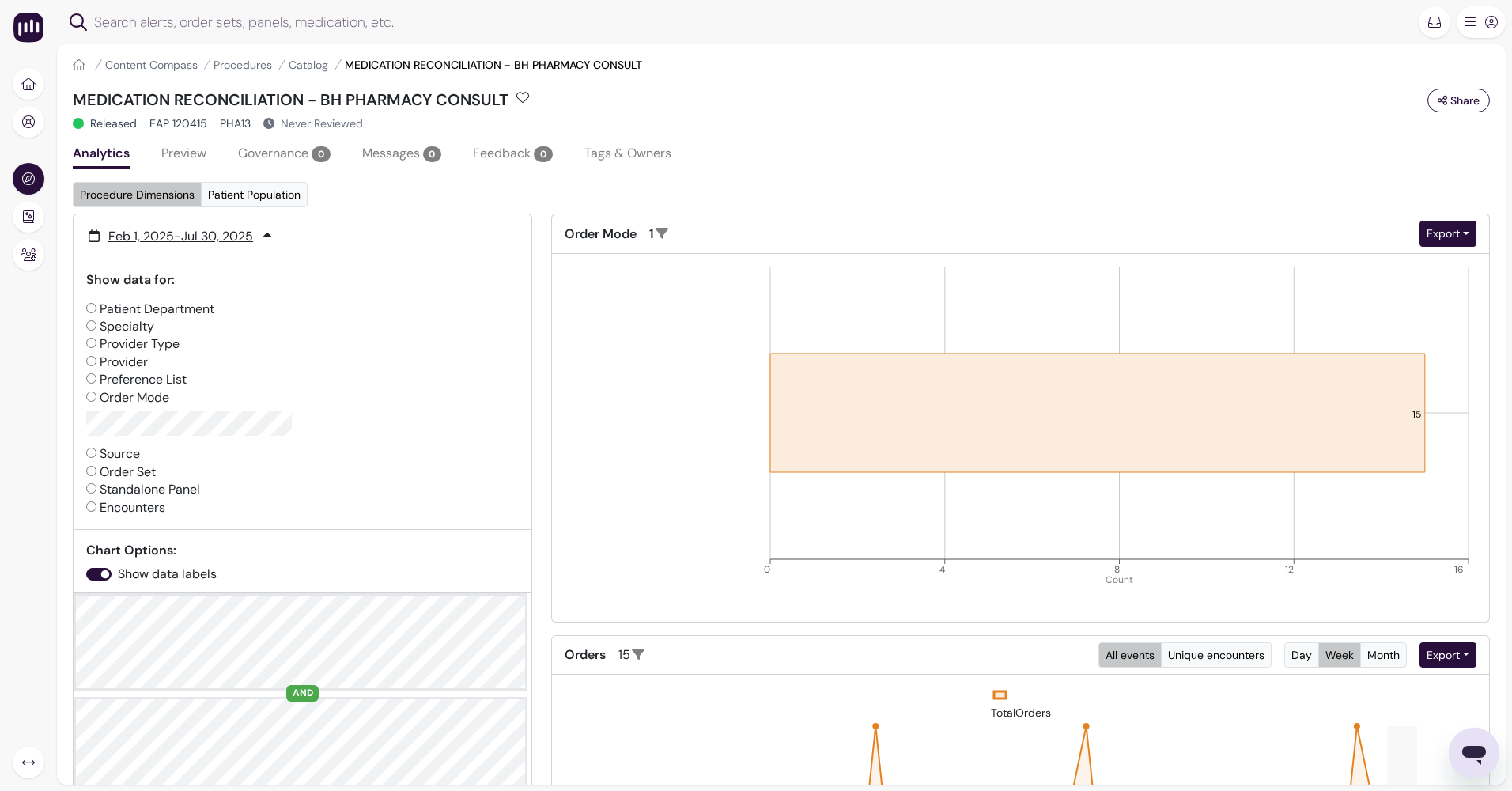 click on "Source" at bounding box center [113, 454] 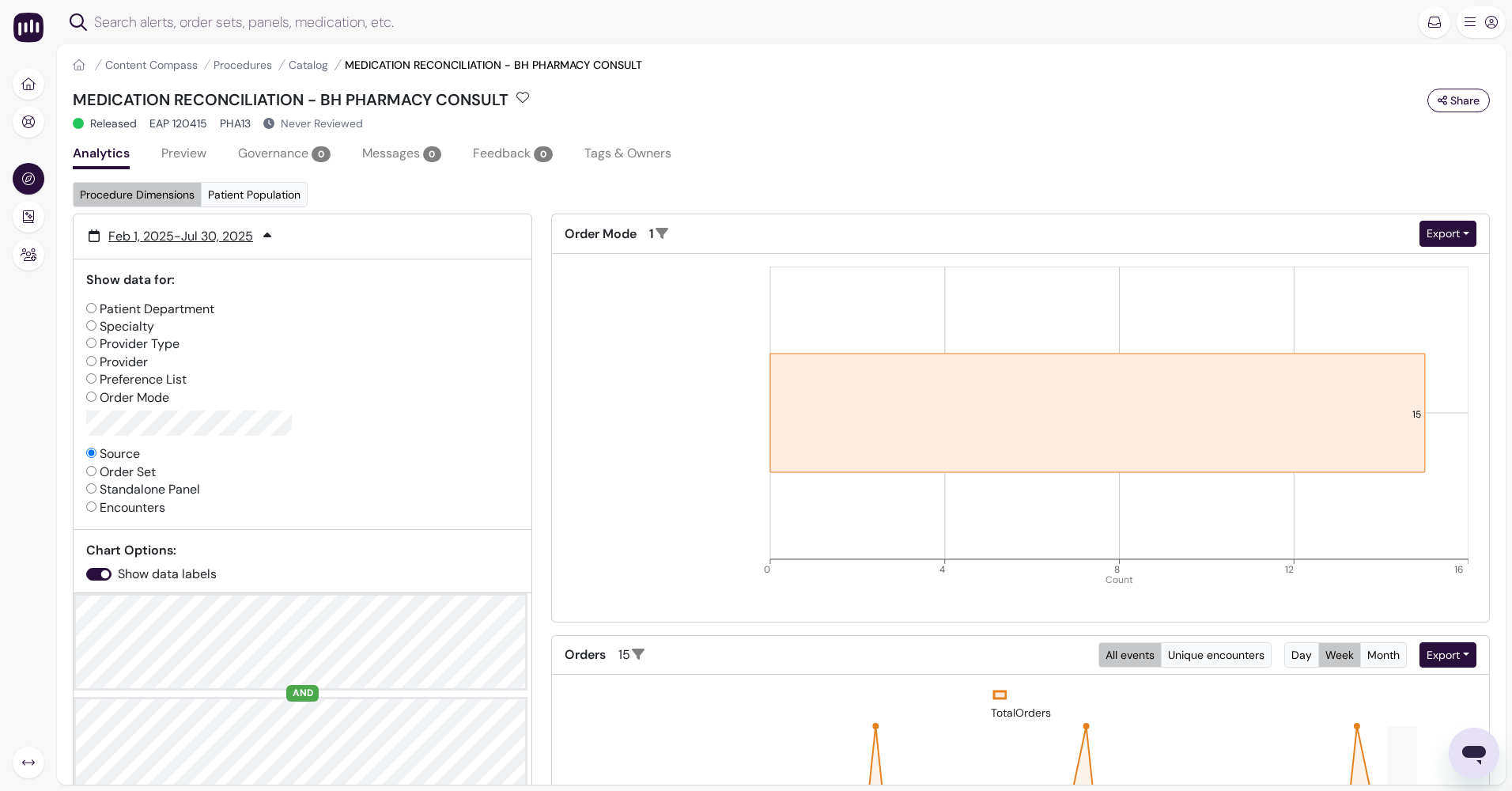 radio on "false" 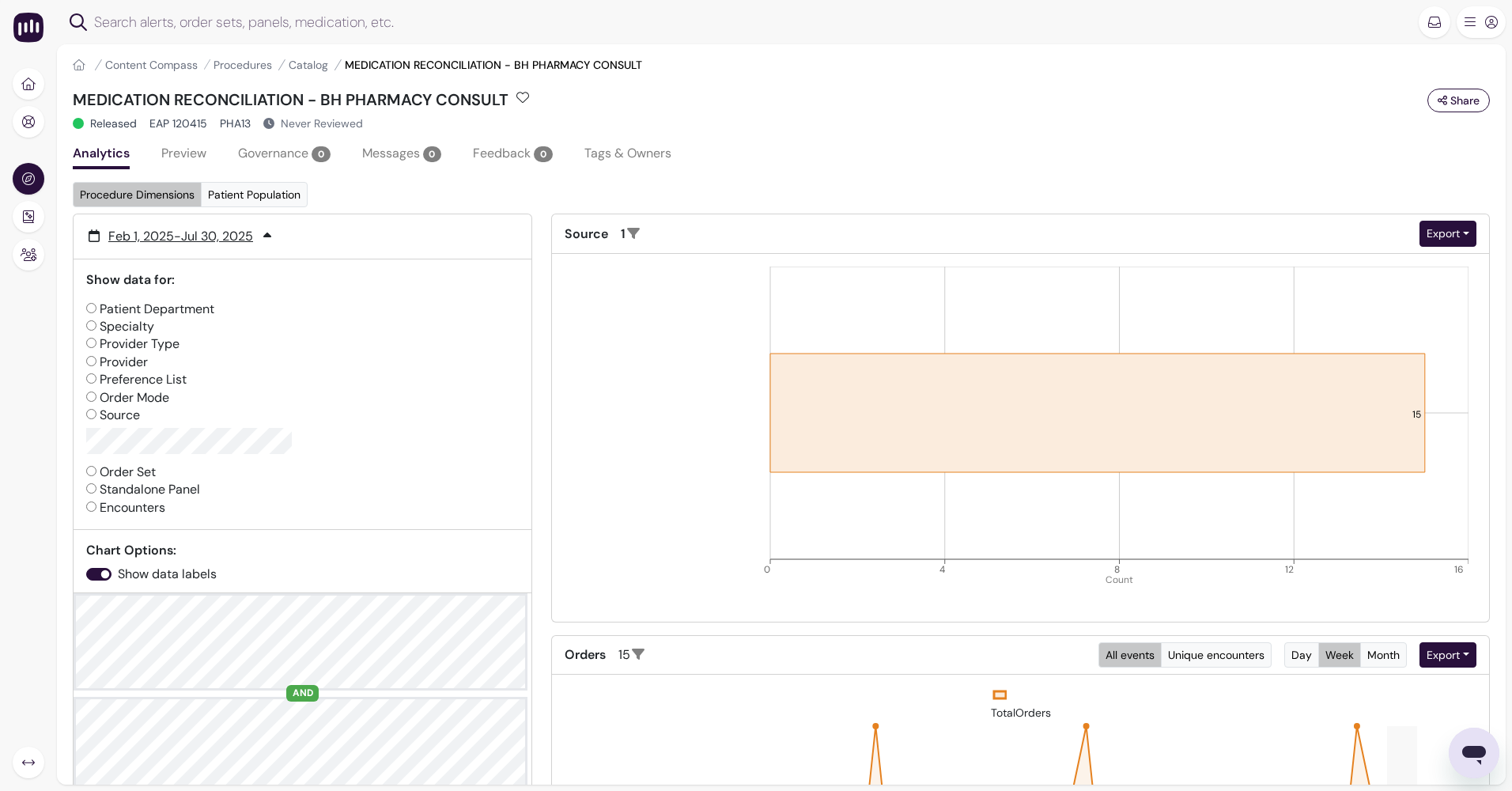 click on "Order Set" at bounding box center (121, 472) 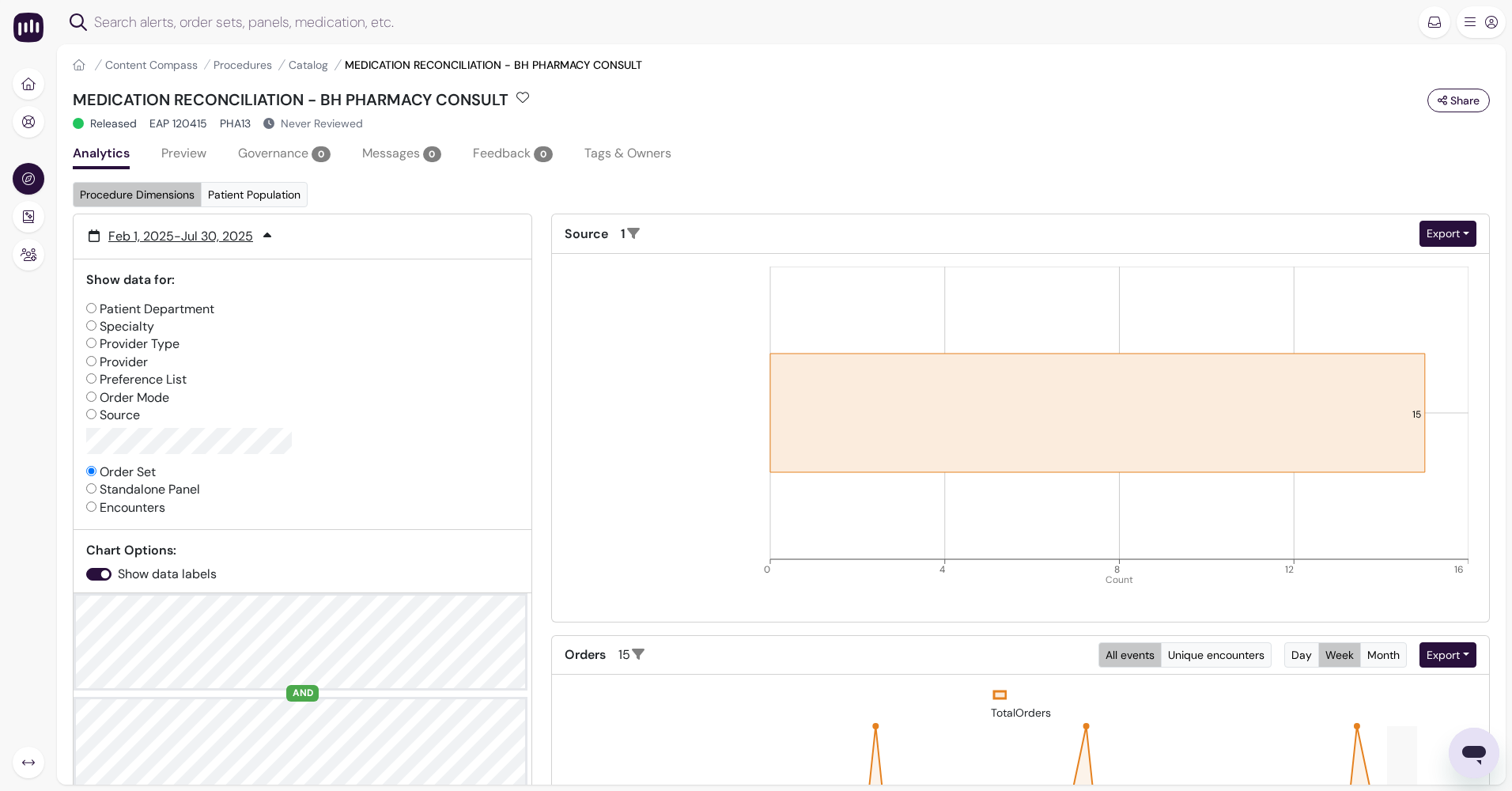 radio on "false" 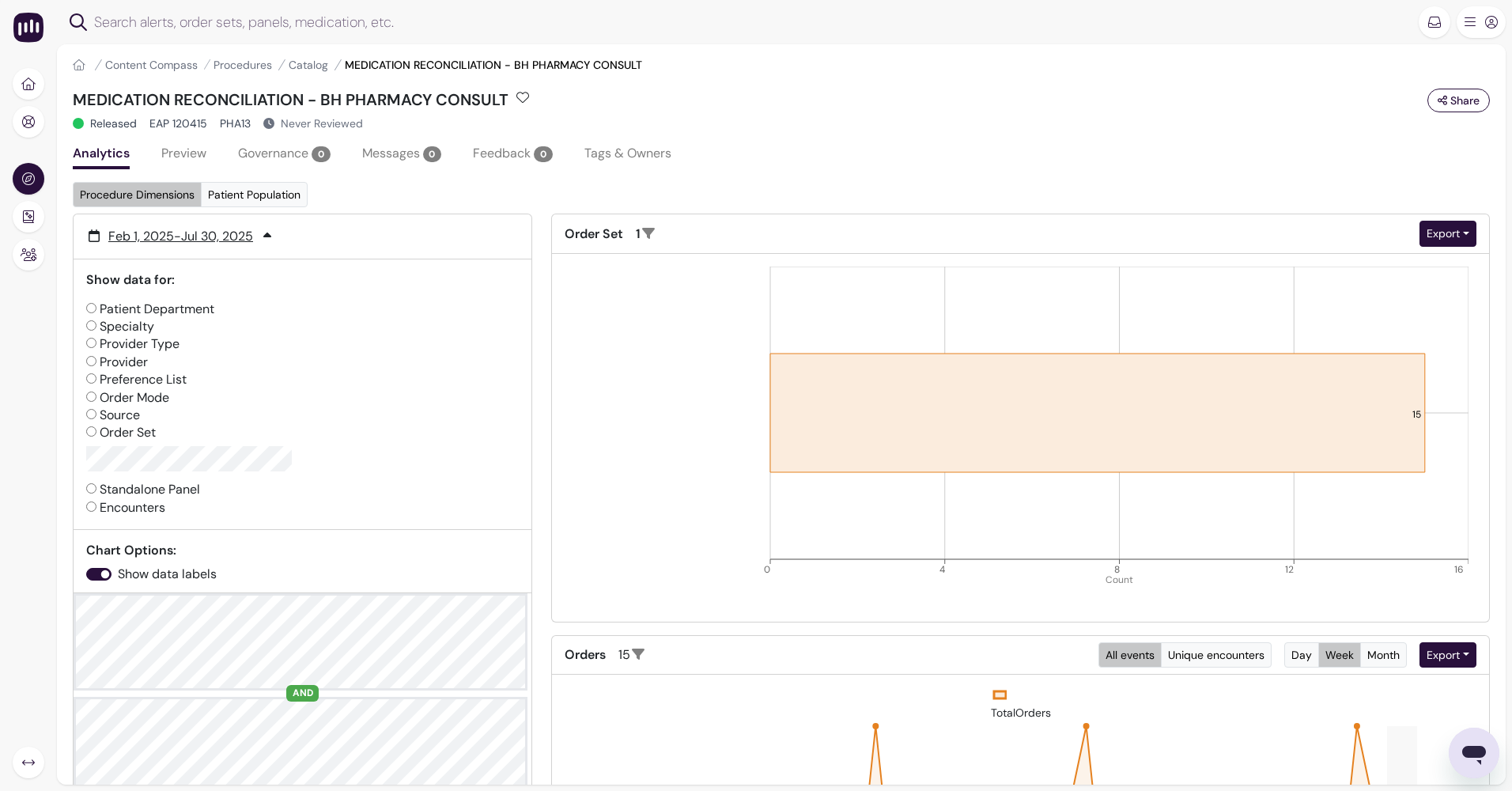click on "Standalone Panel" at bounding box center (143, 490) 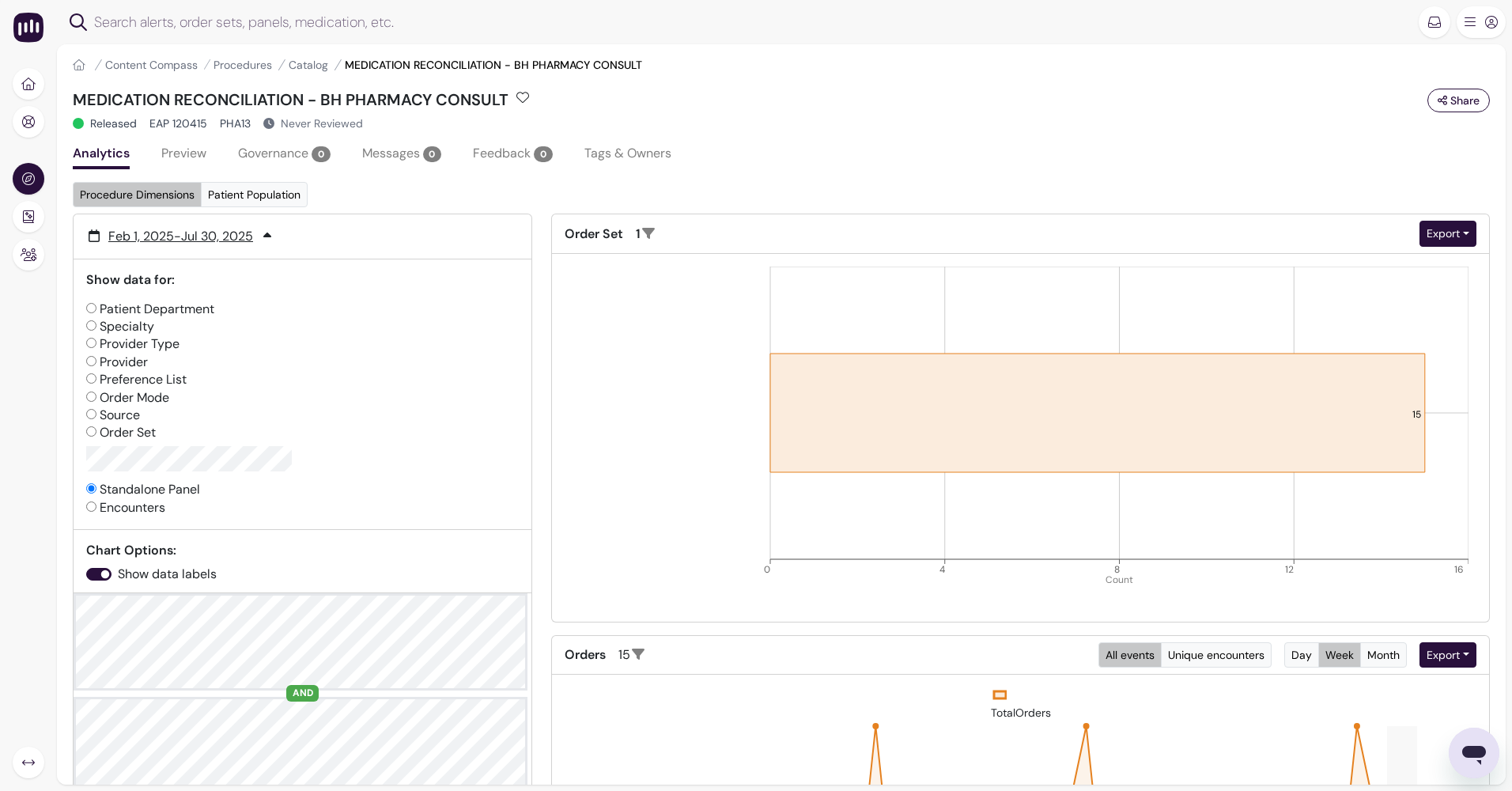radio on "false" 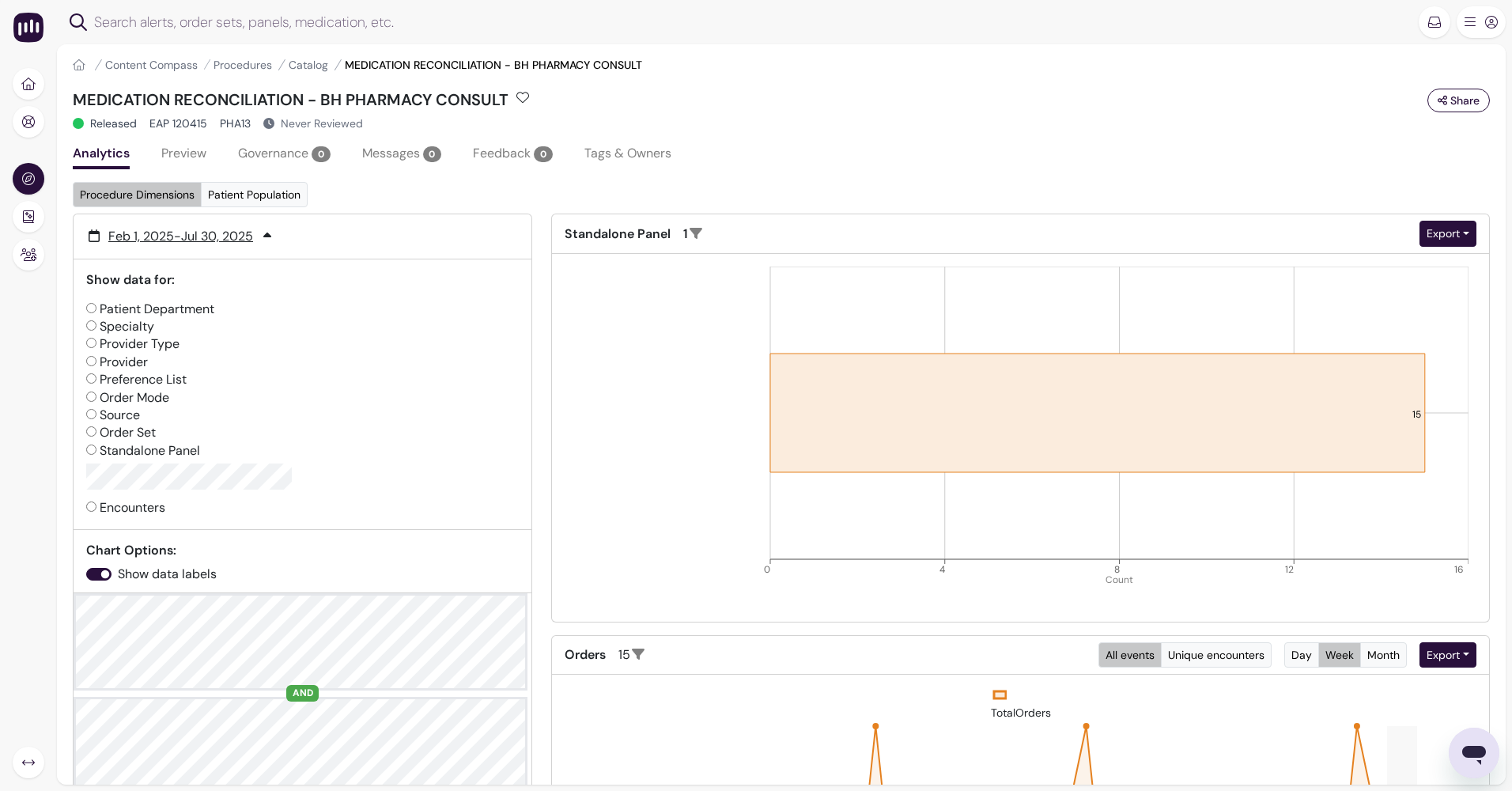 click on "Encounters" at bounding box center (126, 508) 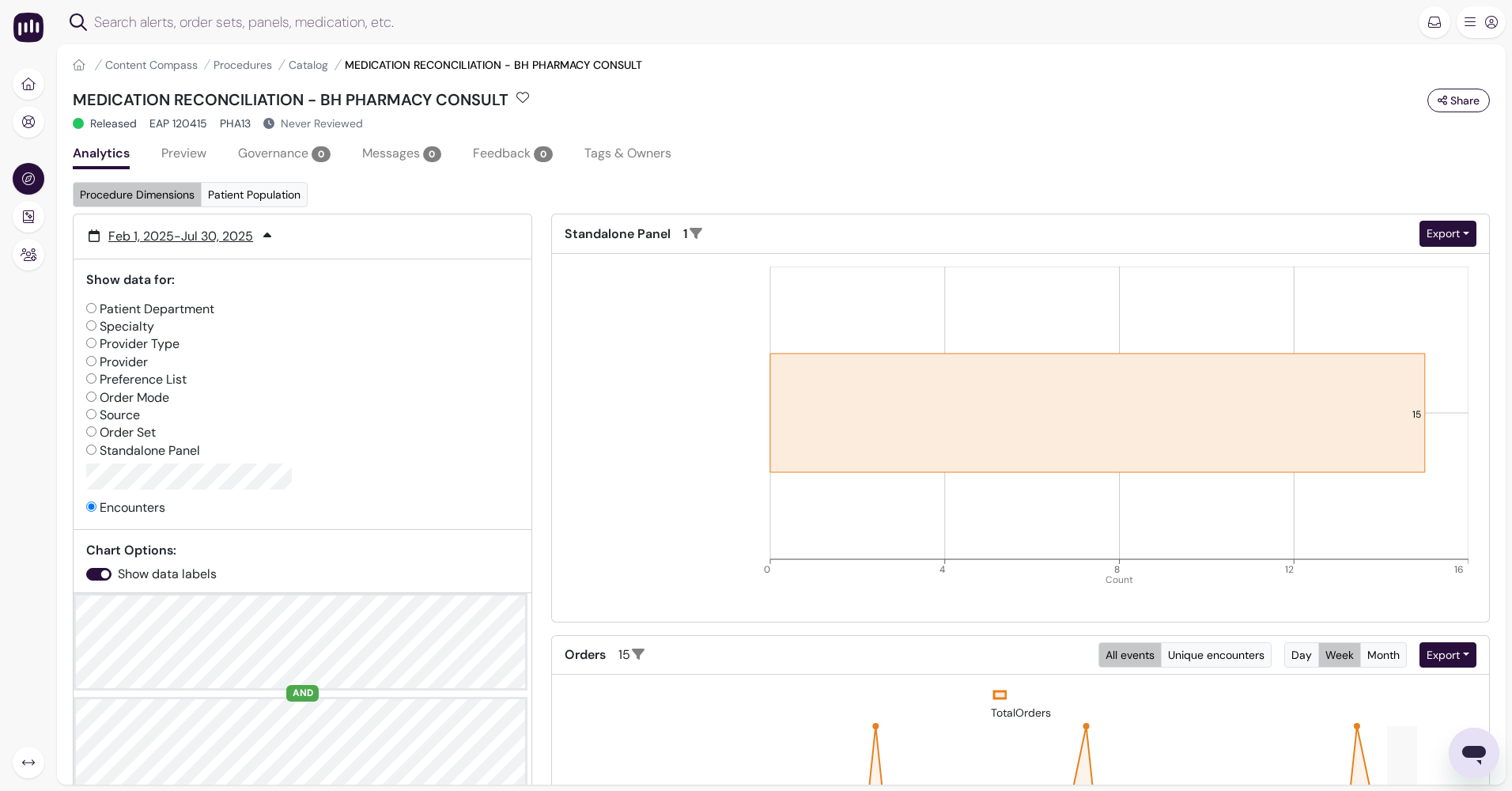 radio on "false" 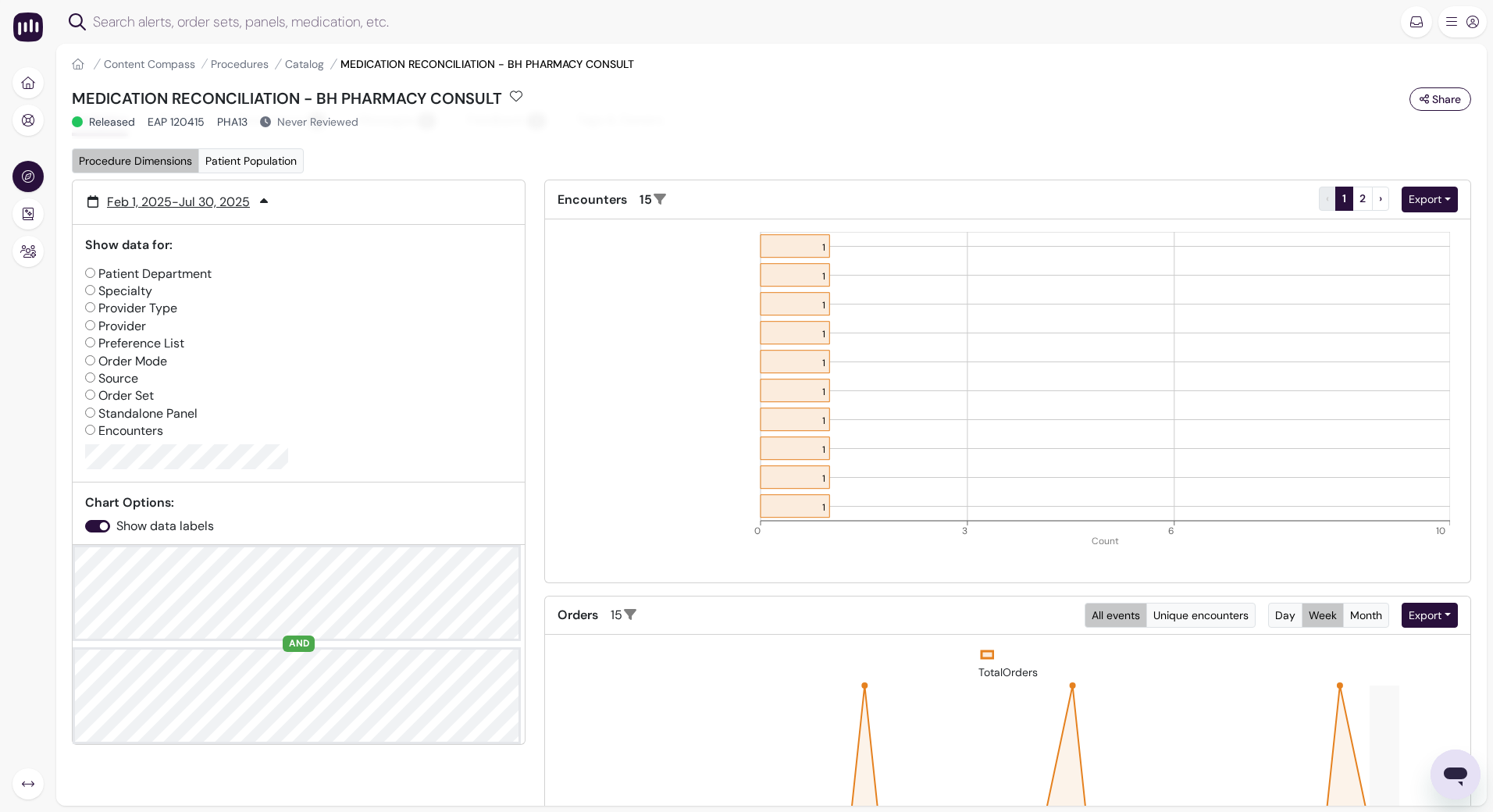 scroll, scrollTop: 0, scrollLeft: 0, axis: both 